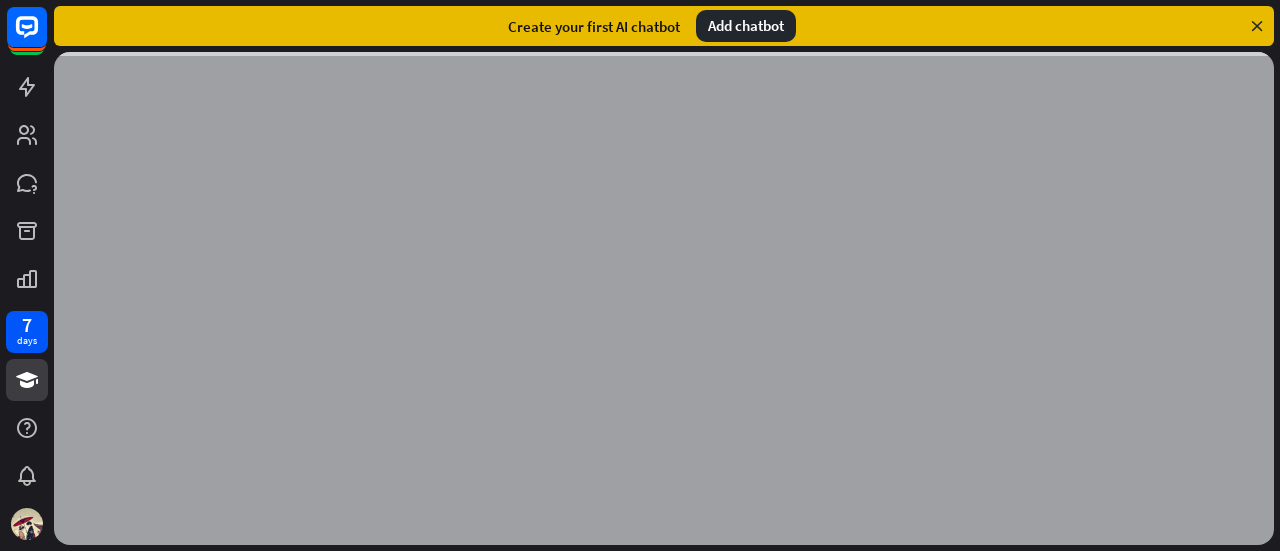 scroll, scrollTop: 0, scrollLeft: 0, axis: both 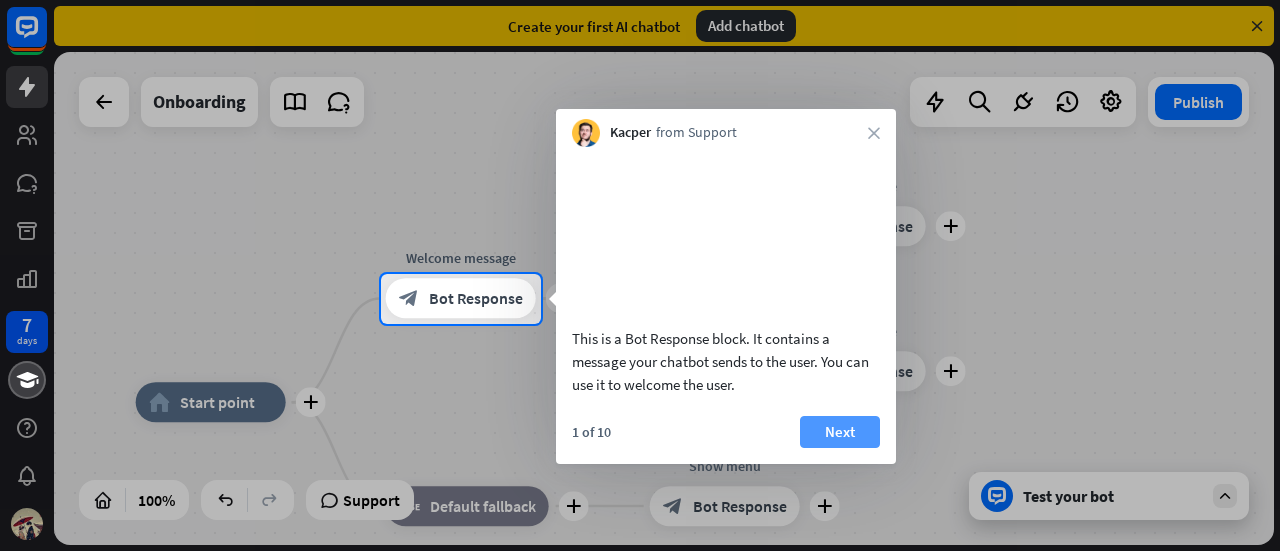 click on "Next" at bounding box center [840, 432] 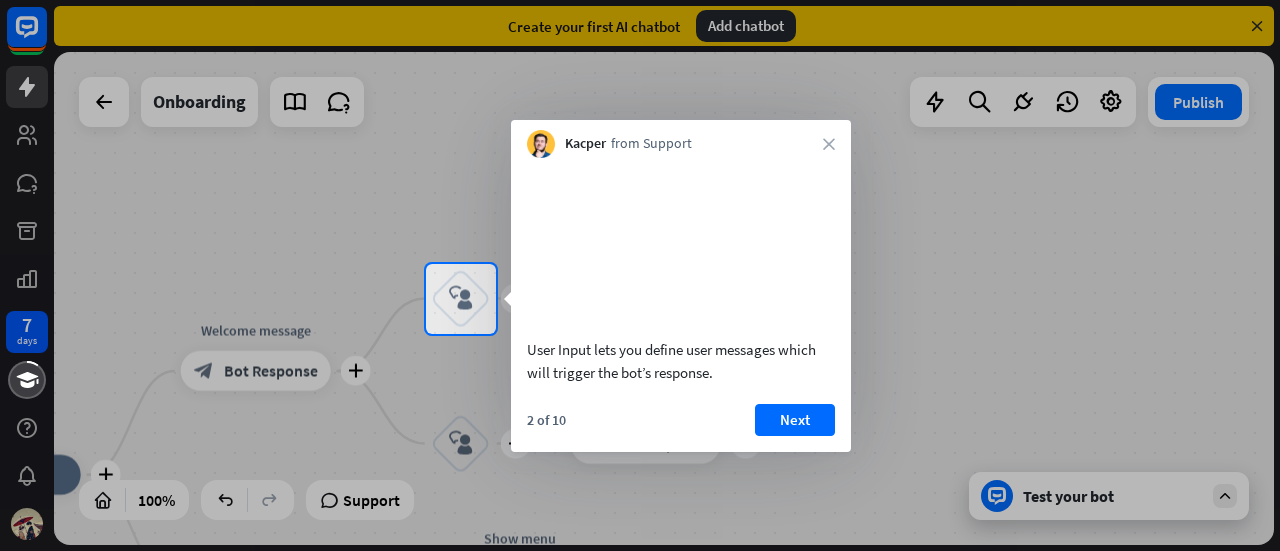 click at bounding box center (681, 245) 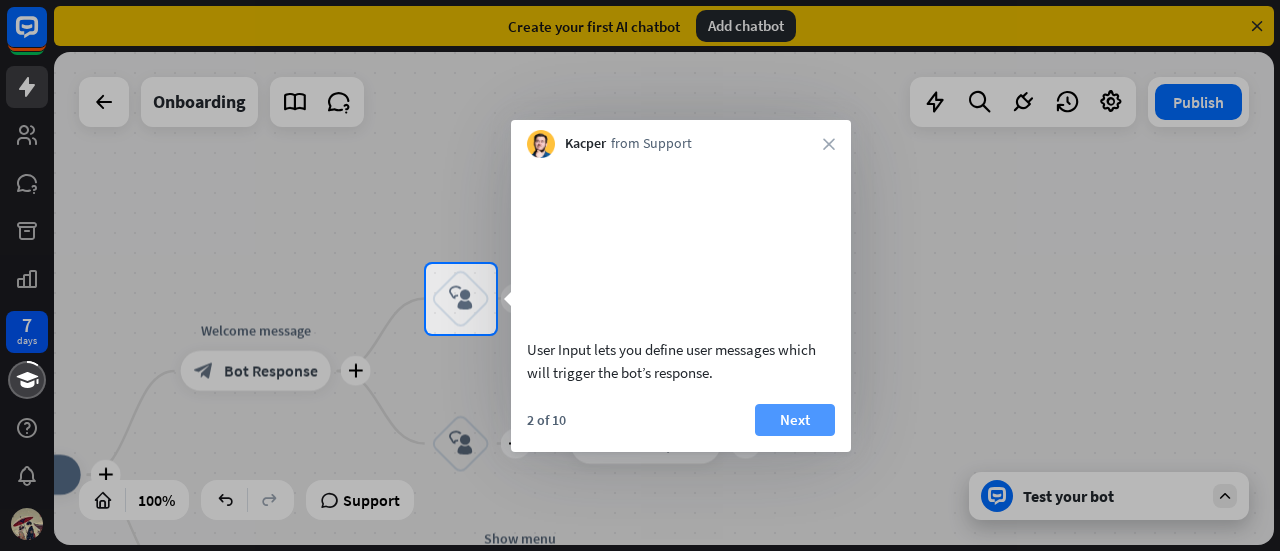 click on "Next" at bounding box center (795, 420) 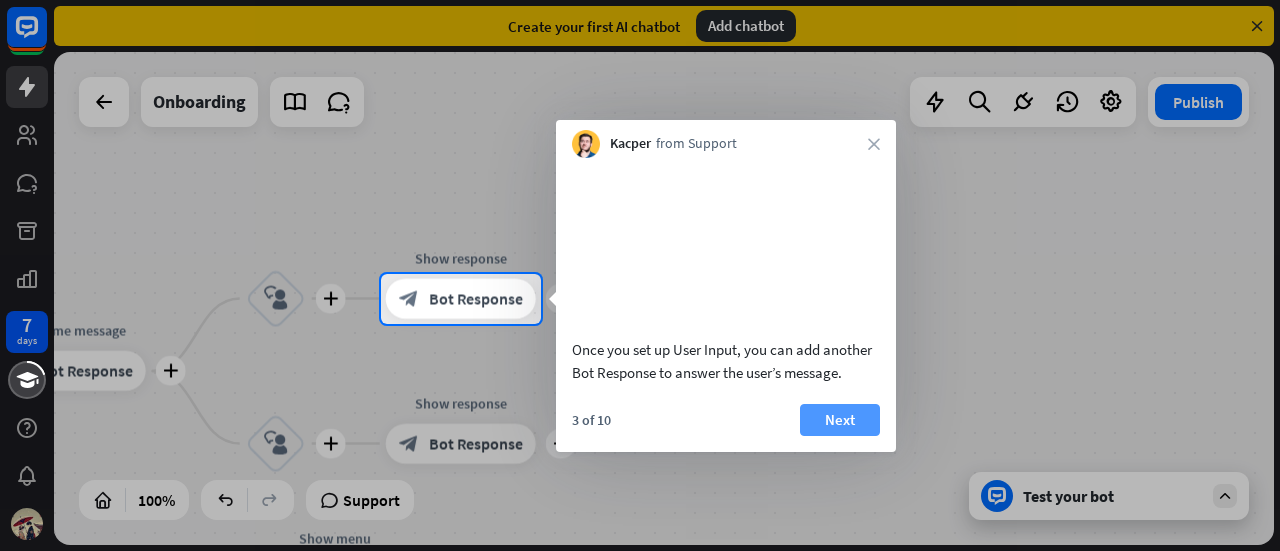 click on "Next" at bounding box center (840, 420) 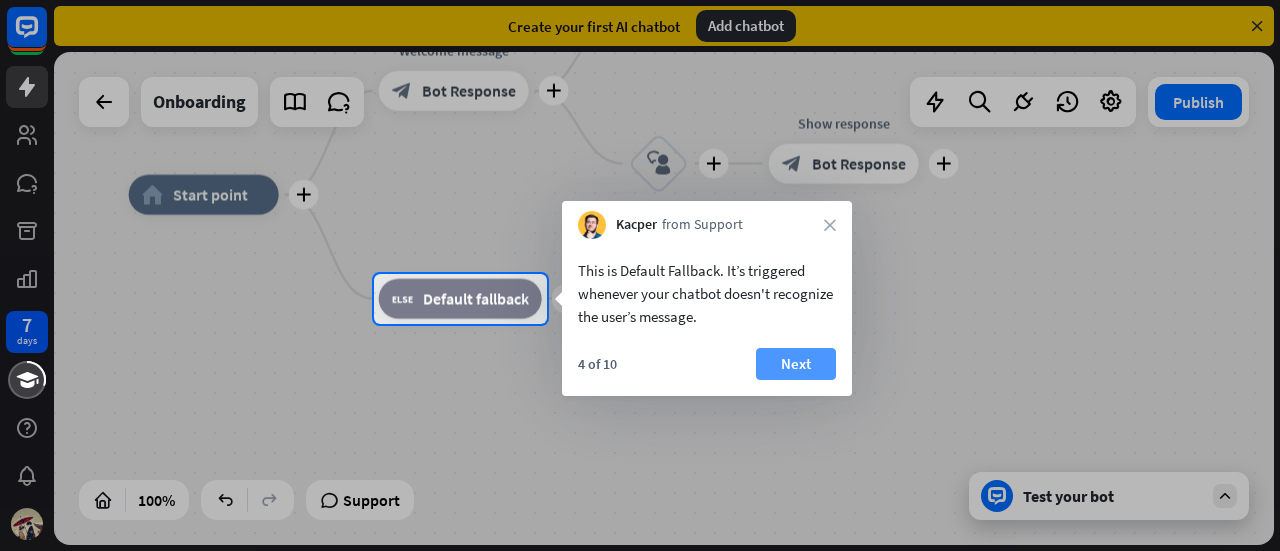 click on "Next" at bounding box center [796, 364] 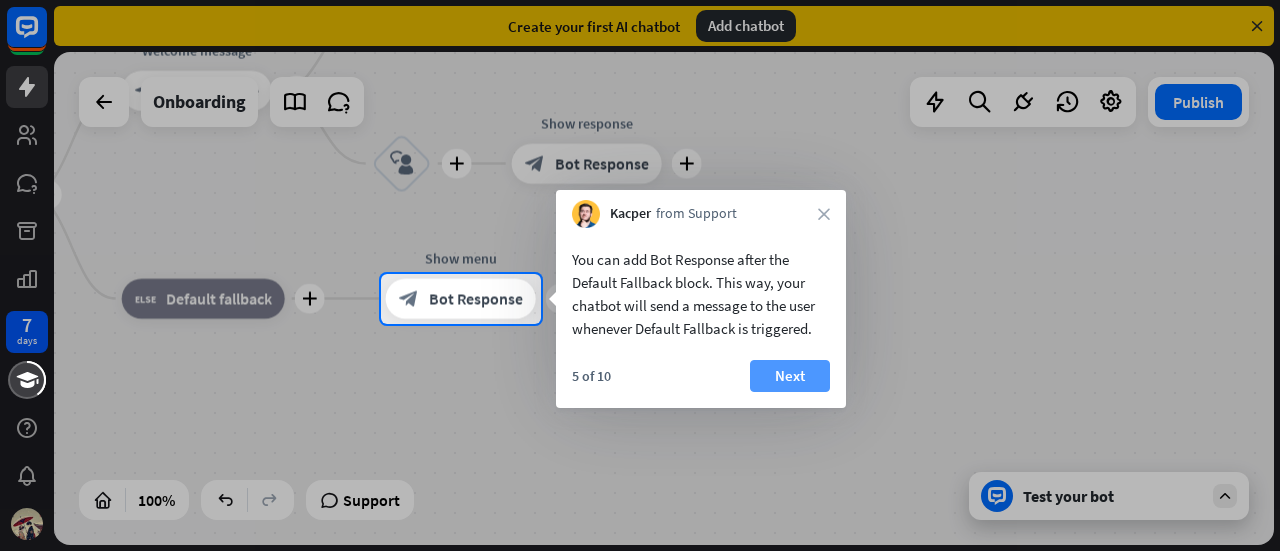 click on "Next" at bounding box center (790, 376) 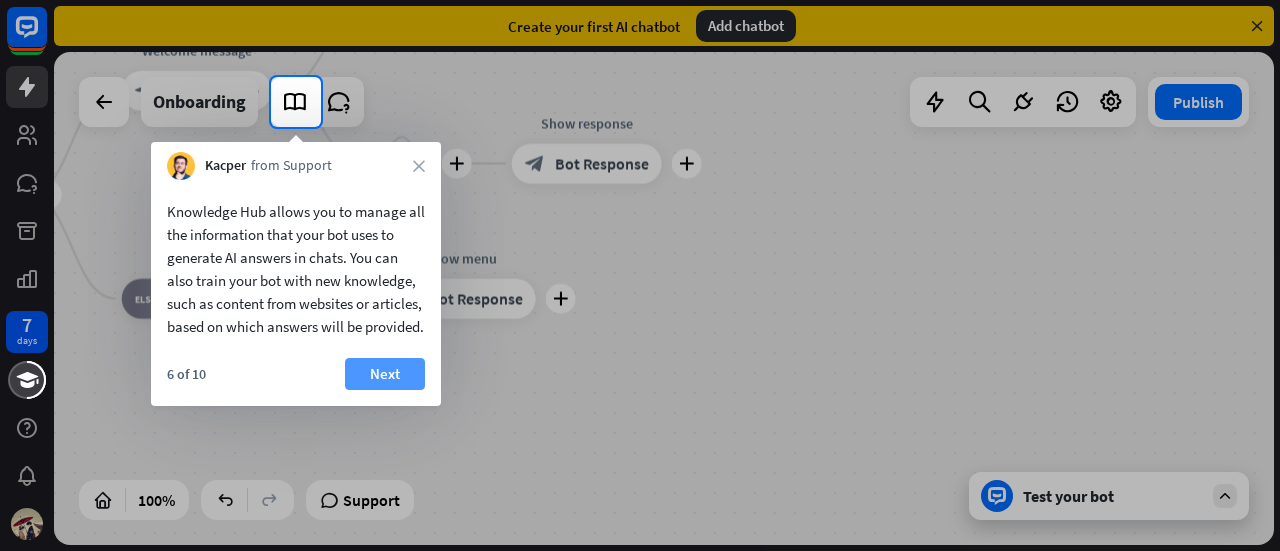 click on "Next" at bounding box center [385, 374] 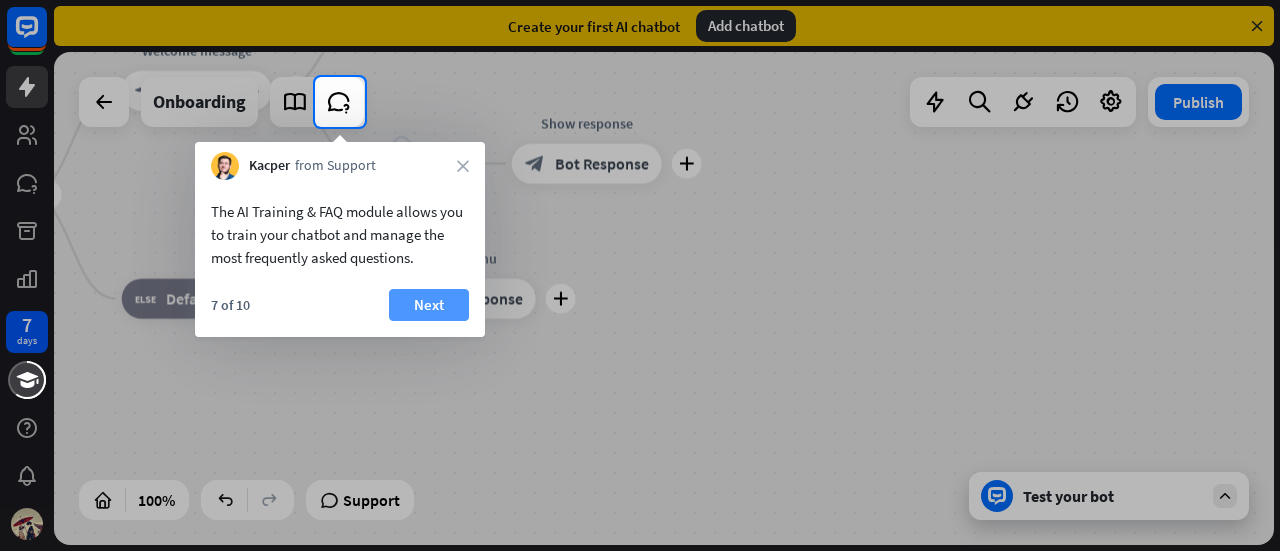 click on "Next" at bounding box center (429, 305) 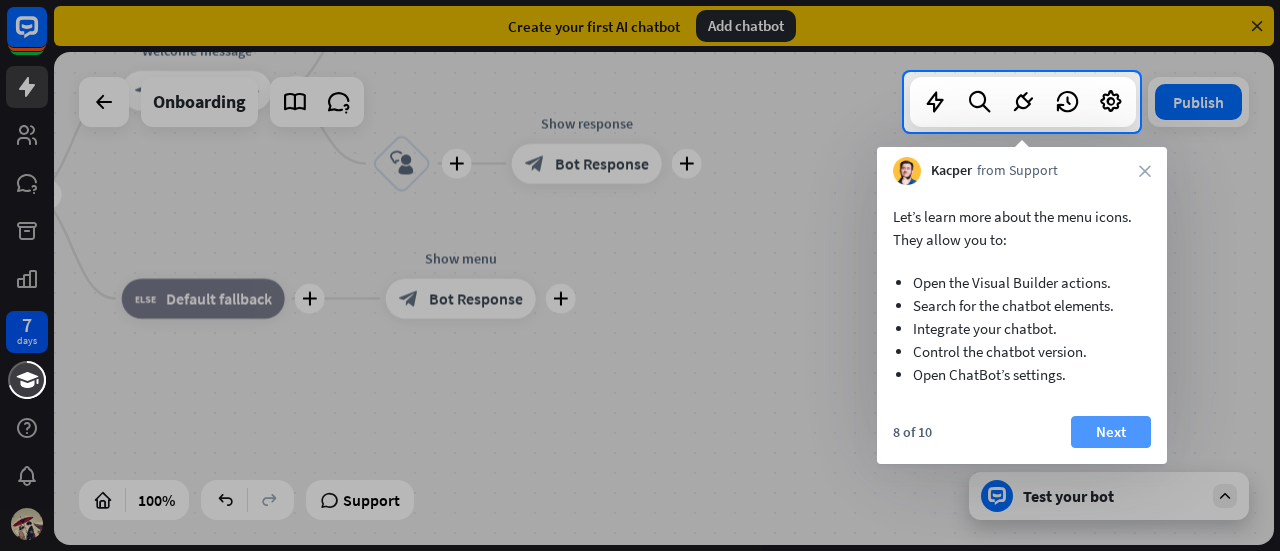 click on "Next" at bounding box center (1111, 432) 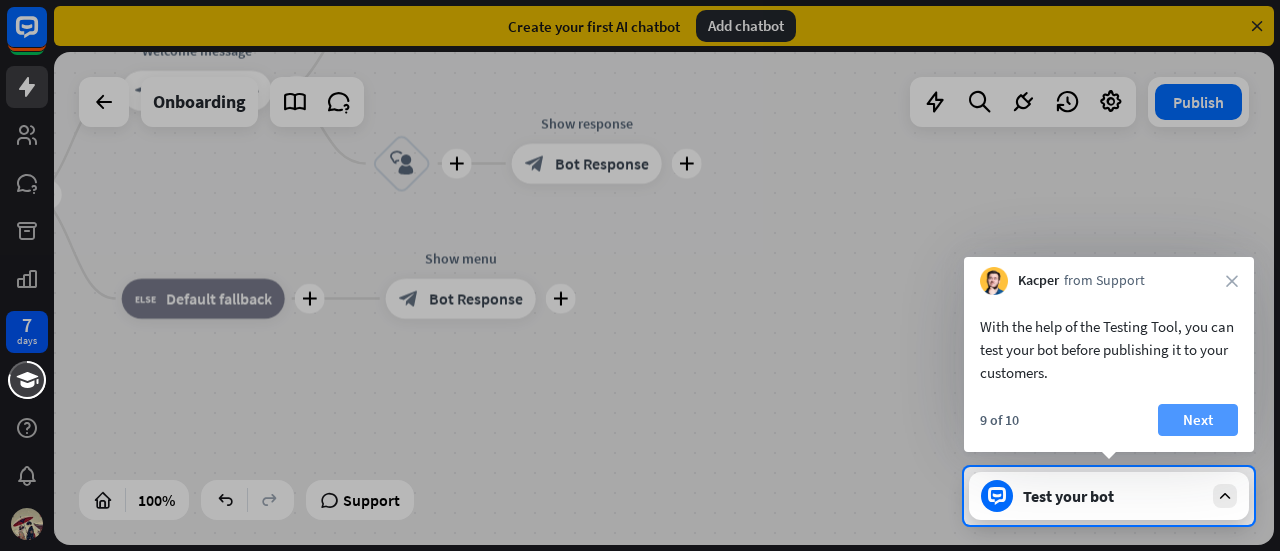 click on "Next" at bounding box center (1198, 420) 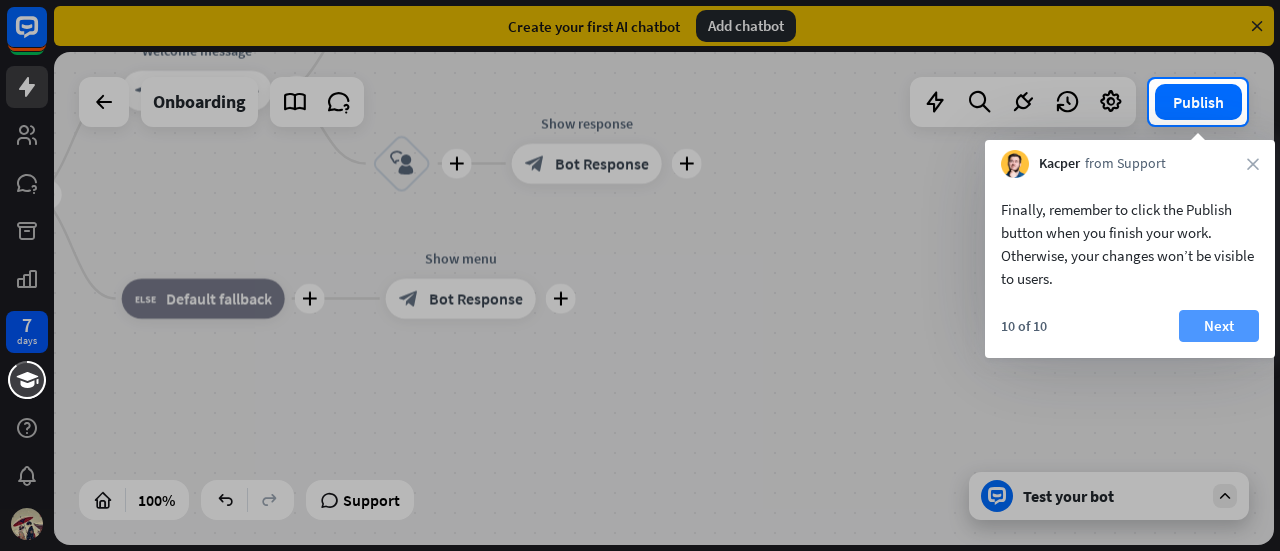 click on "Next" at bounding box center (1219, 326) 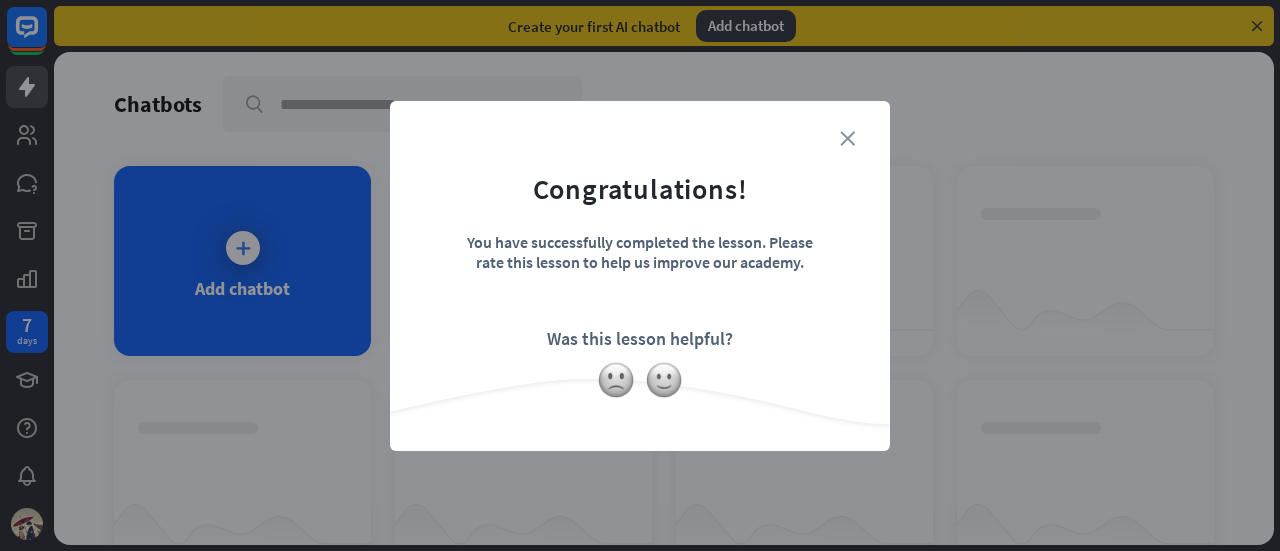 click on "close" at bounding box center [847, 138] 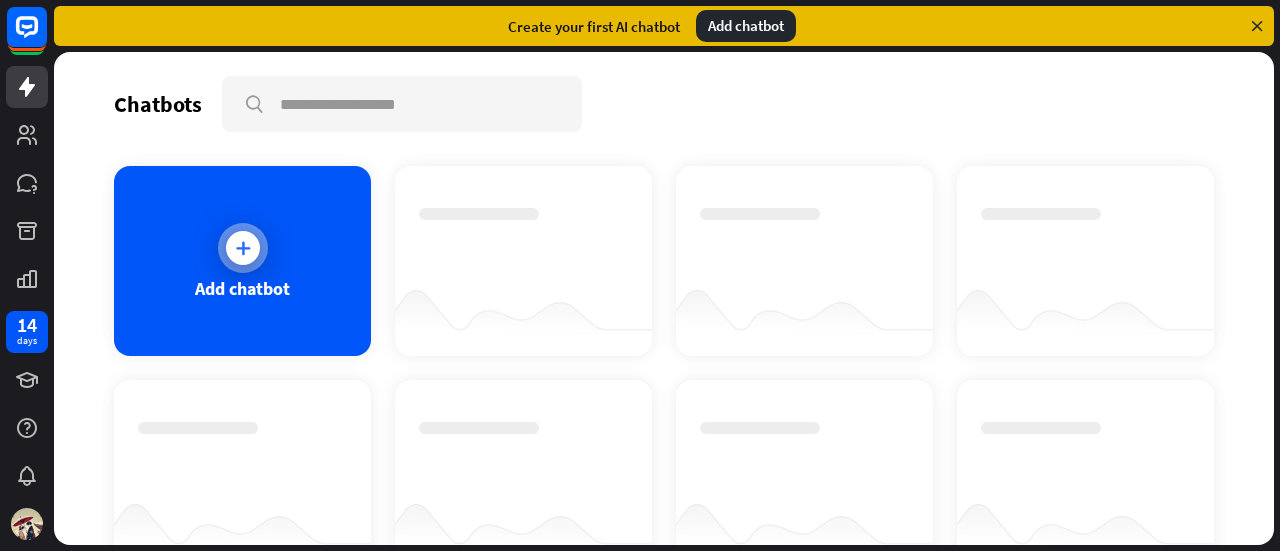 click at bounding box center [243, 248] 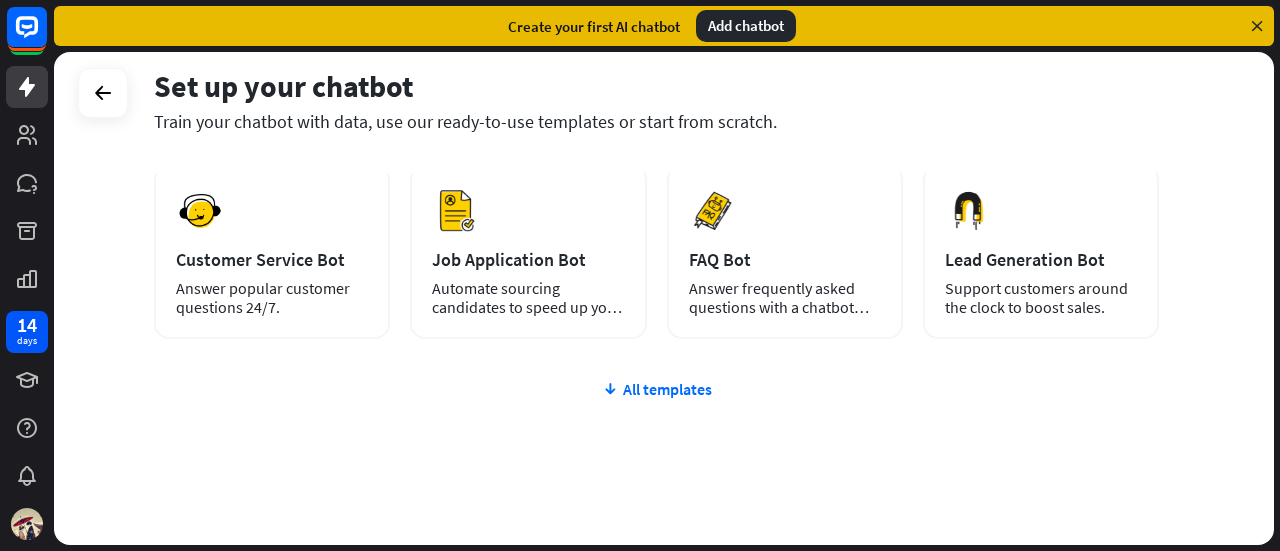 scroll, scrollTop: 0, scrollLeft: 0, axis: both 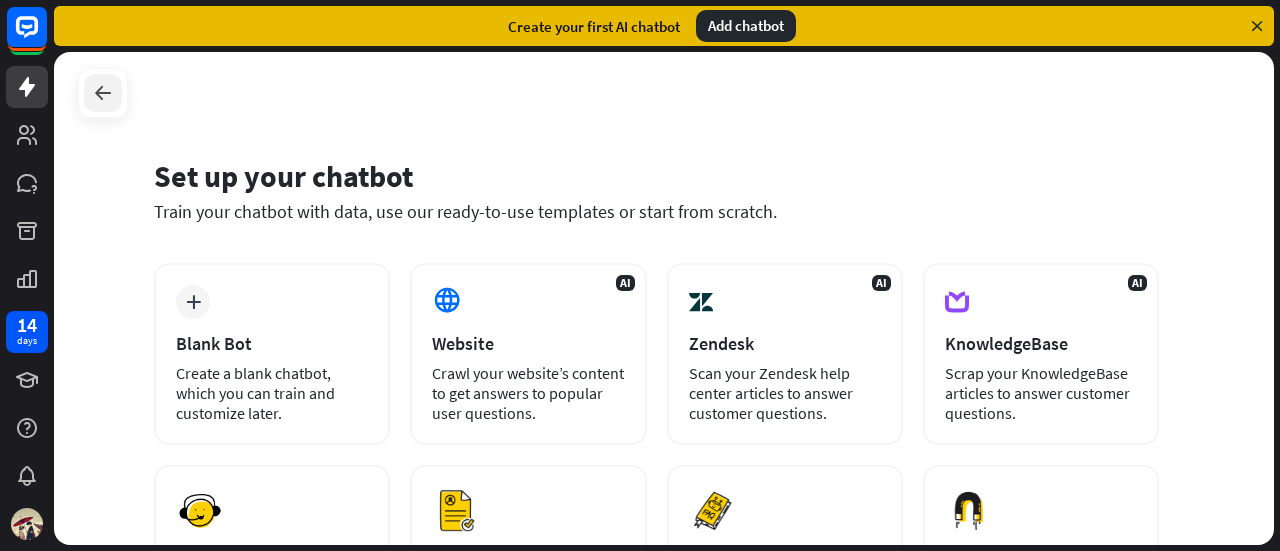 click at bounding box center [103, 93] 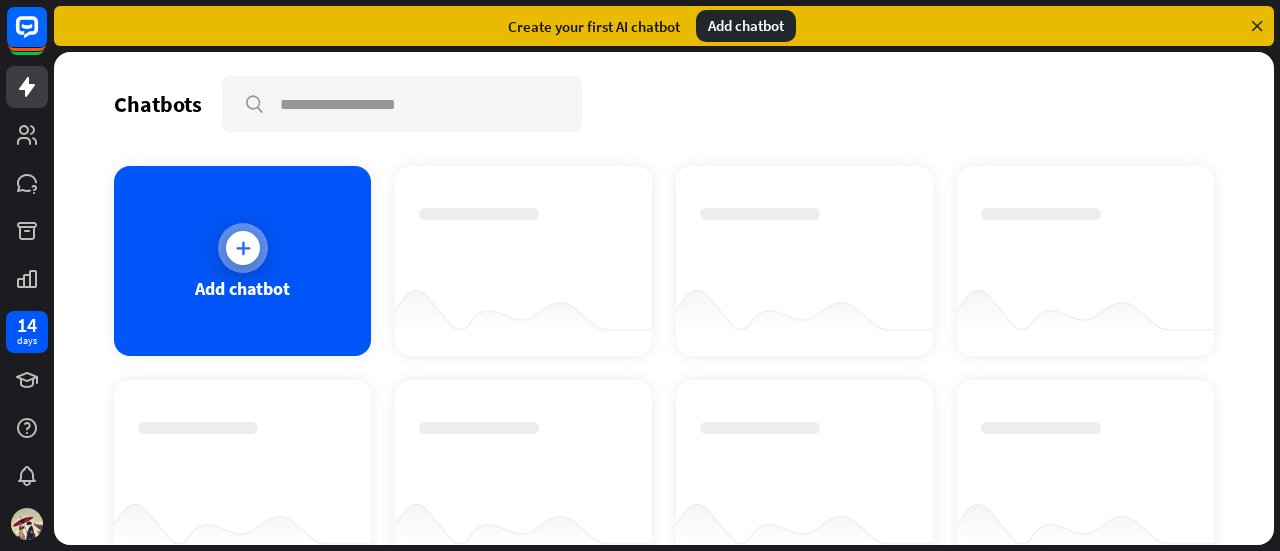 click on "Add chatbot" at bounding box center [242, 261] 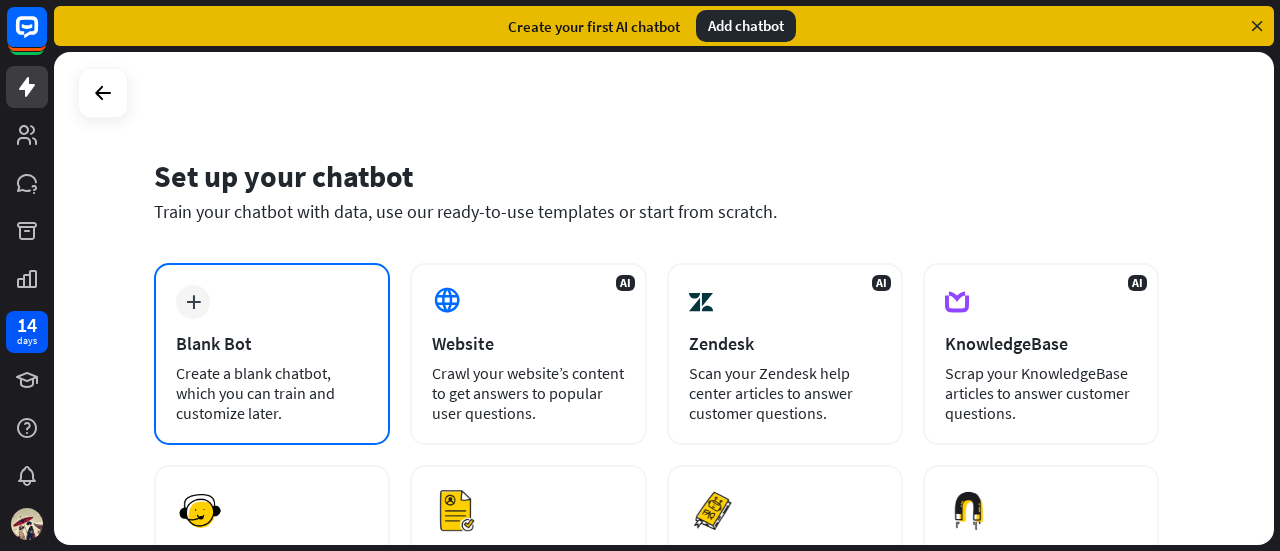 click on "Blank Bot" at bounding box center (272, 343) 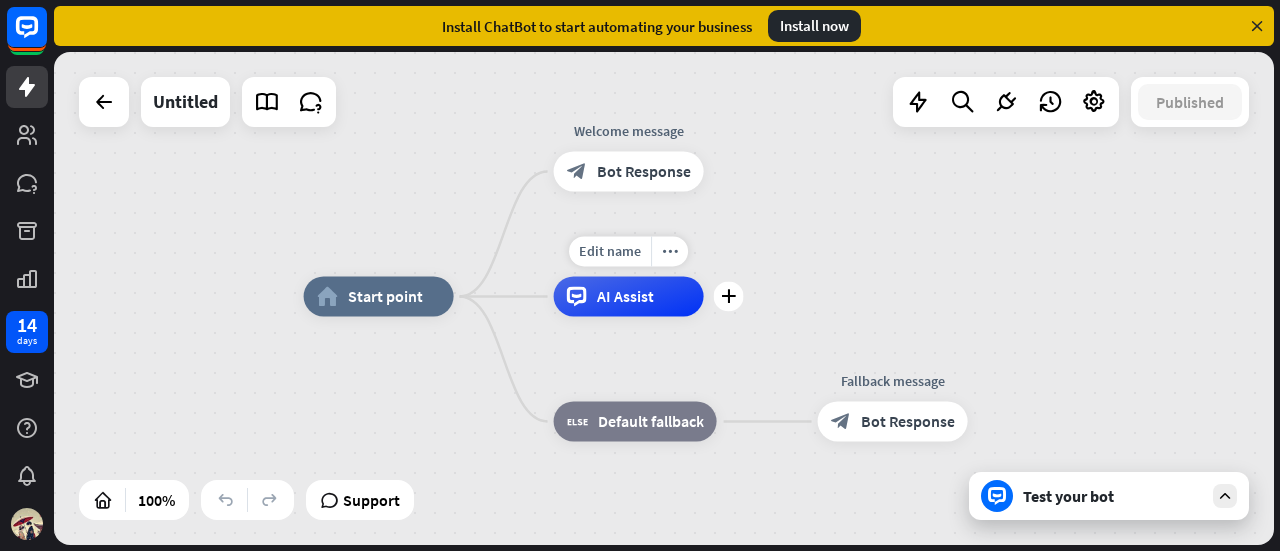 click on "AI Assist" at bounding box center (629, 296) 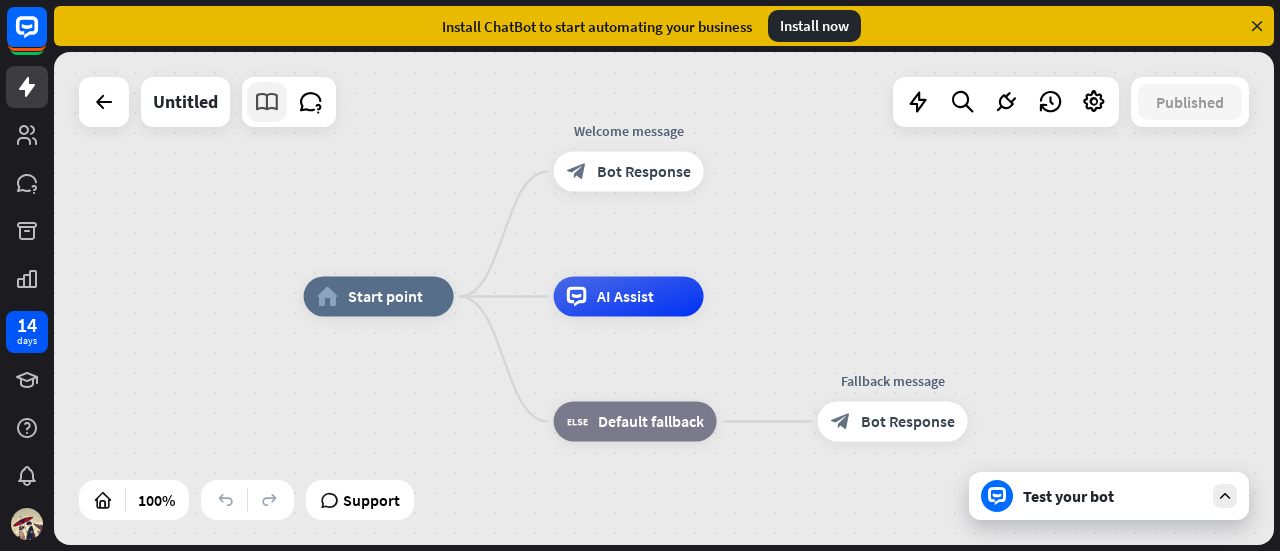 click at bounding box center (267, 102) 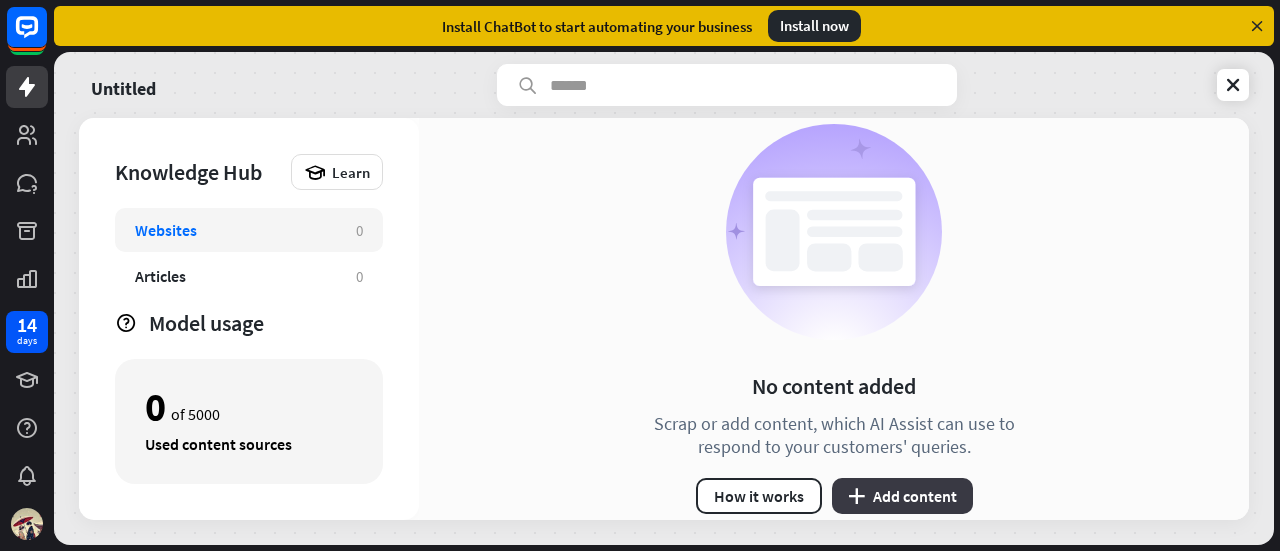 click on "plus
Add content" at bounding box center [902, 496] 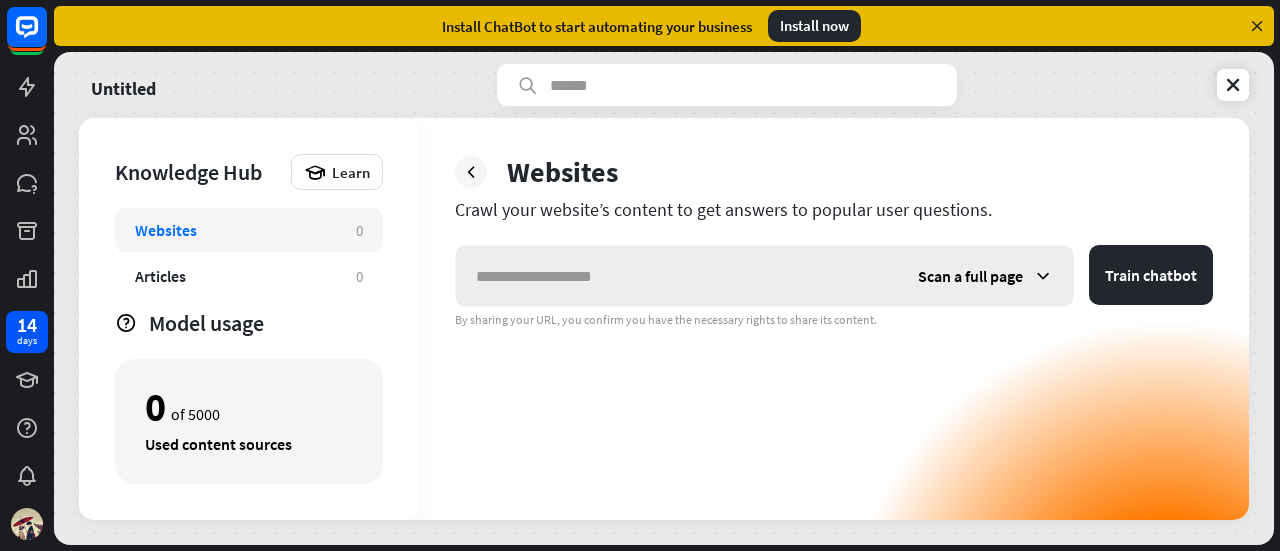 click on "Scan a full page" at bounding box center [985, 276] 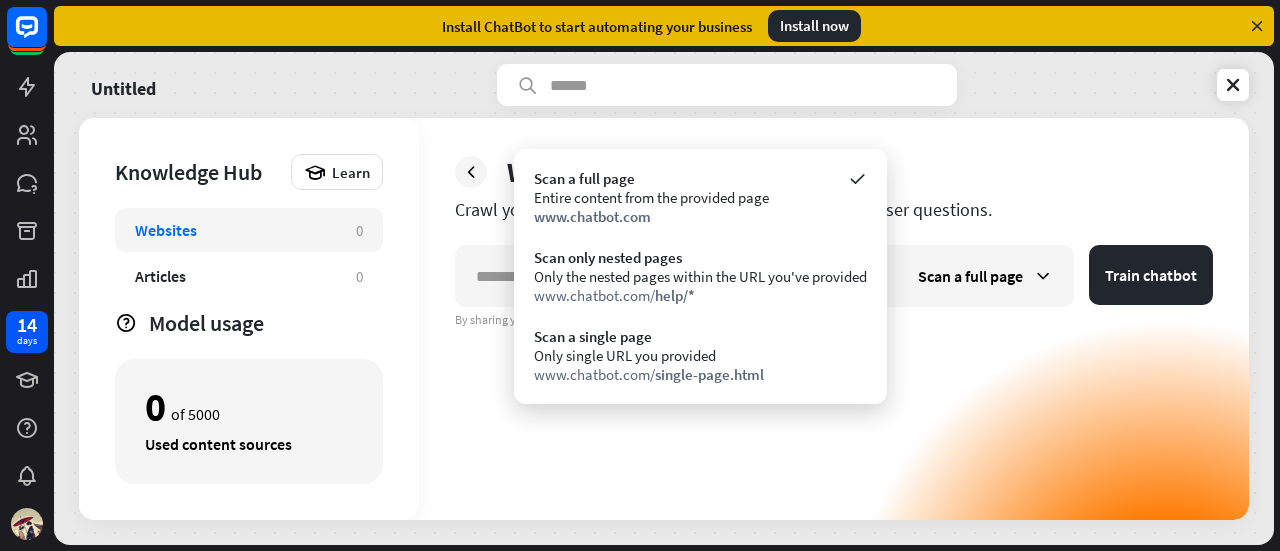 click on "Scan a full page
Train chatbot
By sharing your URL, you confirm you have the necessary rights to
share its content." at bounding box center (834, 382) 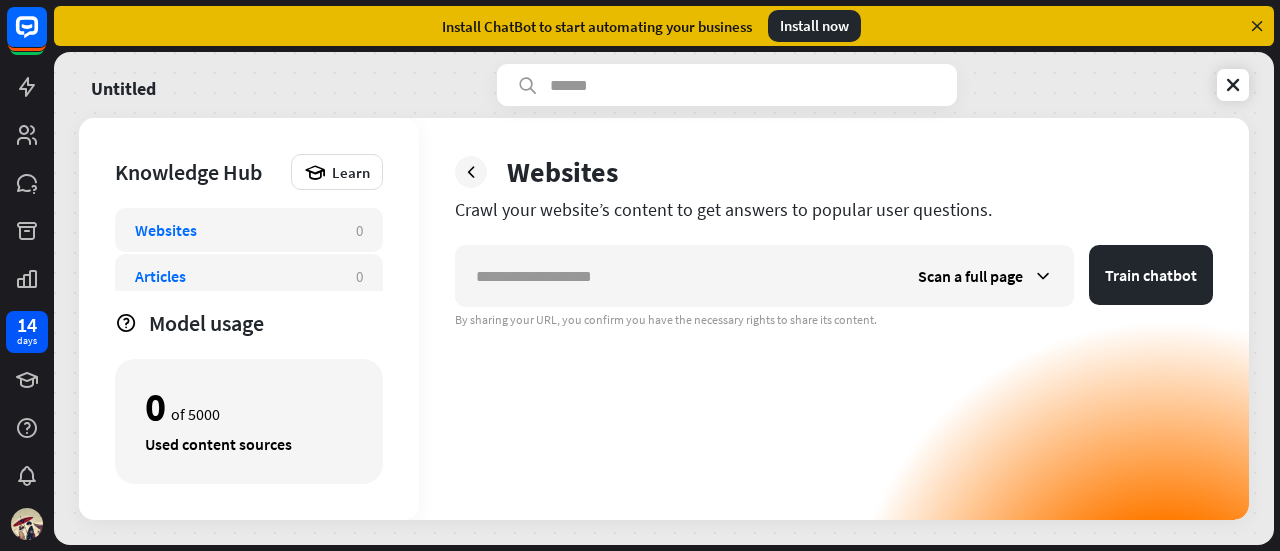 click on "Articles     0" at bounding box center [249, 276] 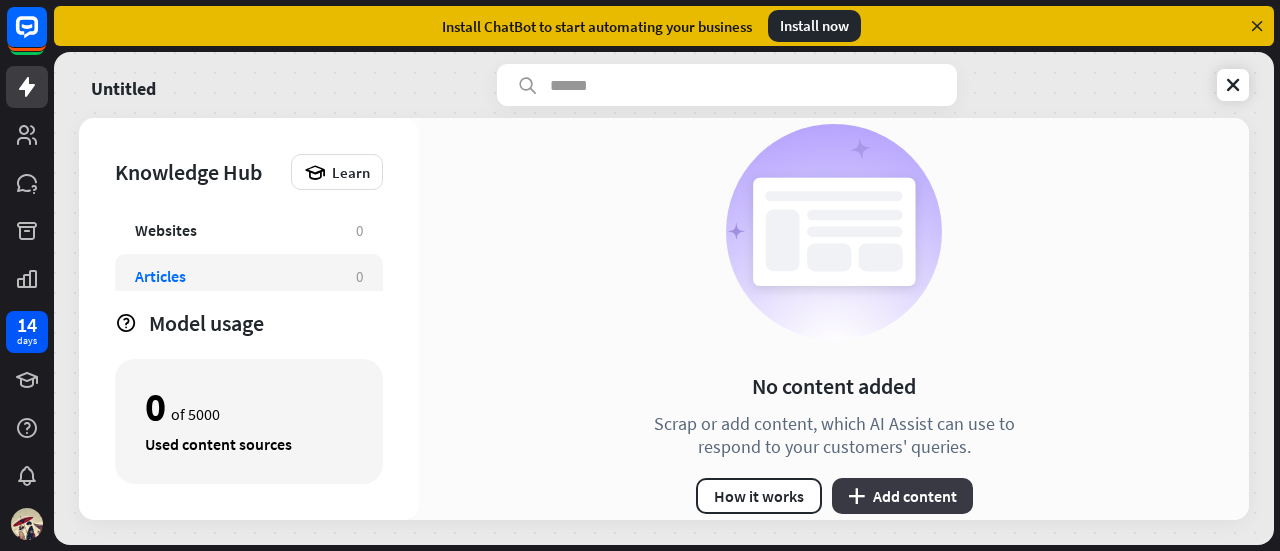click on "plus
Add content" at bounding box center [902, 496] 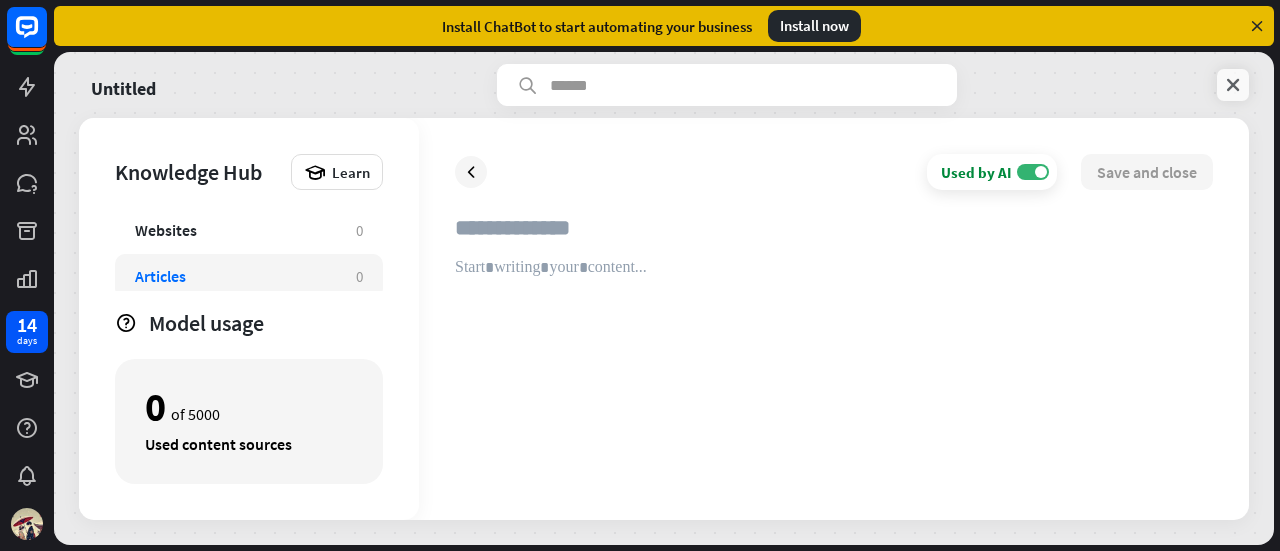 click at bounding box center (1233, 85) 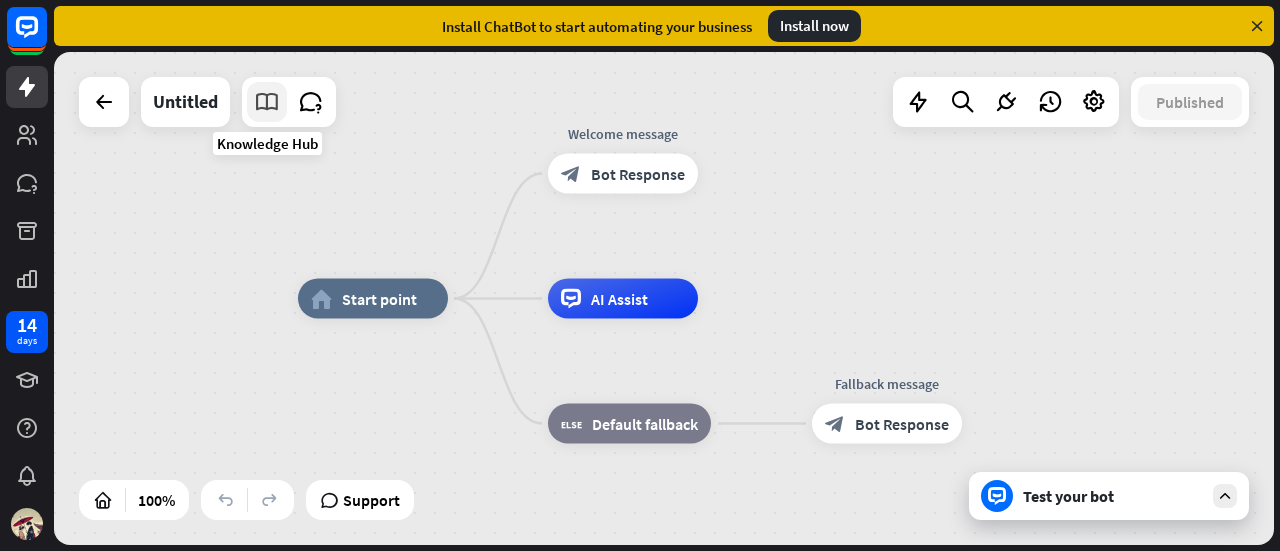 click at bounding box center [267, 102] 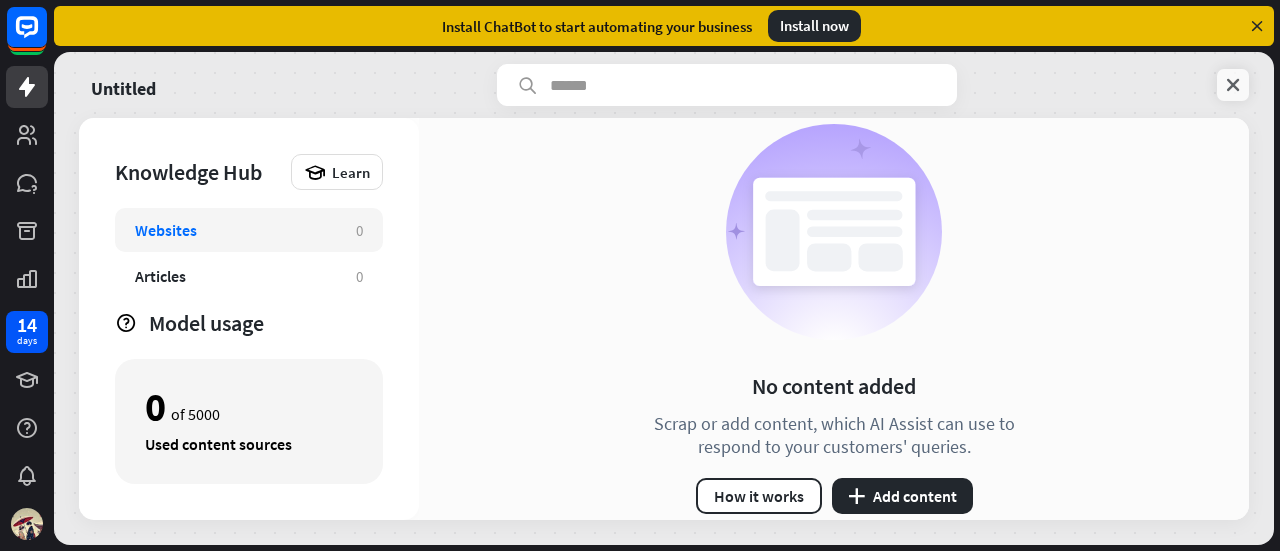 click at bounding box center [1233, 85] 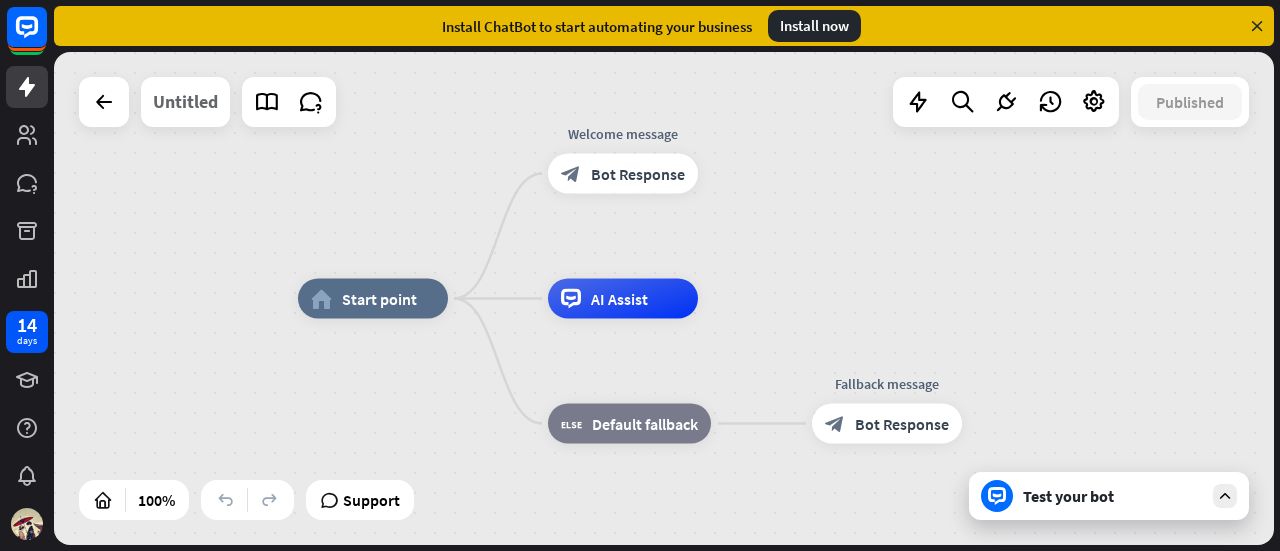 click on "Untitled" at bounding box center (185, 102) 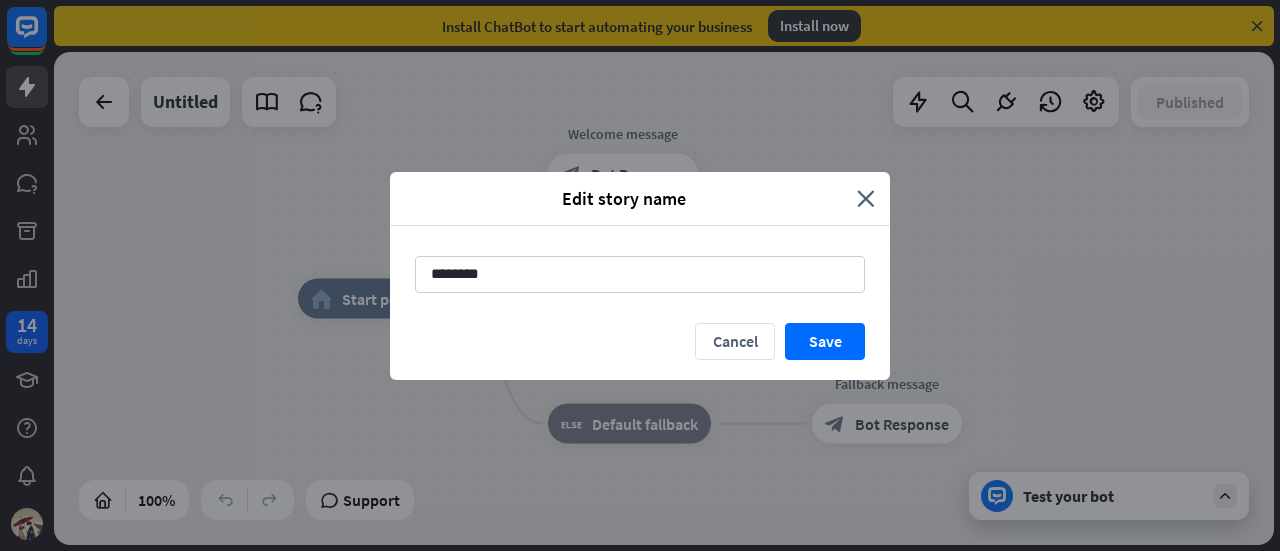 drag, startPoint x: 584, startPoint y: 284, endPoint x: 293, endPoint y: 302, distance: 291.55618 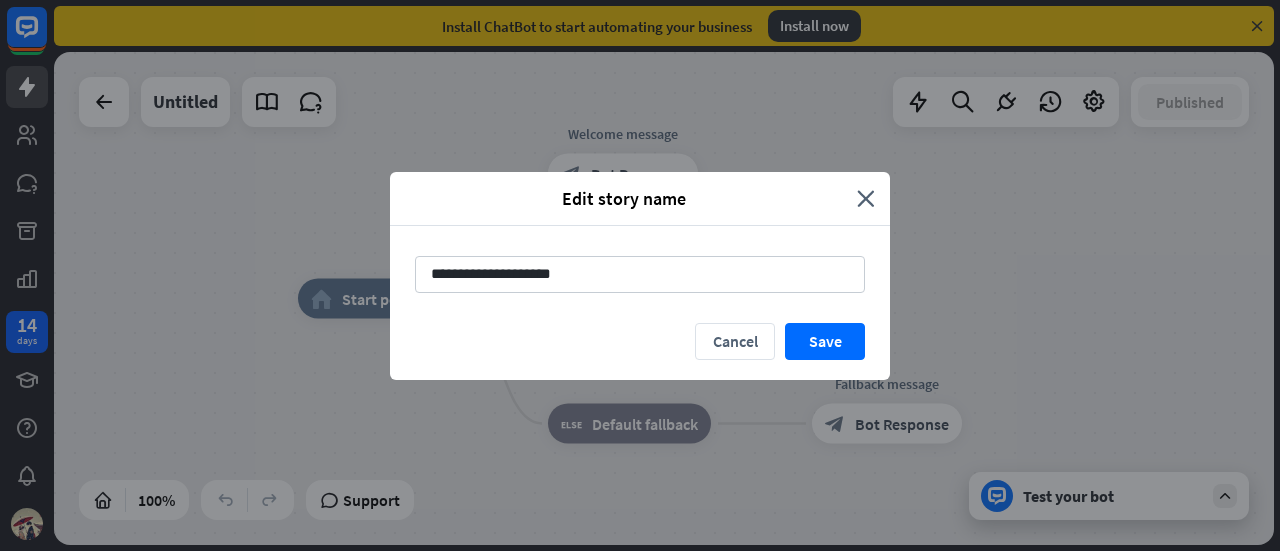 type on "**********" 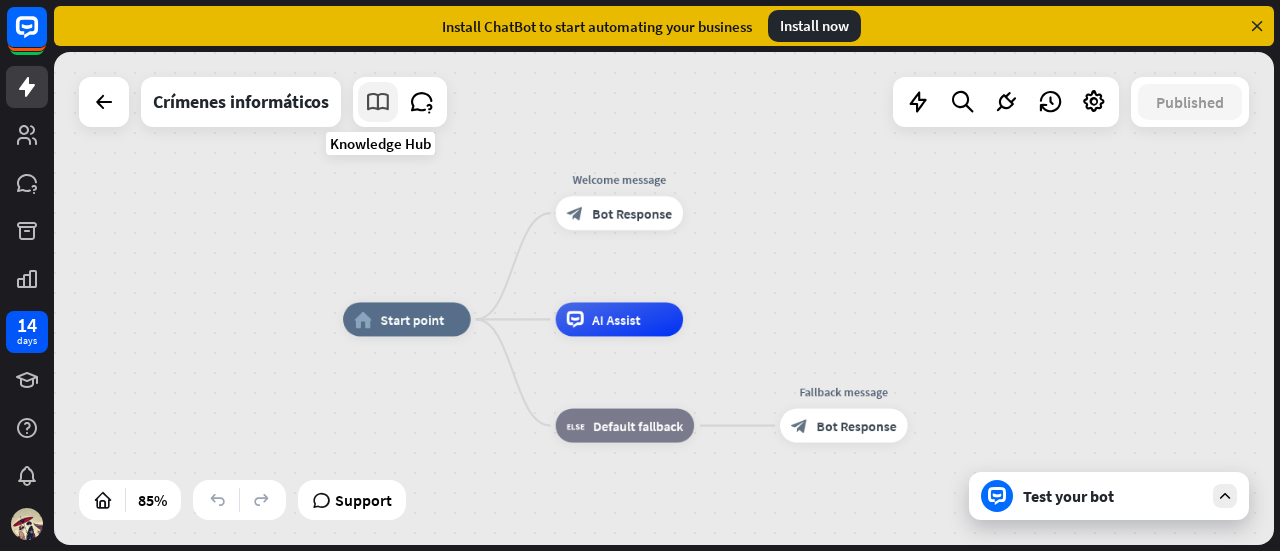 click at bounding box center (378, 102) 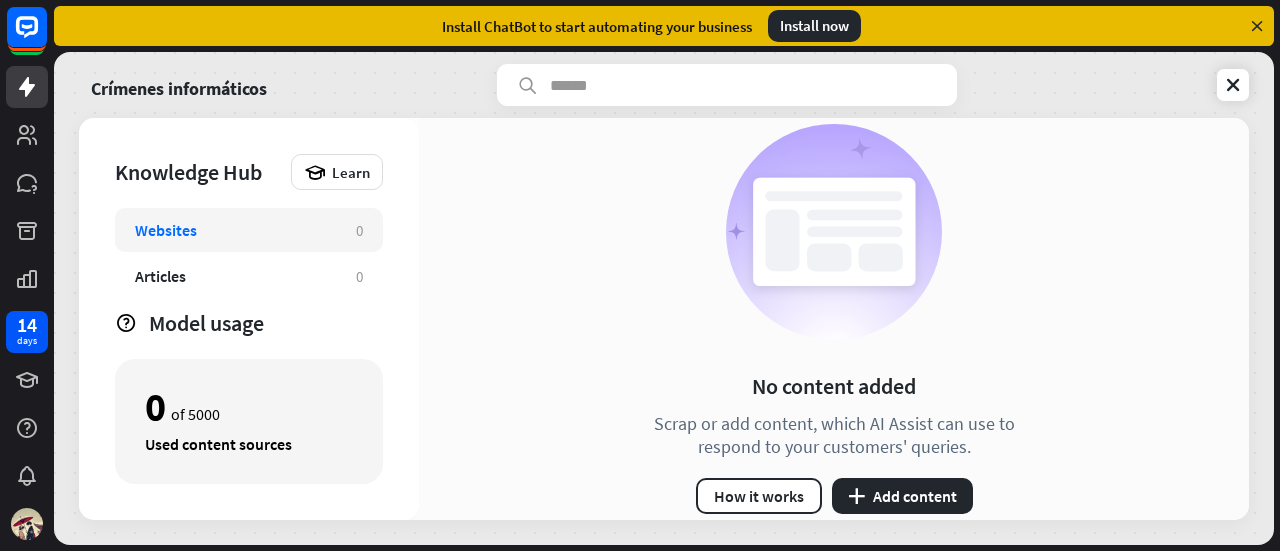 click at bounding box center (1257, 26) 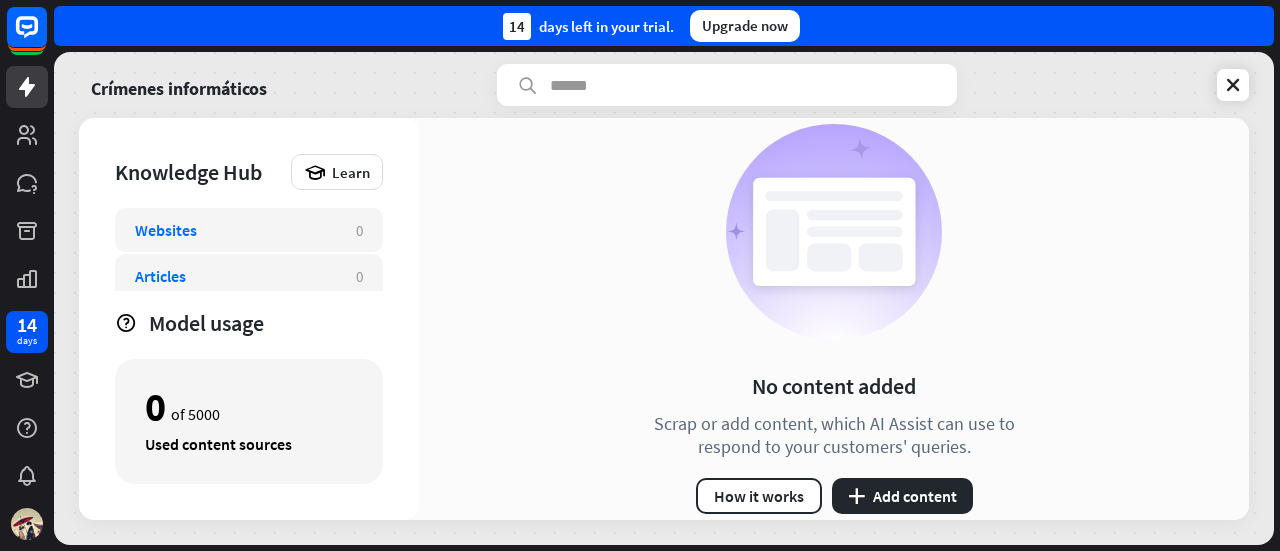 click on "Articles     0" at bounding box center (249, 276) 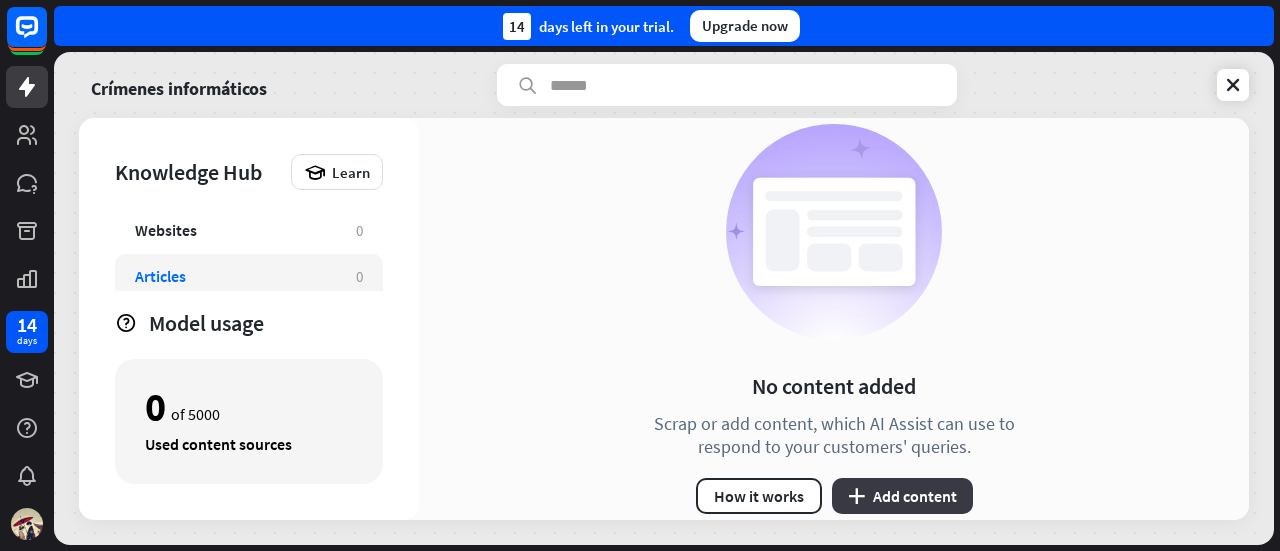 click on "plus
Add content" at bounding box center [902, 496] 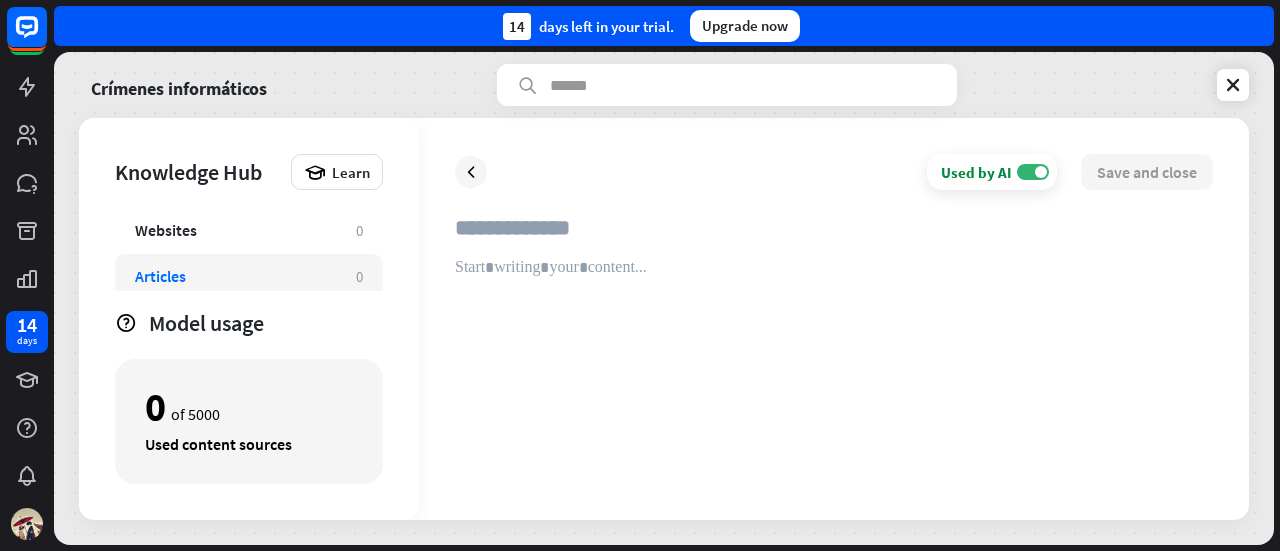 click at bounding box center (834, 236) 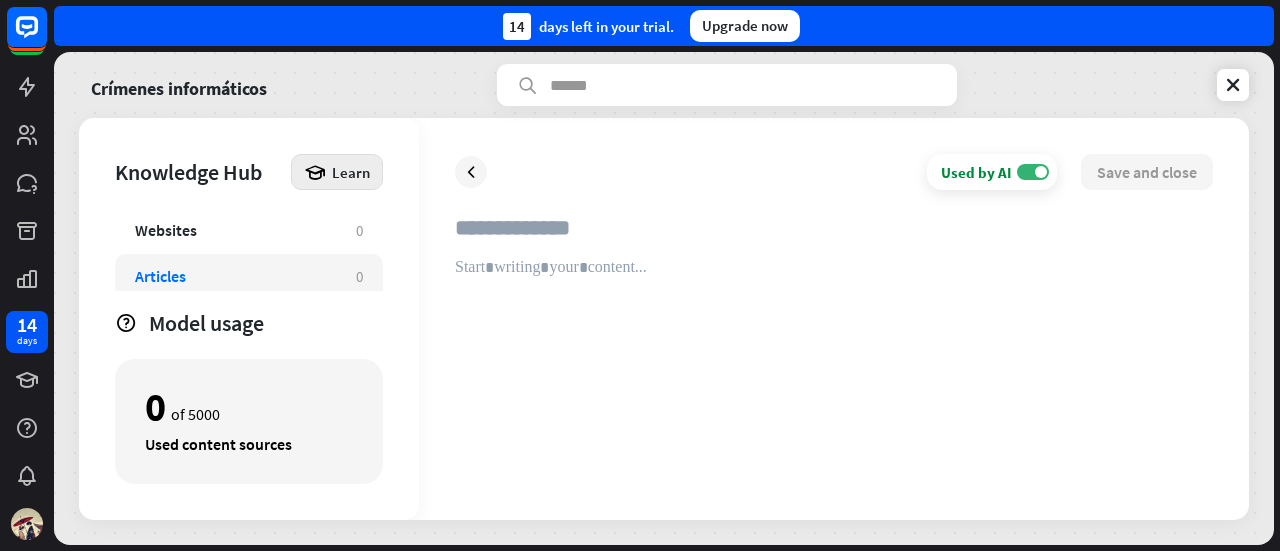 click on "Learn" at bounding box center (337, 172) 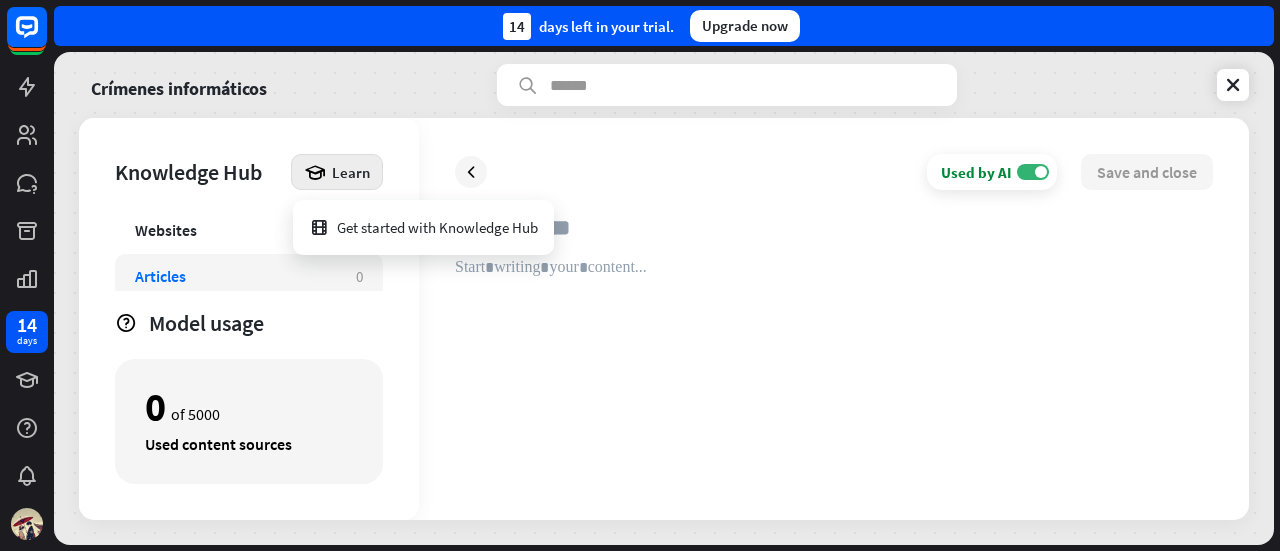click at bounding box center [834, 371] 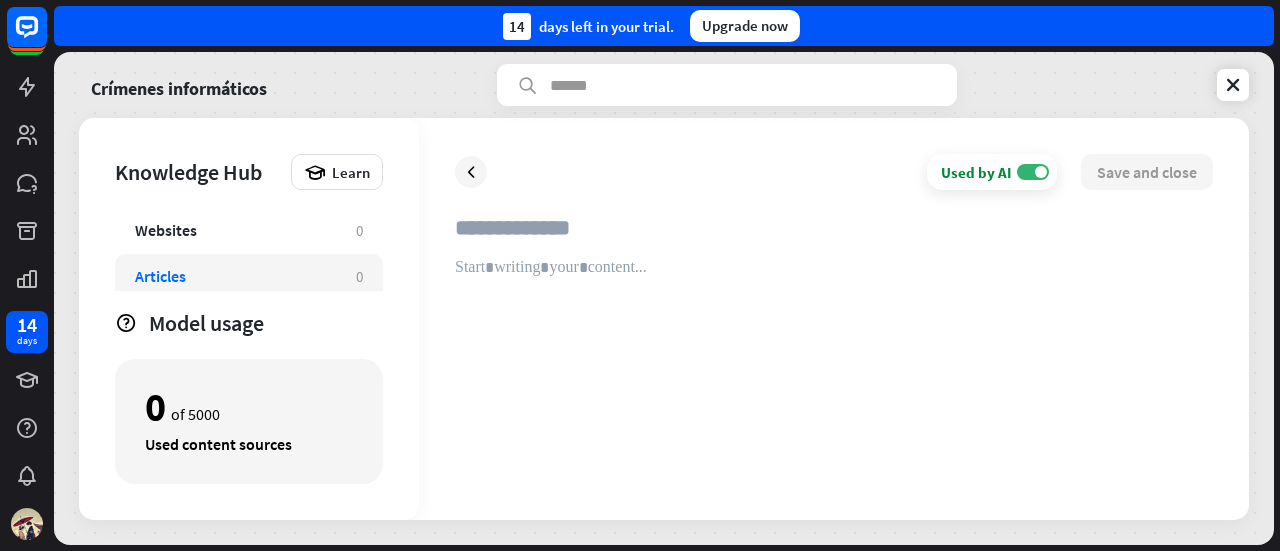 click at bounding box center (834, 236) 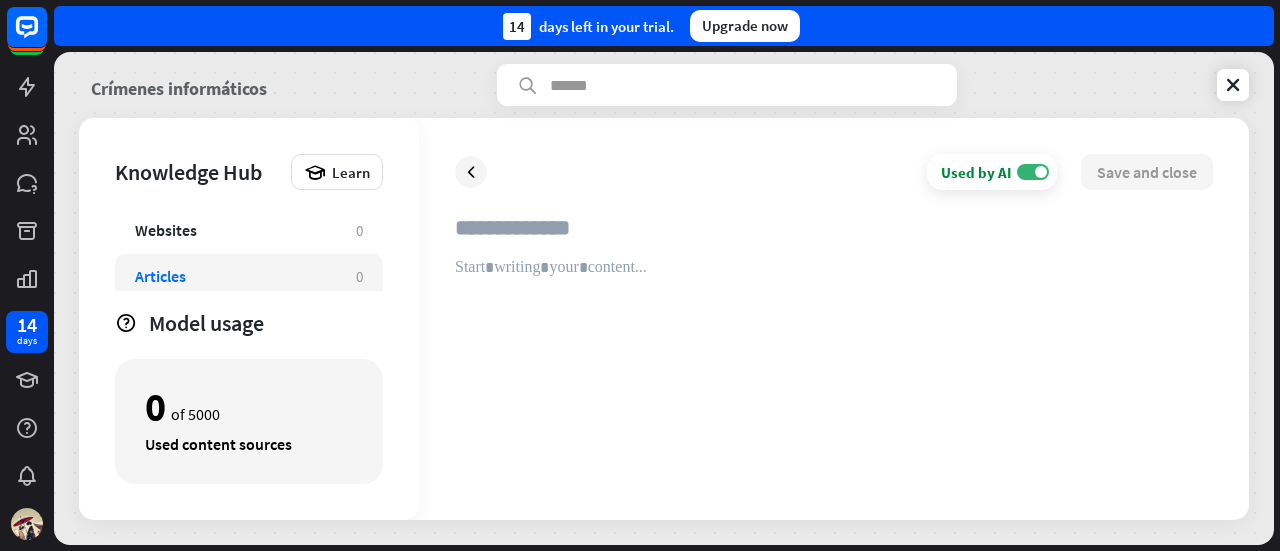 click on "Crímenes informáticos" at bounding box center (179, 85) 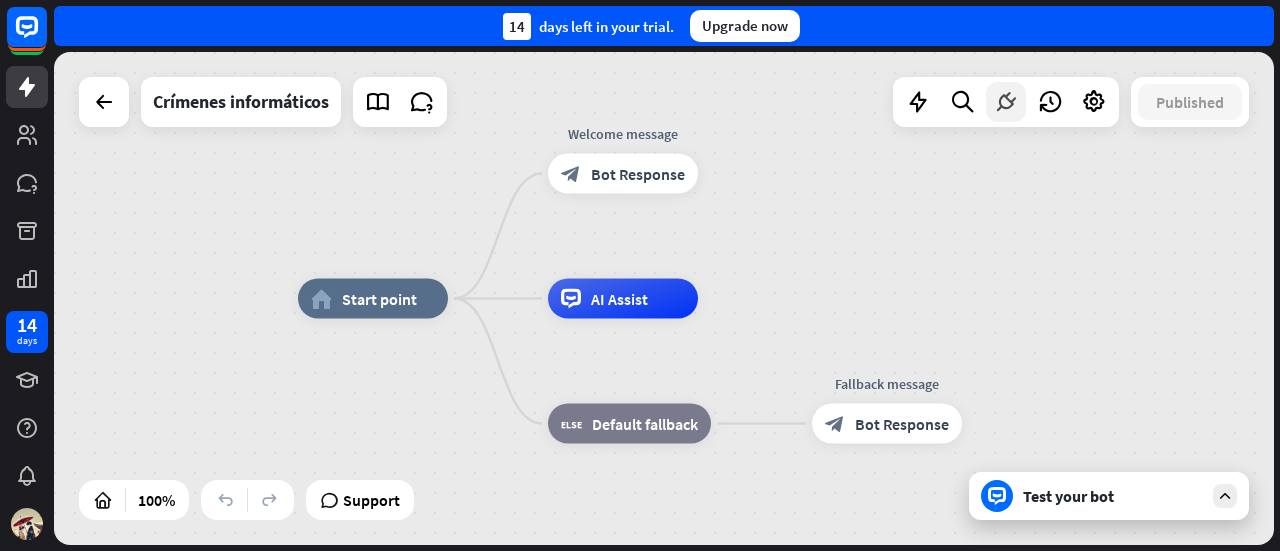 click at bounding box center (1006, 102) 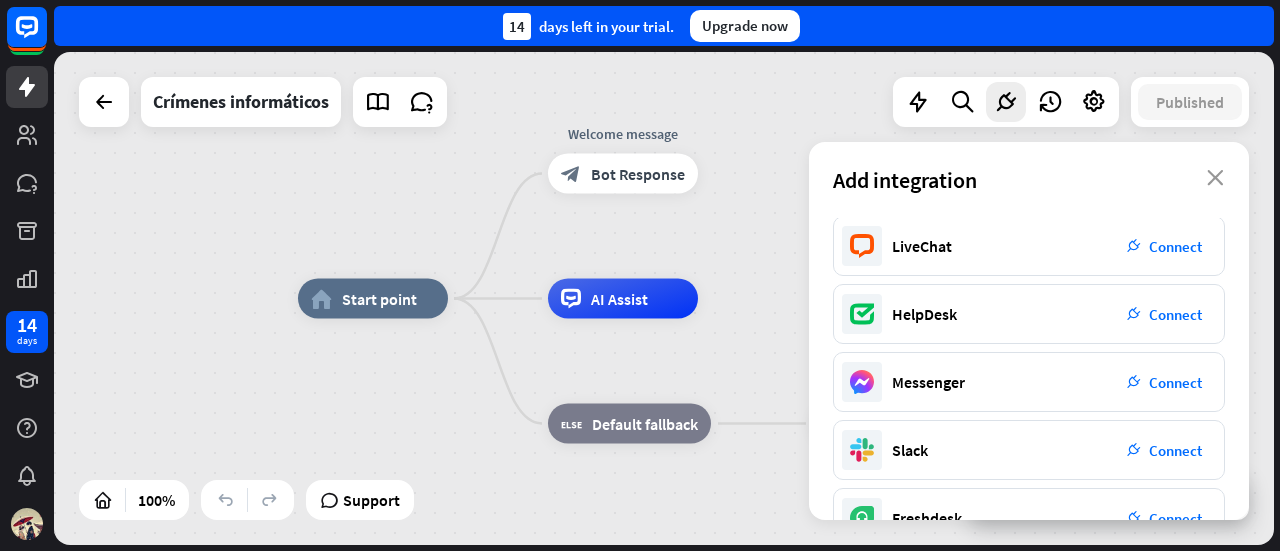 scroll, scrollTop: 0, scrollLeft: 0, axis: both 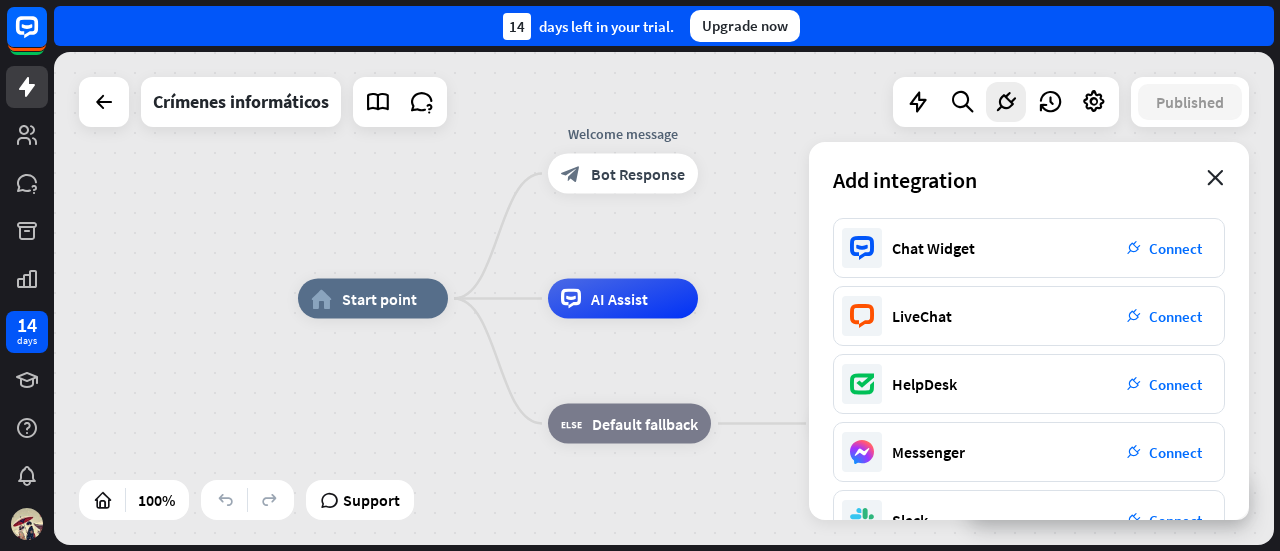 click on "close" at bounding box center (1215, 178) 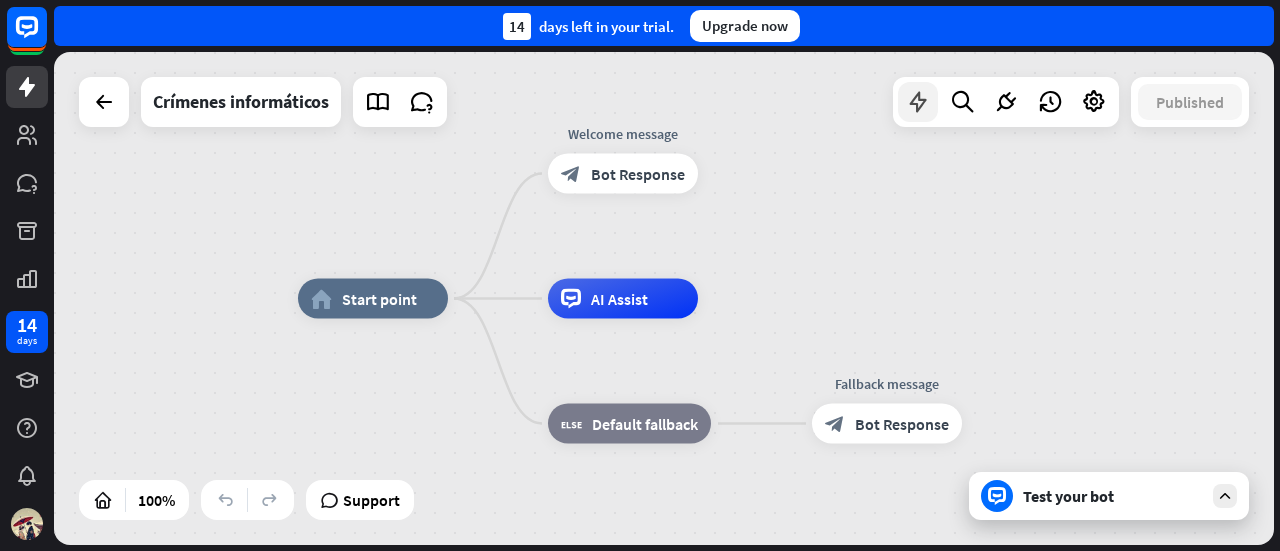 click at bounding box center (918, 102) 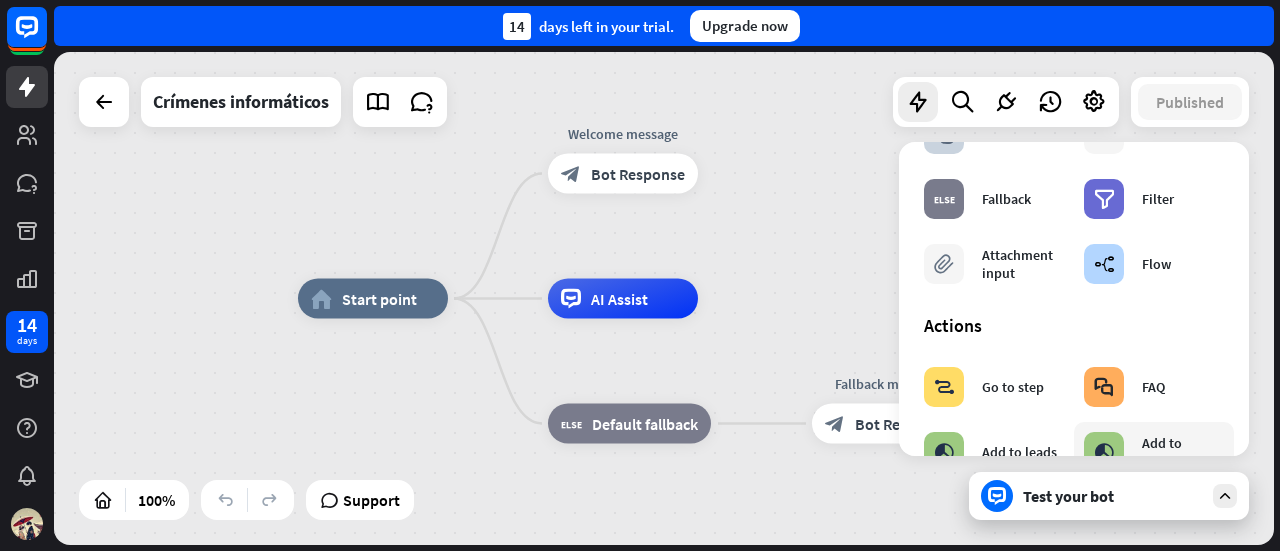 scroll, scrollTop: 0, scrollLeft: 0, axis: both 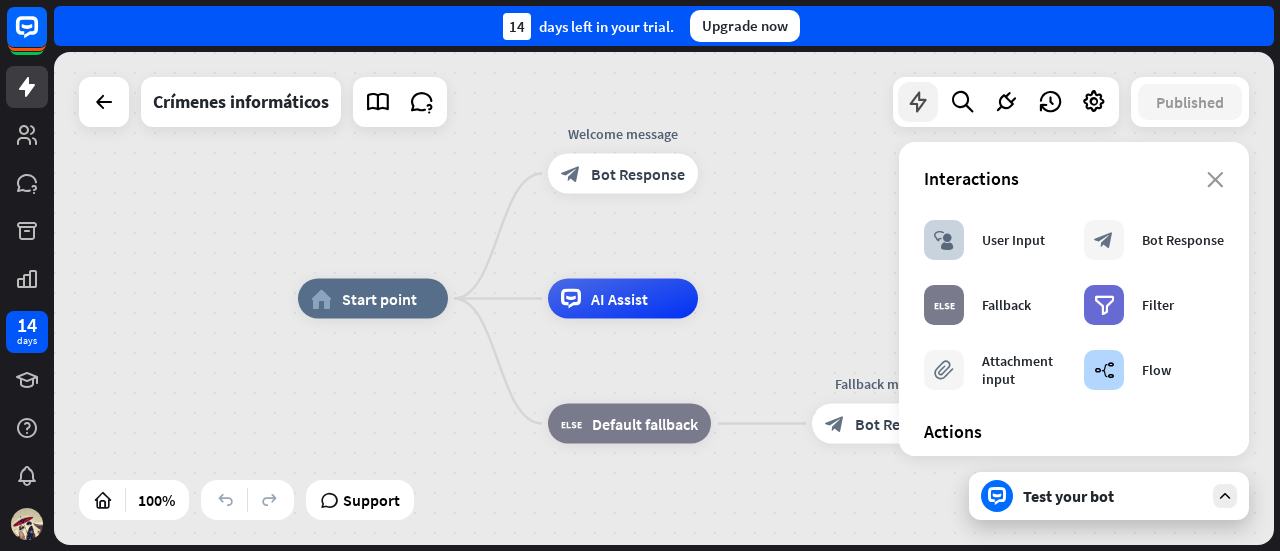 click at bounding box center [918, 102] 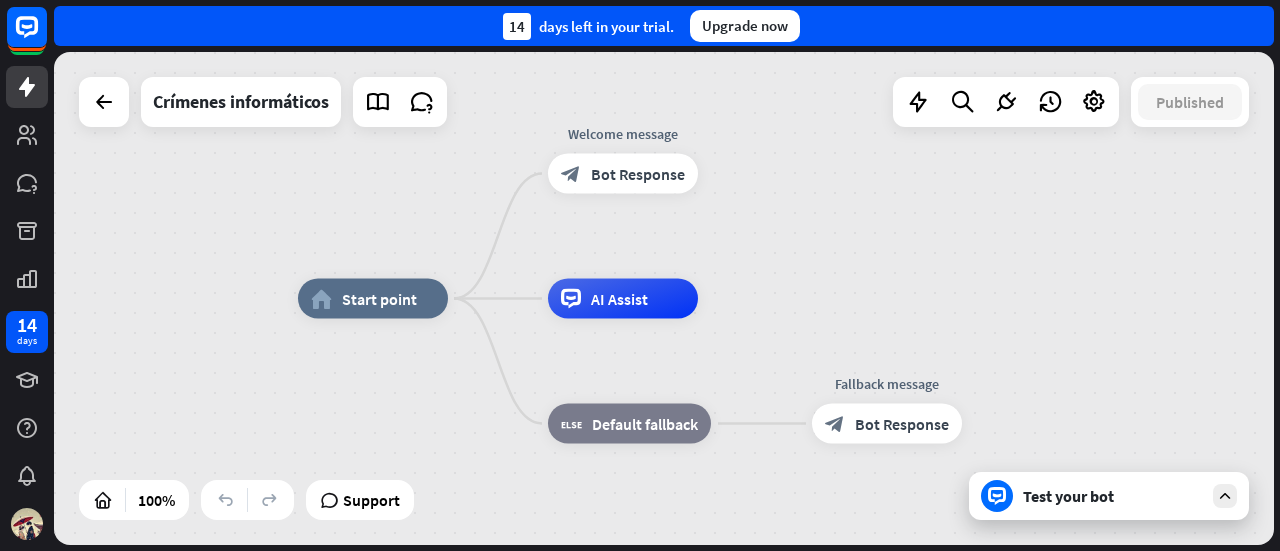 click on "home_2   Start point                 Welcome message   block_bot_response   Bot Response                     AI Assist                   block_fallback   Default fallback                 Fallback message   block_bot_response   Bot Response" at bounding box center [664, 298] 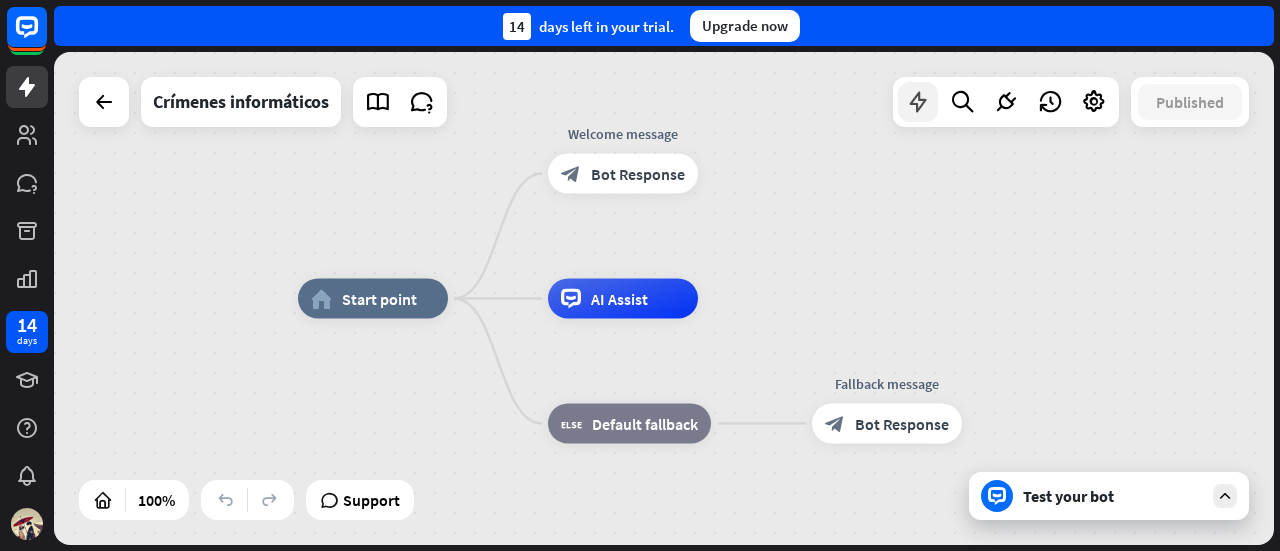 click at bounding box center [918, 102] 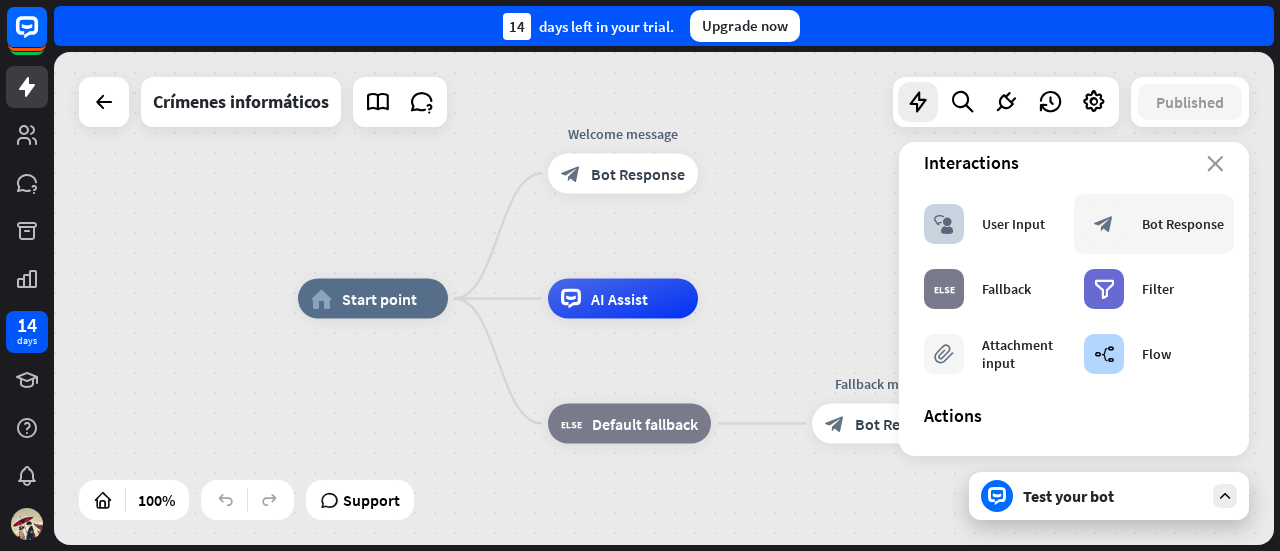 scroll, scrollTop: 0, scrollLeft: 0, axis: both 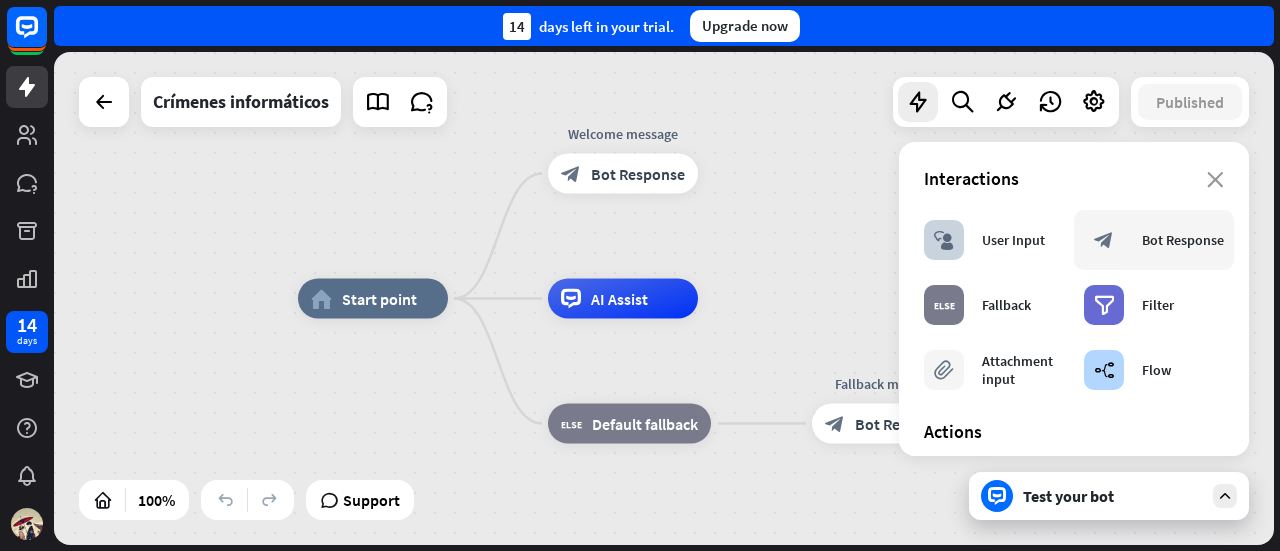 click on "Bot Response" at bounding box center [1183, 240] 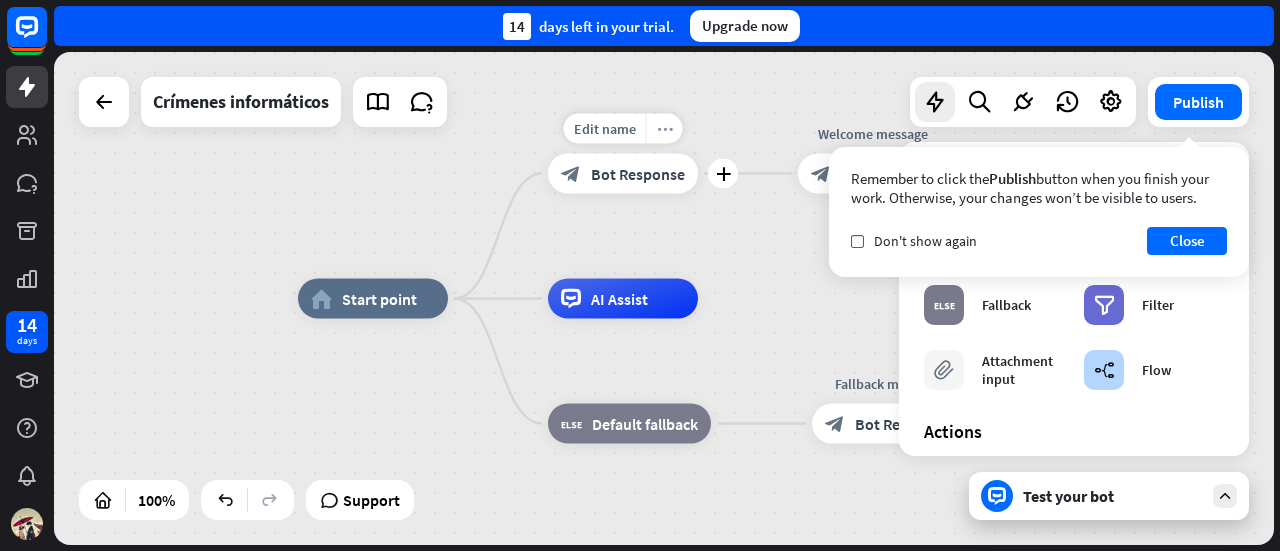 click on "more_horiz" at bounding box center [665, 128] 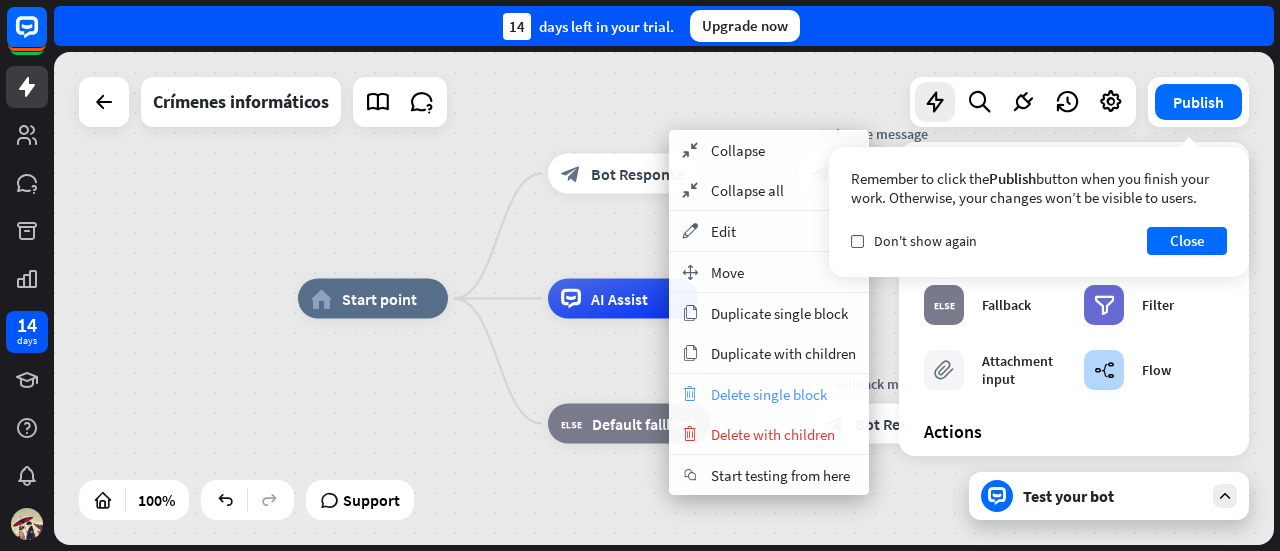 click on "Delete single block" at bounding box center (769, 394) 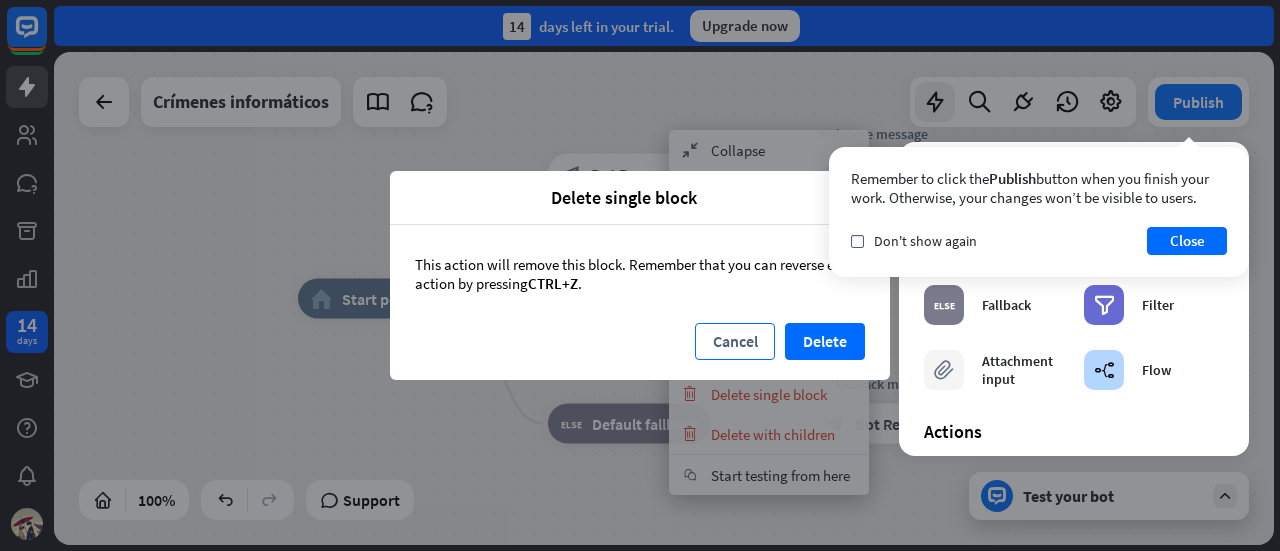 click on "Cancel" at bounding box center (735, 341) 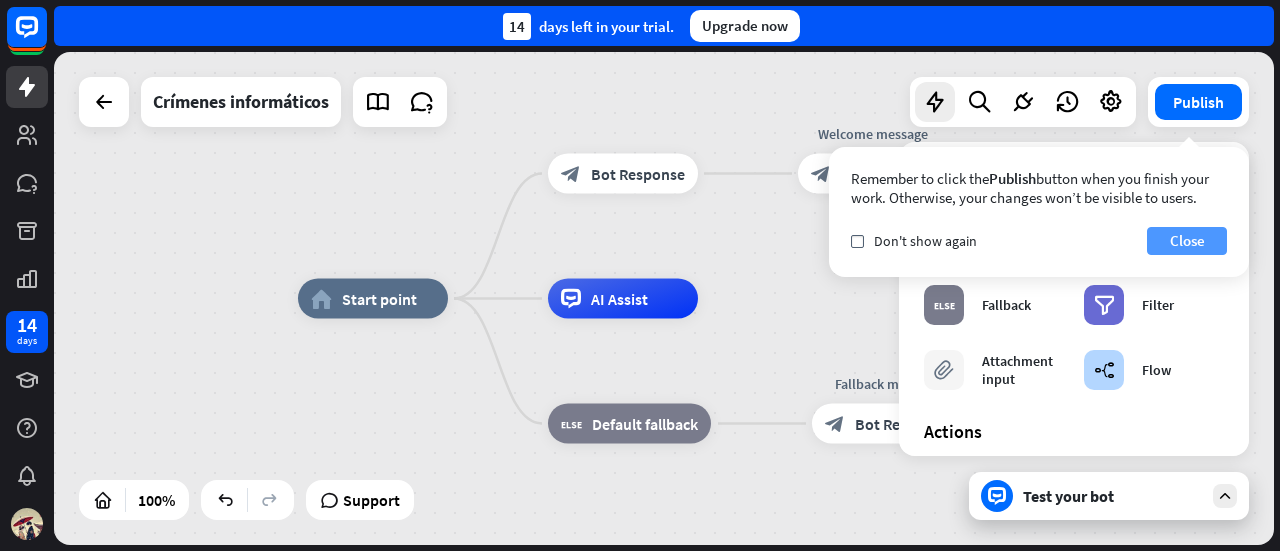 click on "Close" at bounding box center (1187, 241) 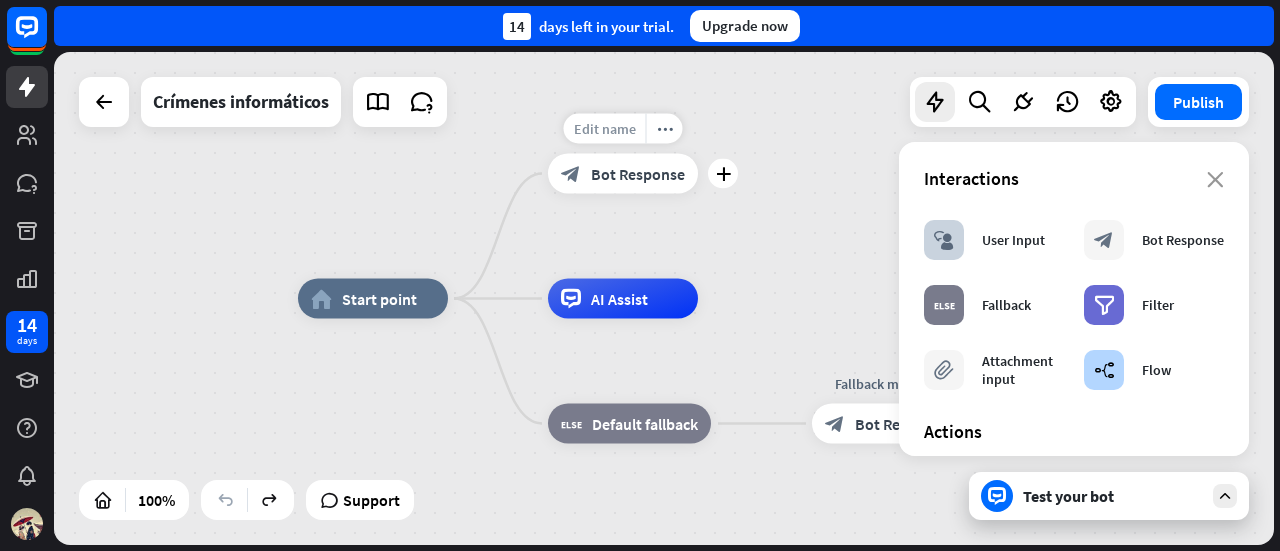 click on "Edit name" at bounding box center (605, 129) 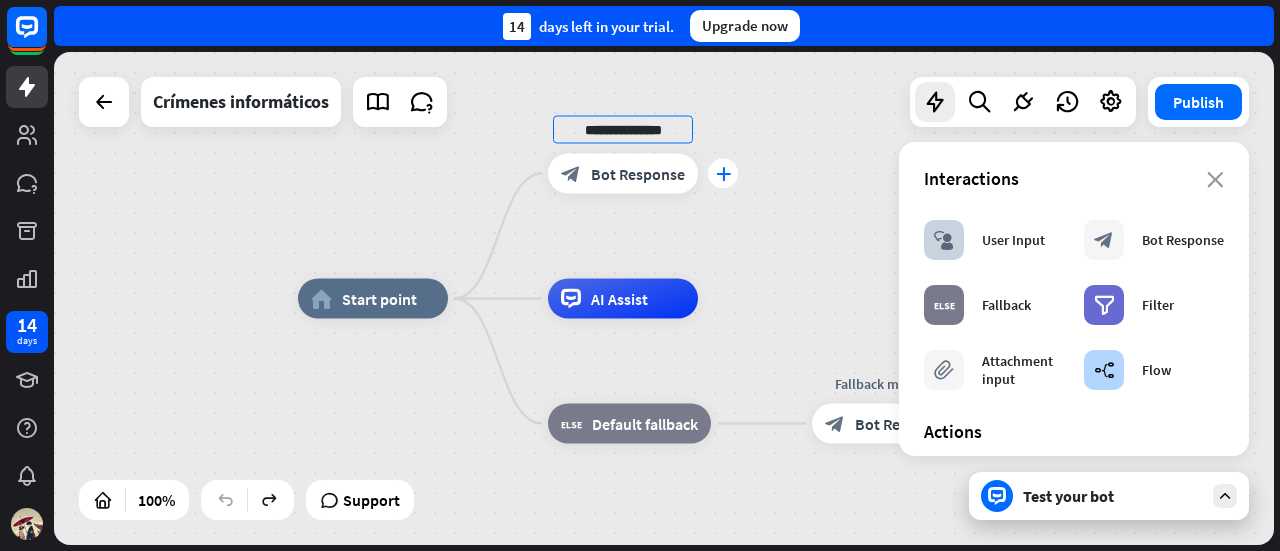 click on "plus" at bounding box center (723, 174) 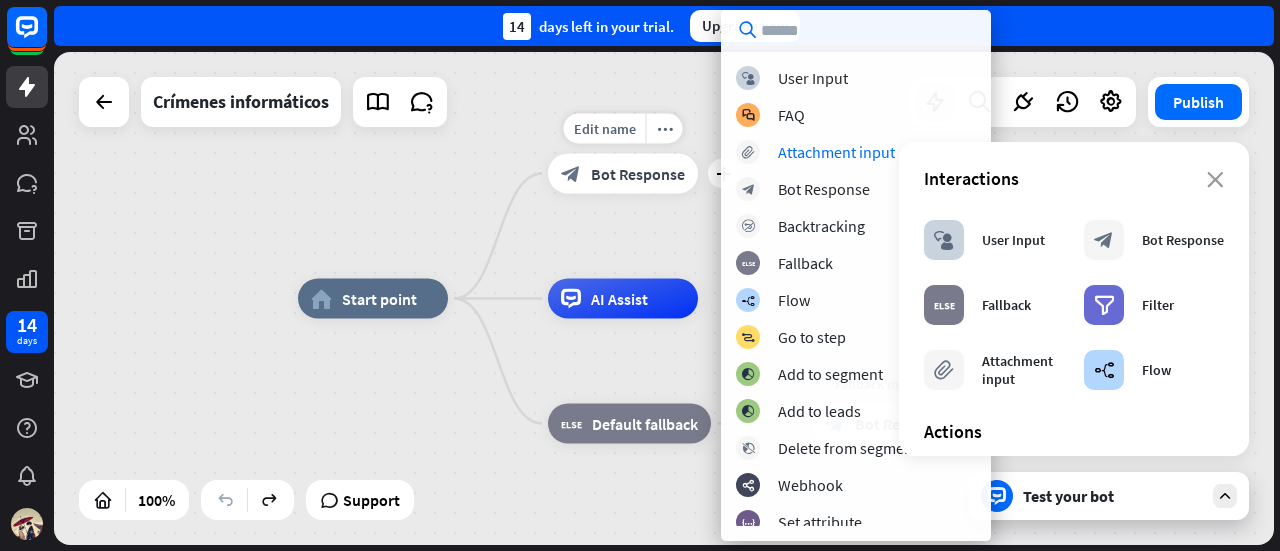 click on "Bot Response" at bounding box center (638, 174) 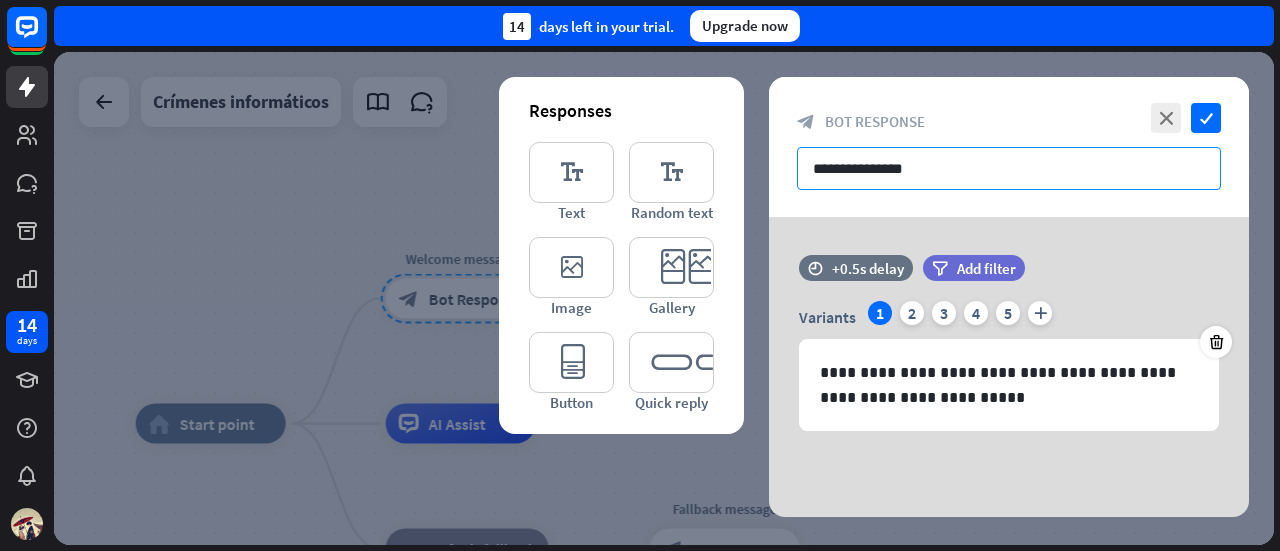click on "**********" at bounding box center (1009, 168) 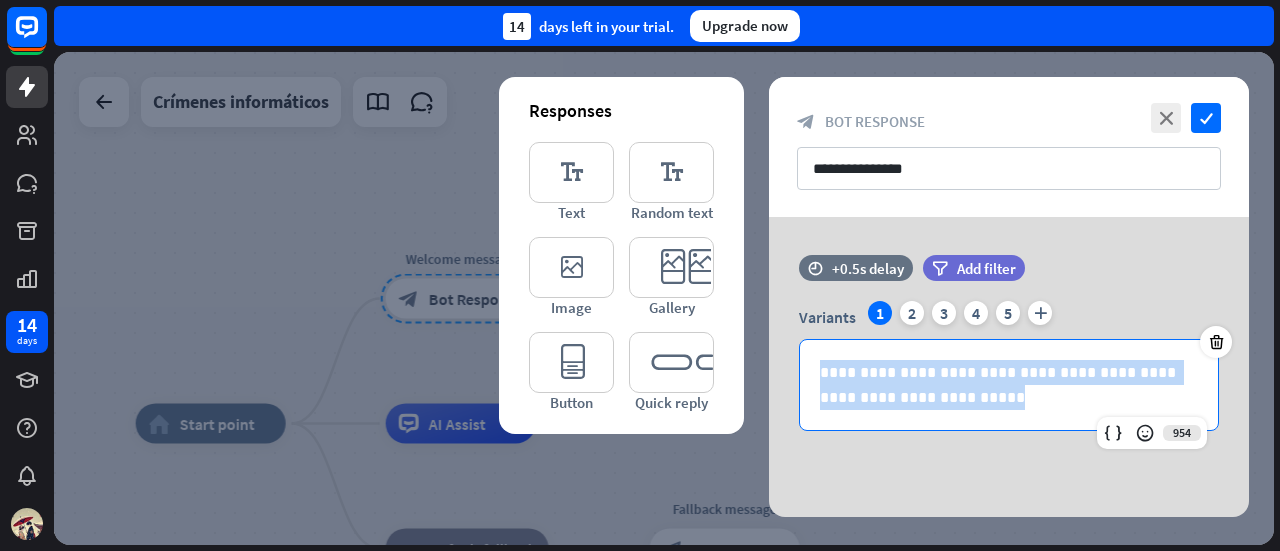 drag, startPoint x: 960, startPoint y: 401, endPoint x: 749, endPoint y: 369, distance: 213.41275 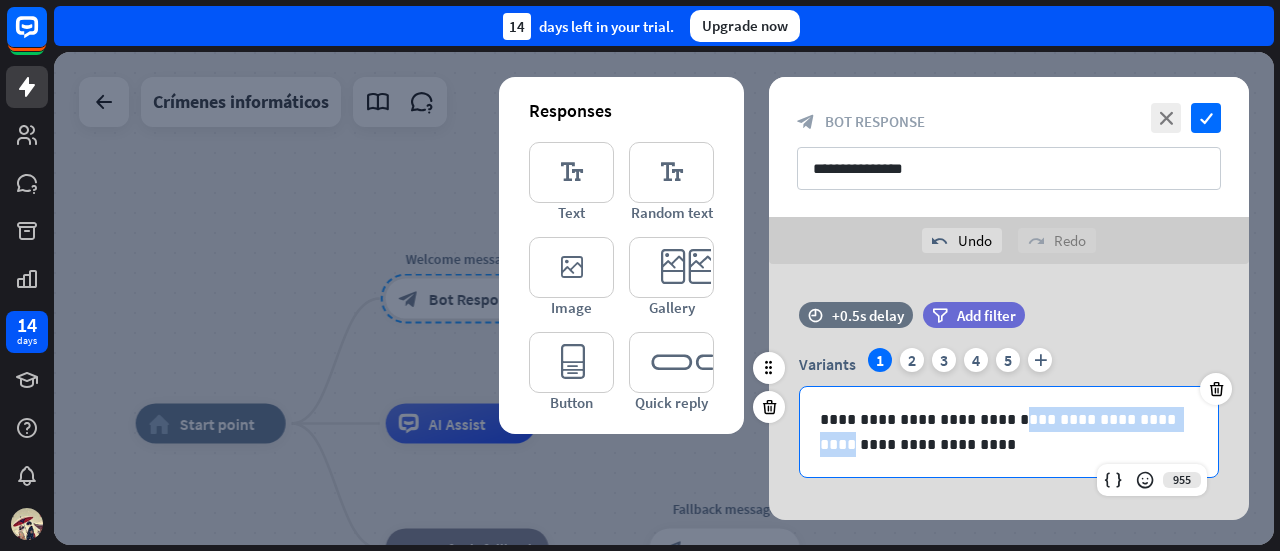 drag, startPoint x: 1176, startPoint y: 420, endPoint x: 1004, endPoint y: 428, distance: 172.18594 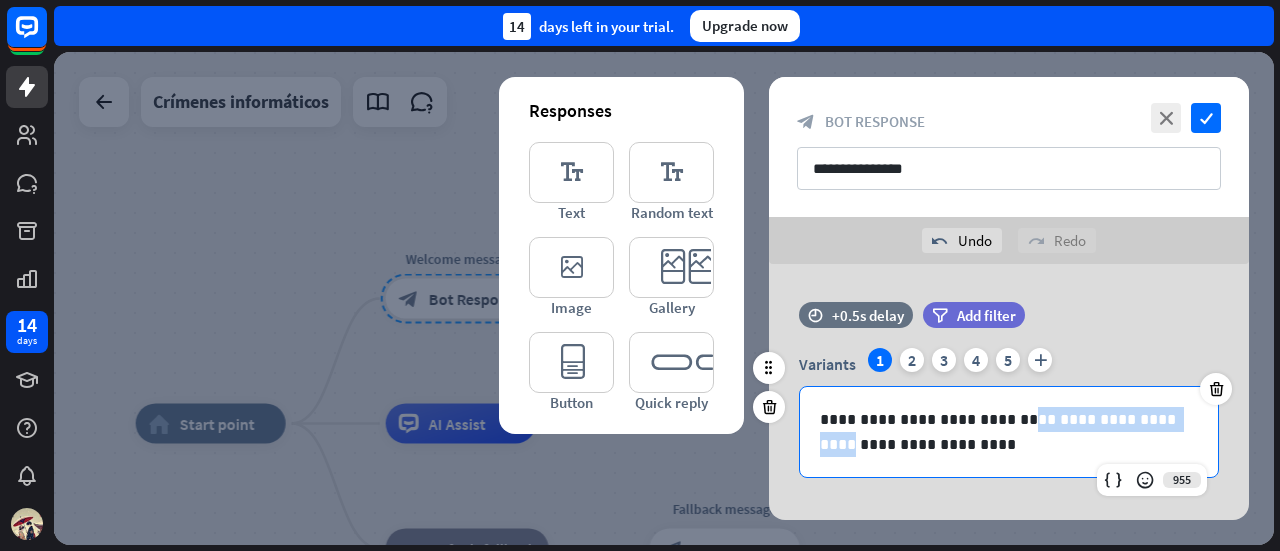 type 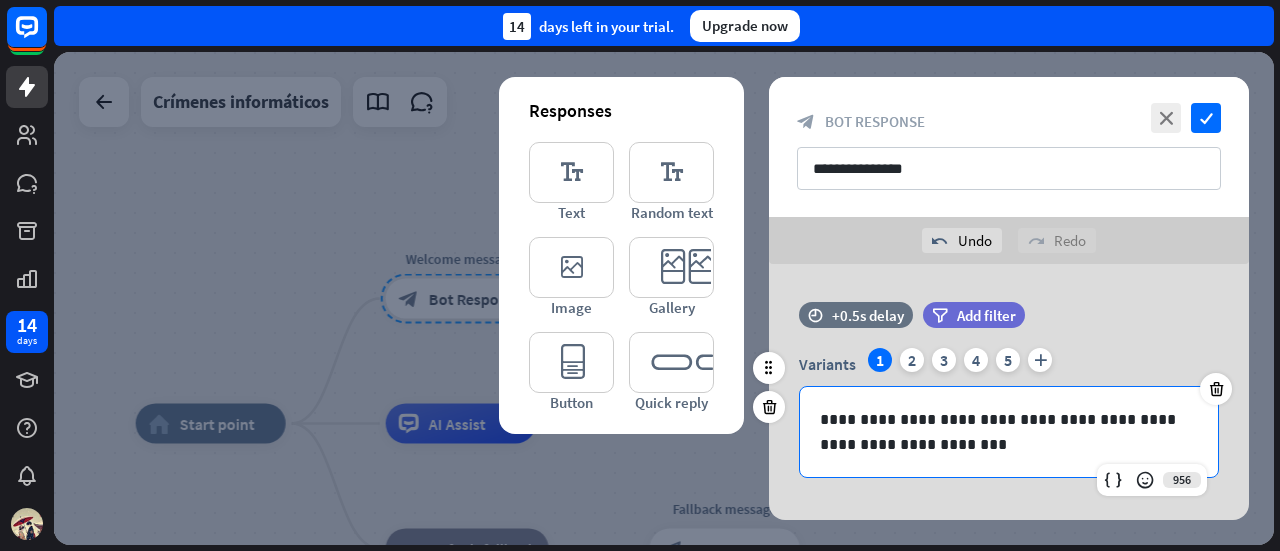 click on "**********" at bounding box center (1009, 432) 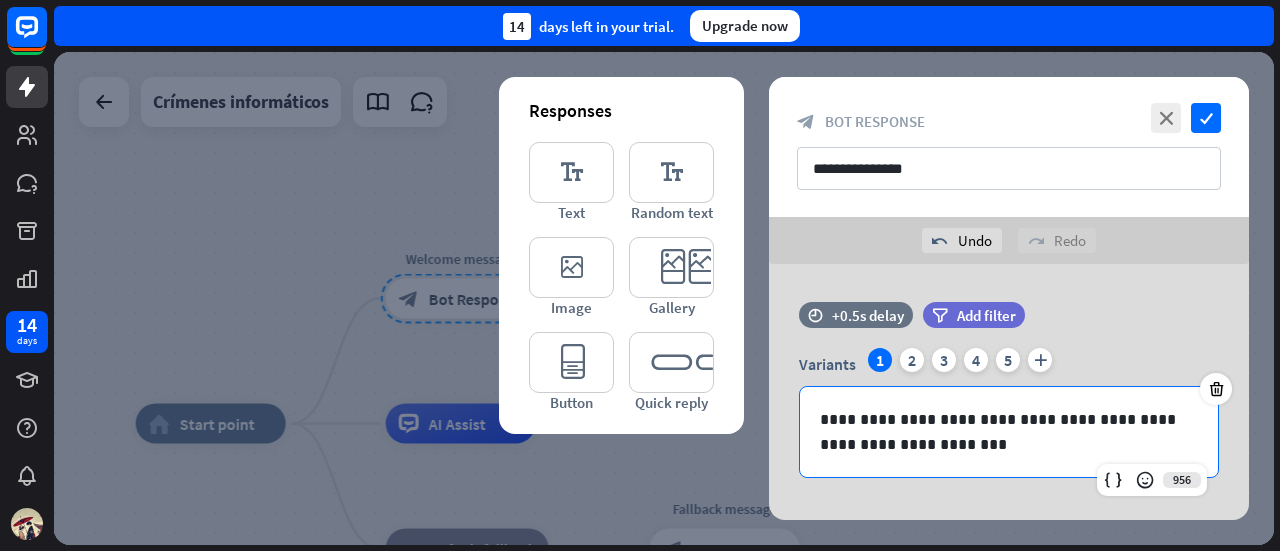 click at bounding box center (664, 298) 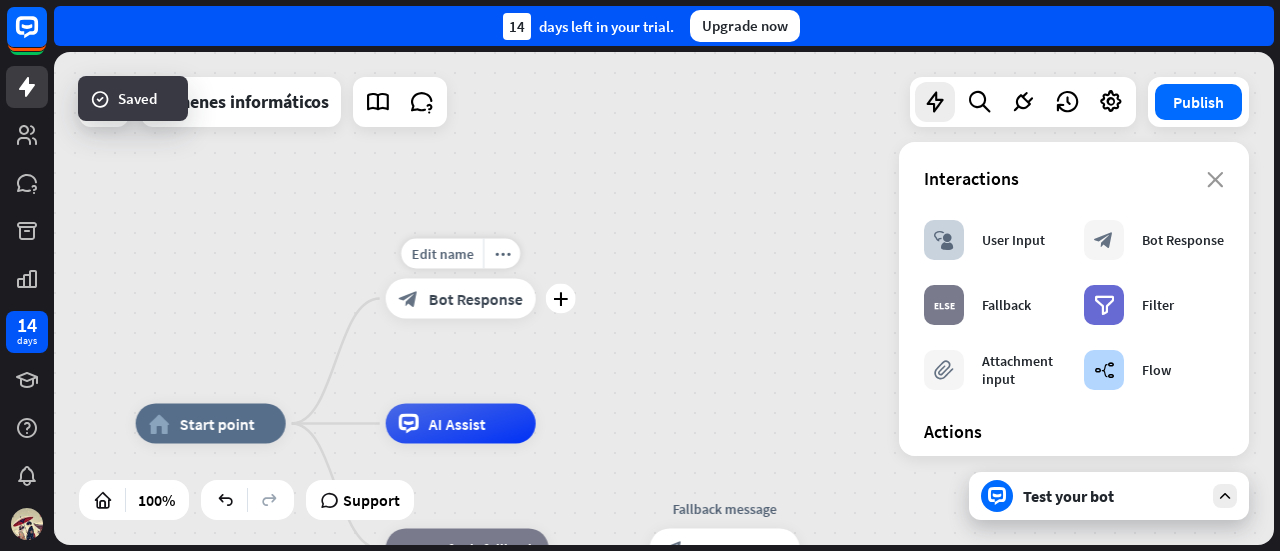 click on "plus" at bounding box center [560, 299] 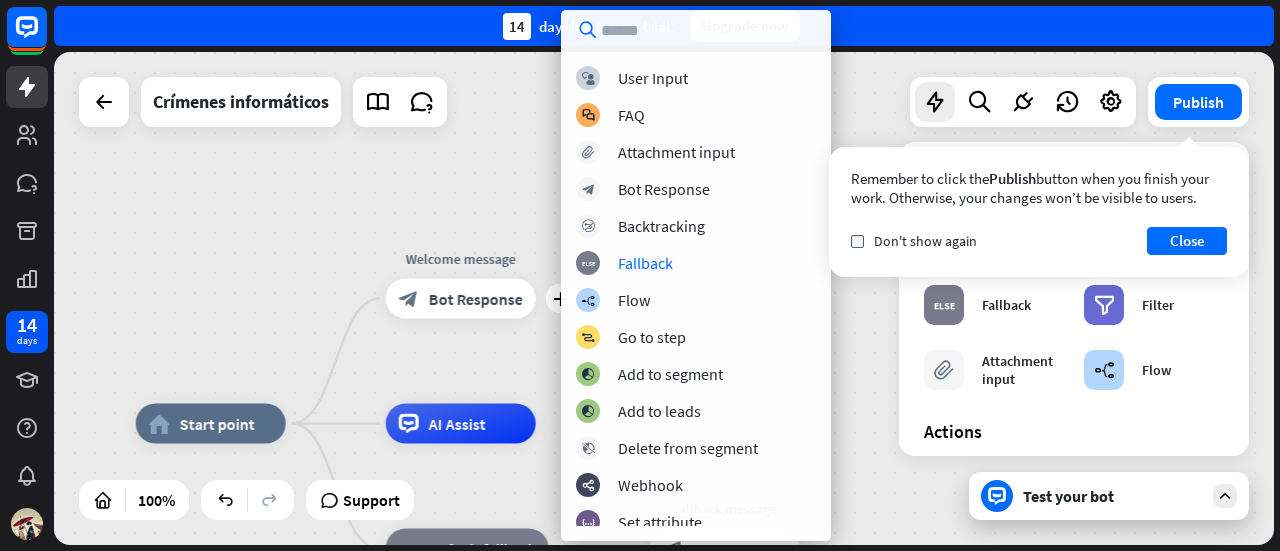click on "home_2   Start point               plus   Welcome message   block_bot_response   Bot Response                     AI Assist                   block_fallback   Default fallback                 Fallback message   block_bot_response   Bot Response" at bounding box center (664, 298) 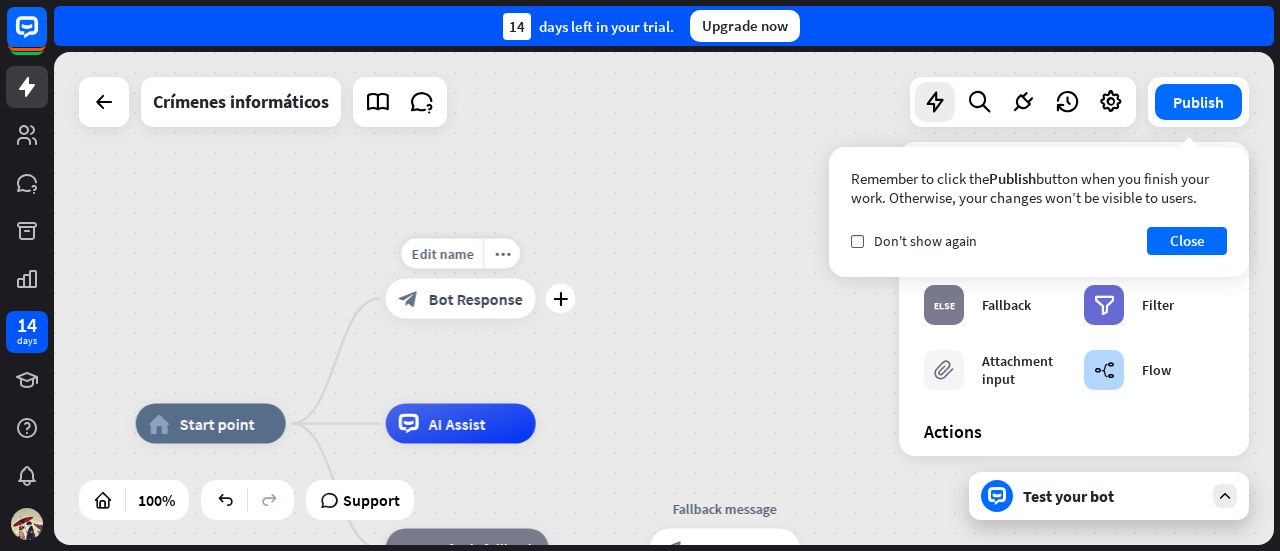 click on "block_bot_response   Bot Response" at bounding box center (461, 299) 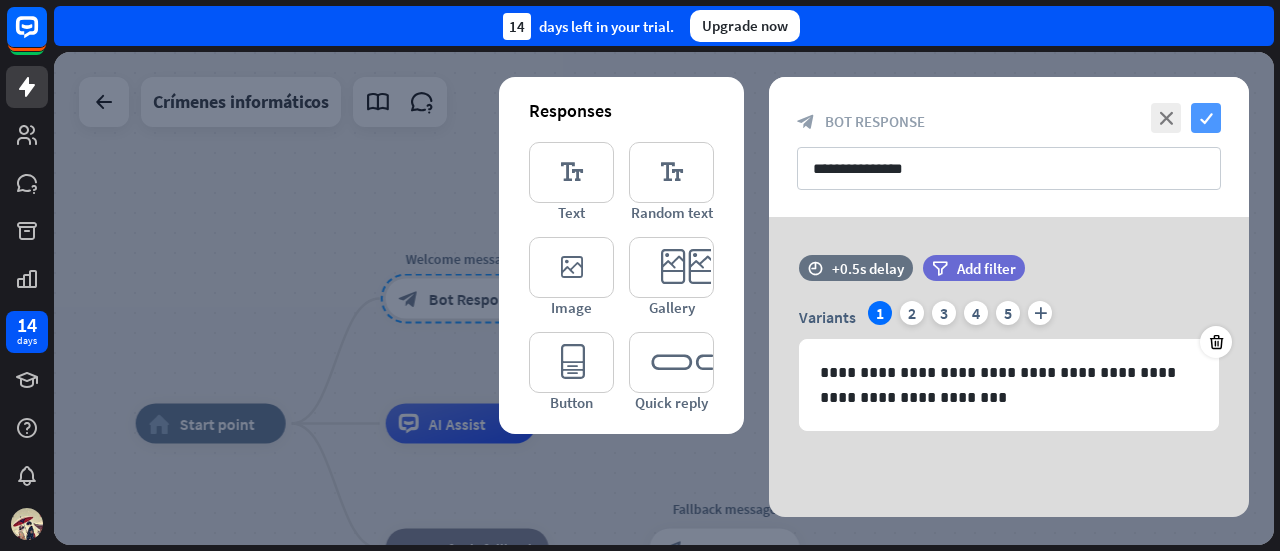 click on "check" at bounding box center [1206, 118] 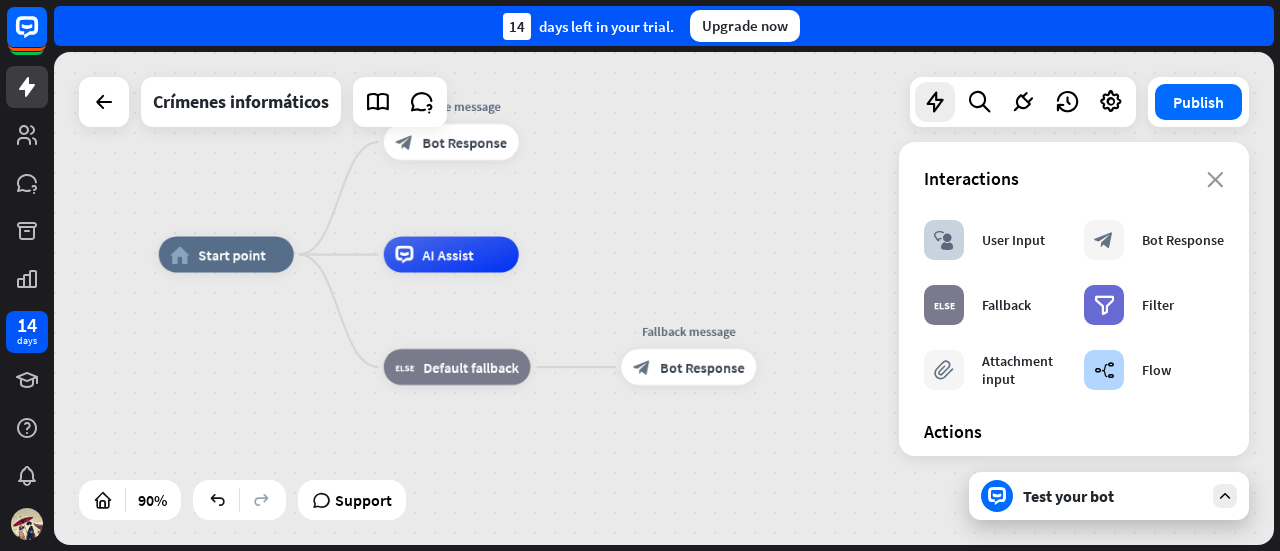 drag, startPoint x: 671, startPoint y: 387, endPoint x: 674, endPoint y: 231, distance: 156.02884 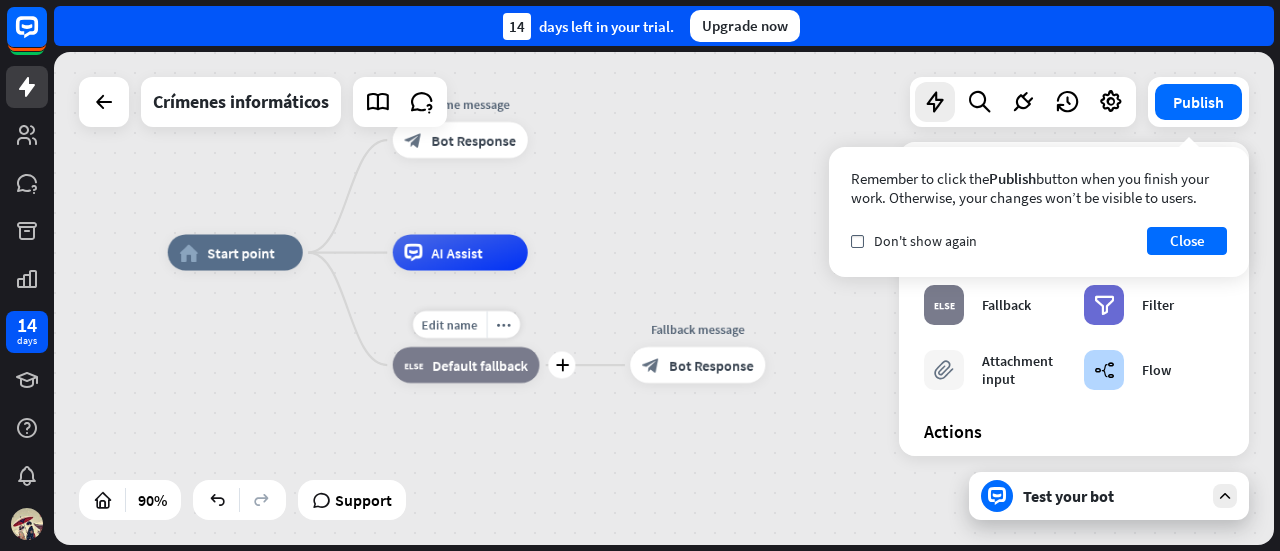 click on "Default fallback" at bounding box center (479, 365) 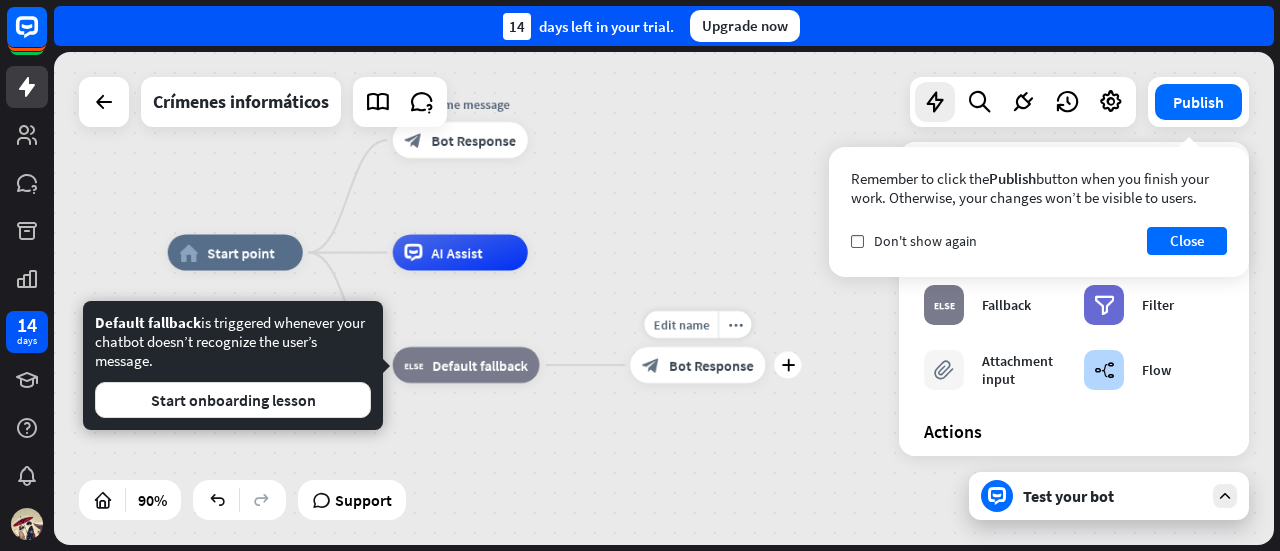 click on "Bot Response" at bounding box center [711, 365] 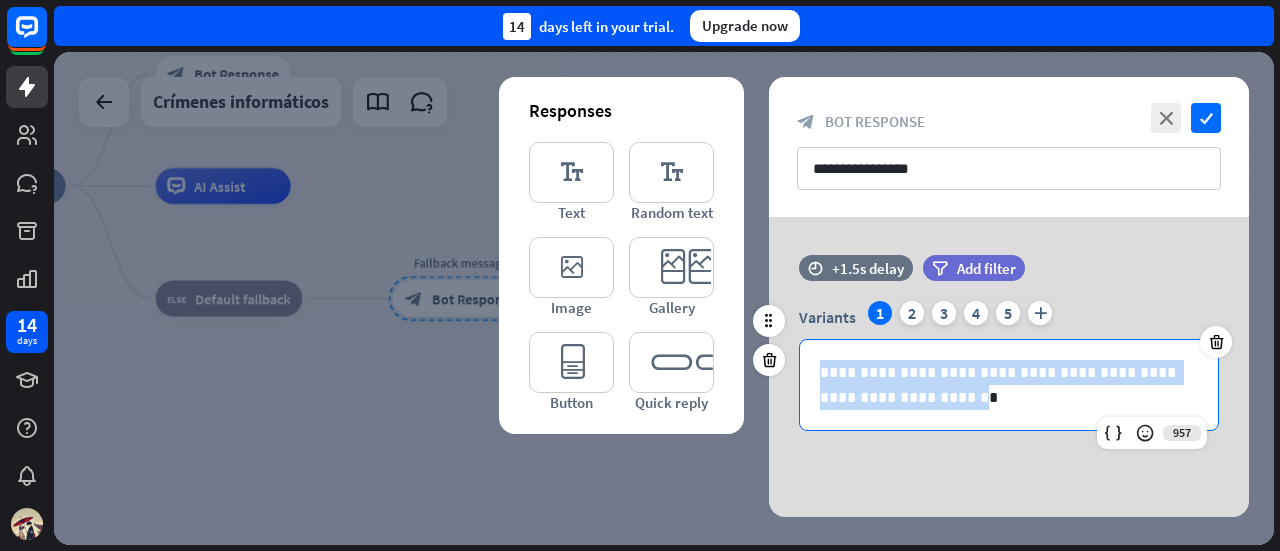 drag, startPoint x: 915, startPoint y: 401, endPoint x: 796, endPoint y: 356, distance: 127.22421 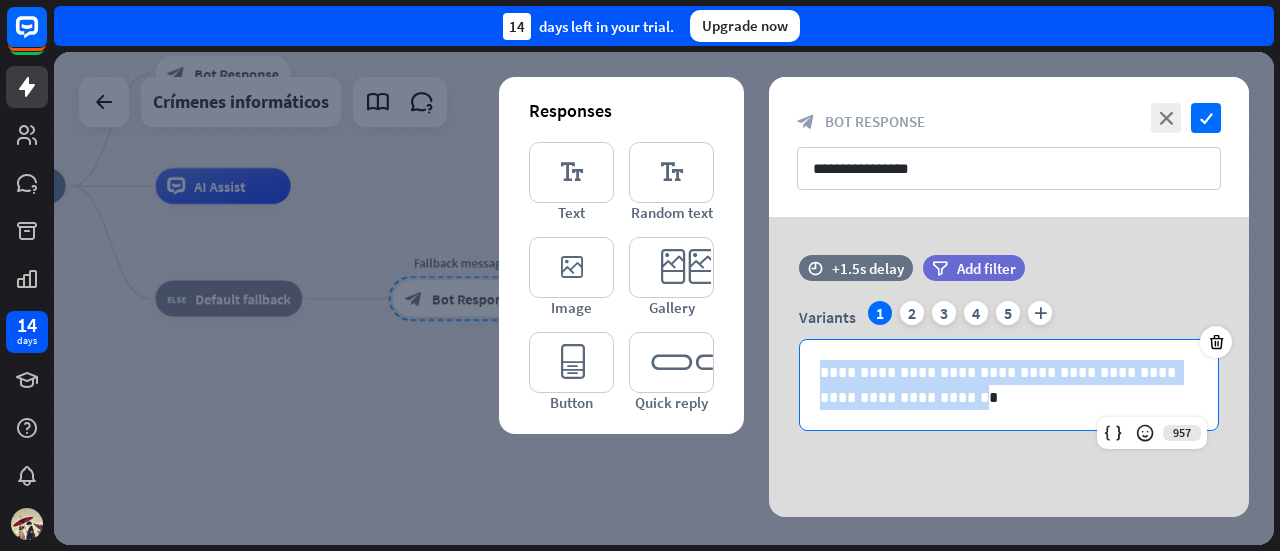 type 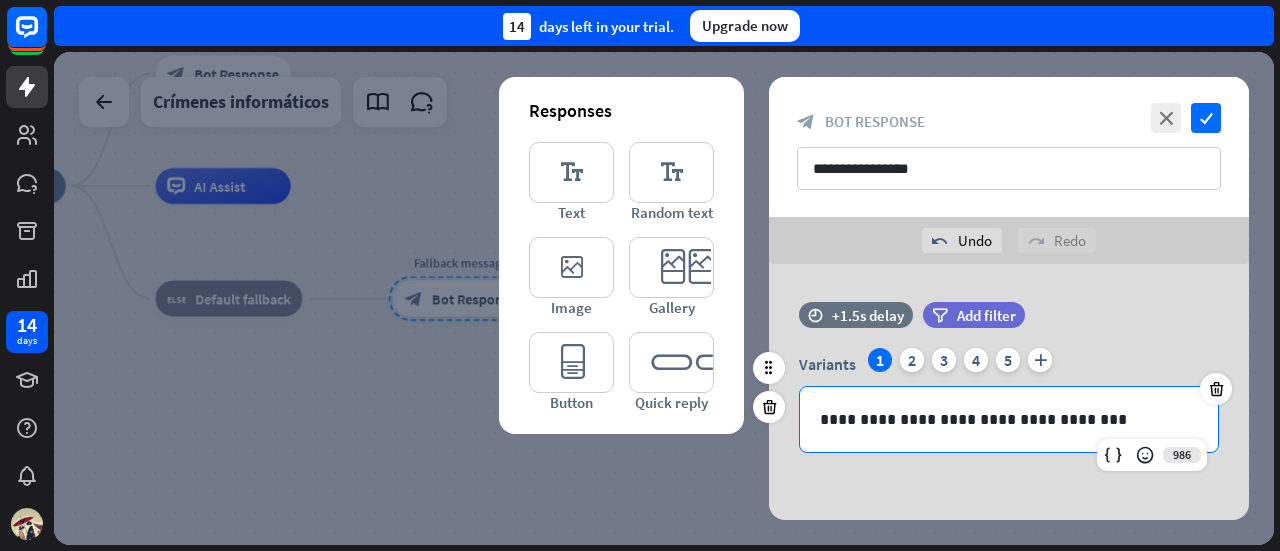 click on "**********" at bounding box center [1009, 419] 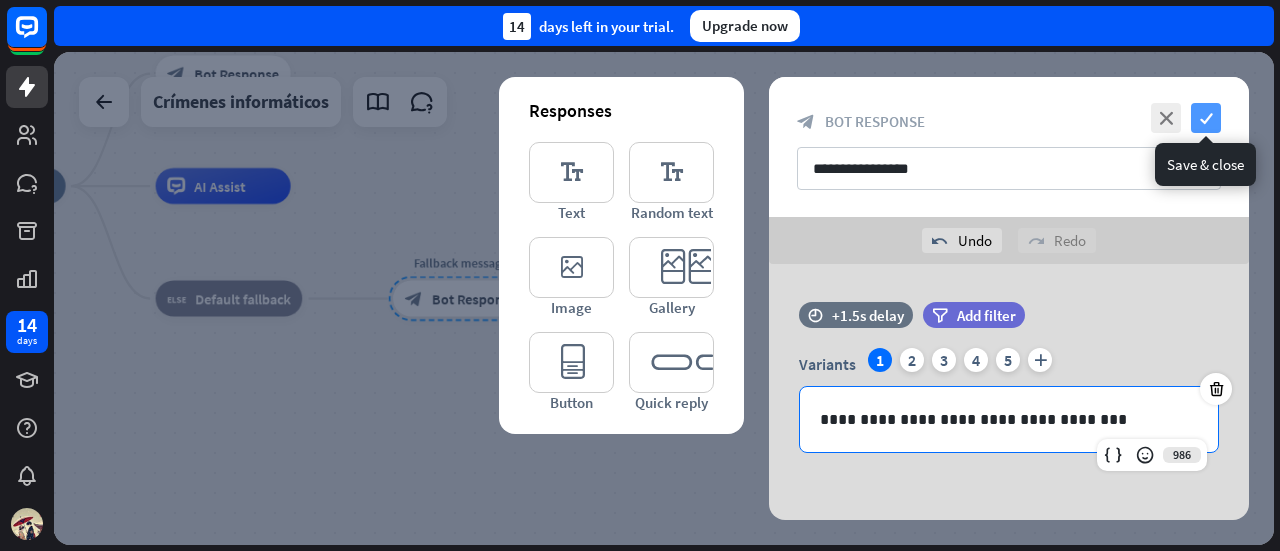 click on "check" at bounding box center (1206, 118) 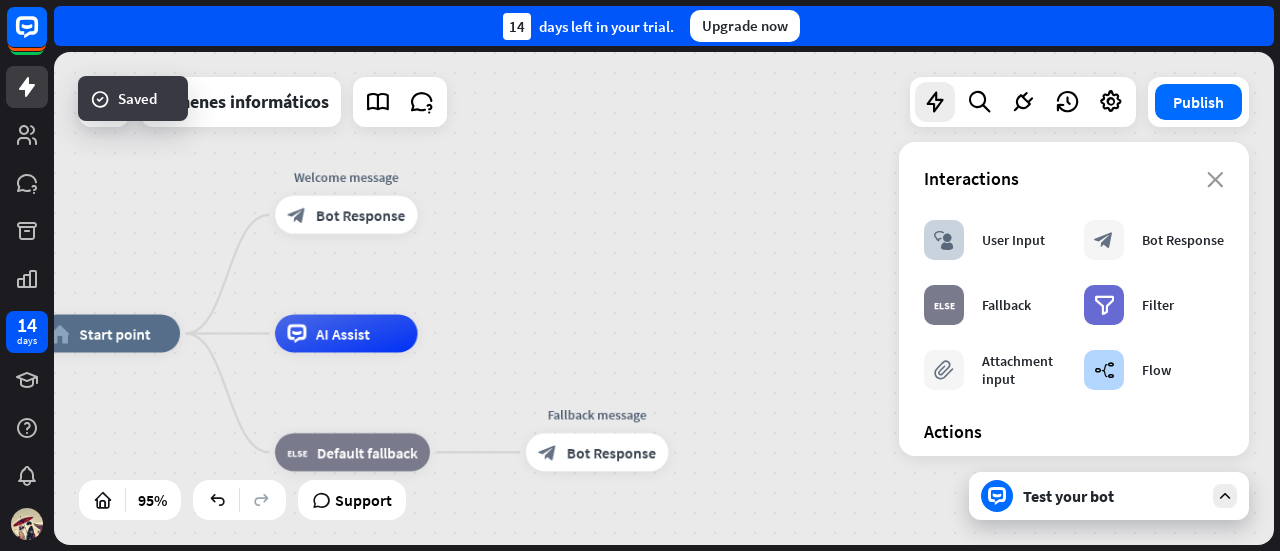 drag, startPoint x: 516, startPoint y: 215, endPoint x: 678, endPoint y: 392, distance: 239.94374 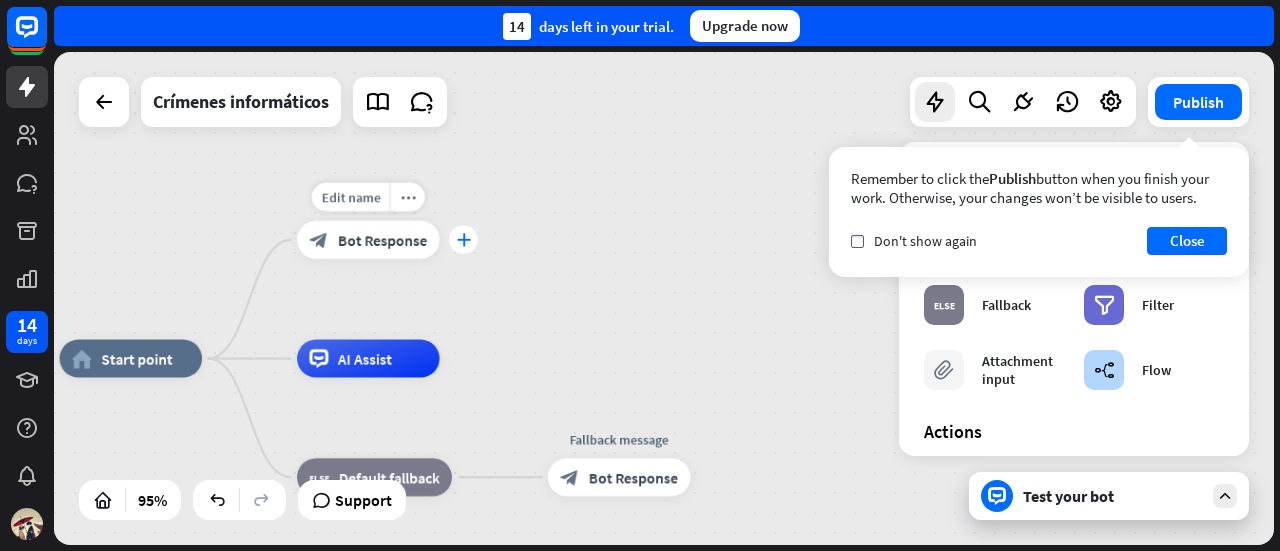 click on "plus" at bounding box center (463, 239) 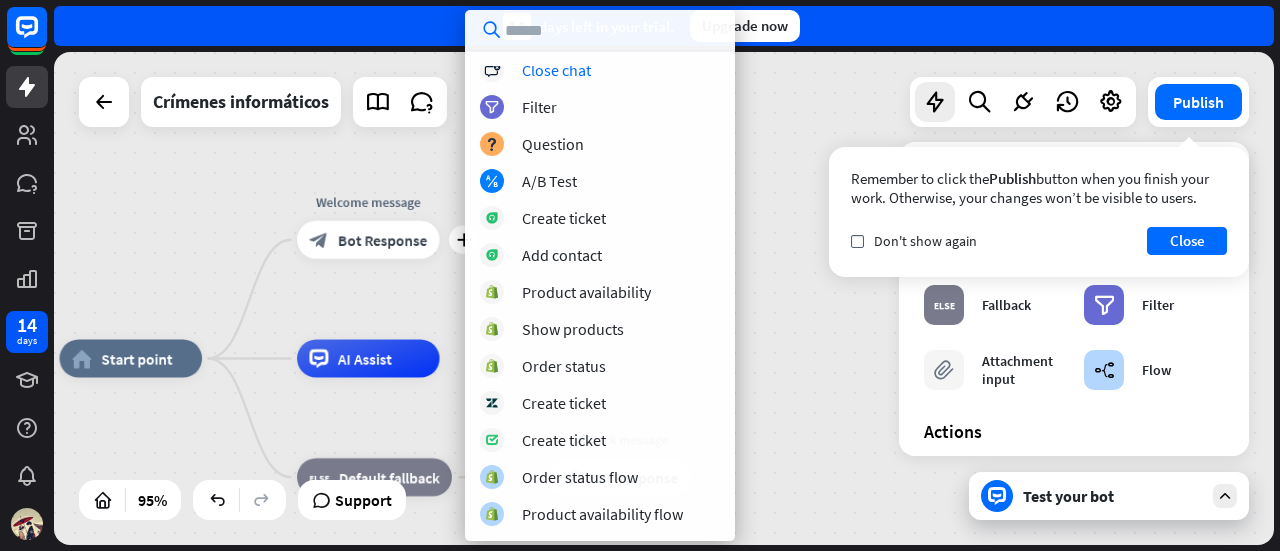 scroll, scrollTop: 0, scrollLeft: 0, axis: both 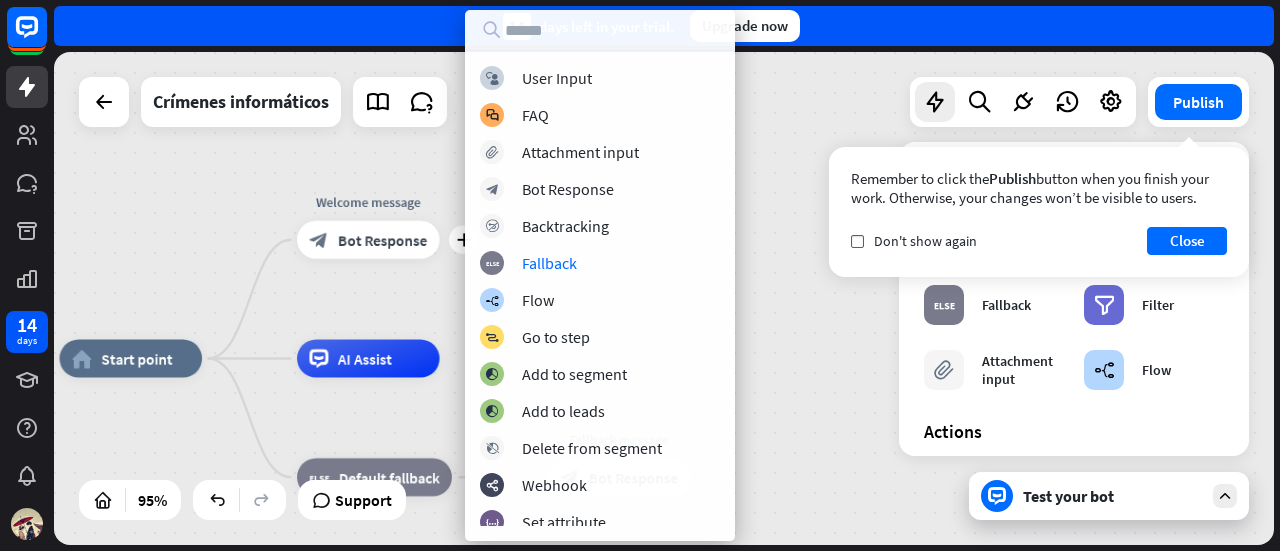 drag, startPoint x: 491, startPoint y: 51, endPoint x: 774, endPoint y: 224, distance: 331.6896 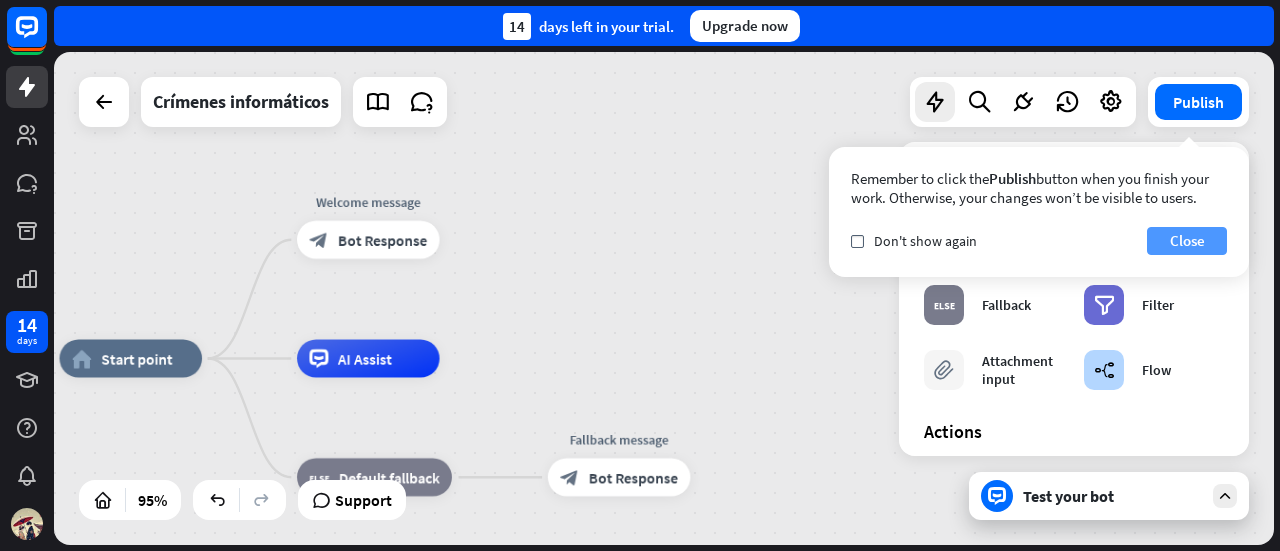 click on "Close" at bounding box center (1187, 241) 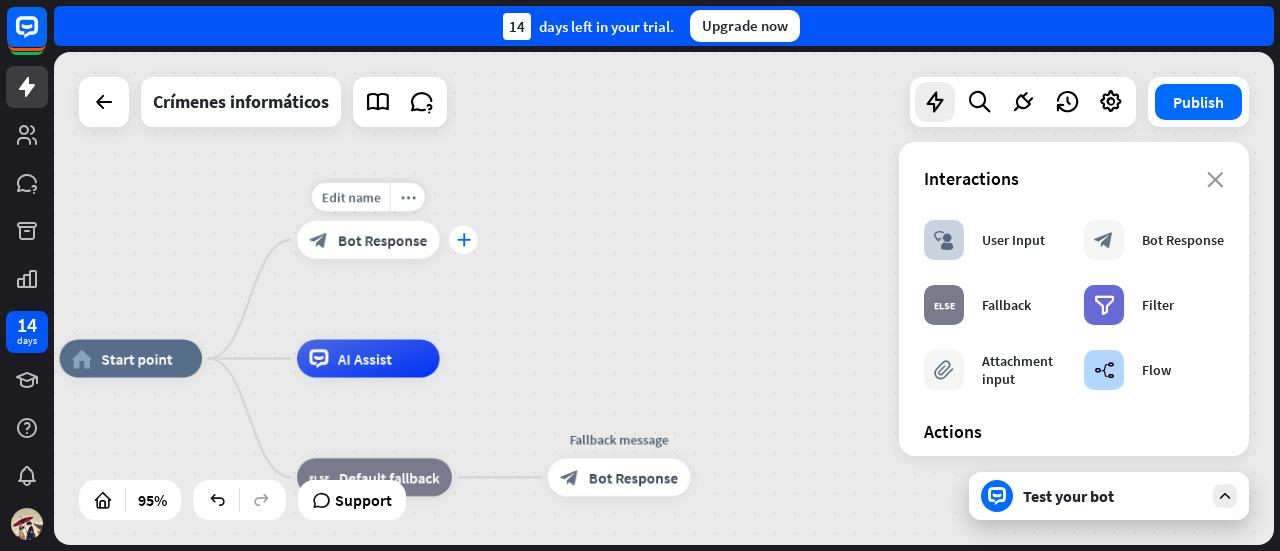 click on "plus" at bounding box center [463, 240] 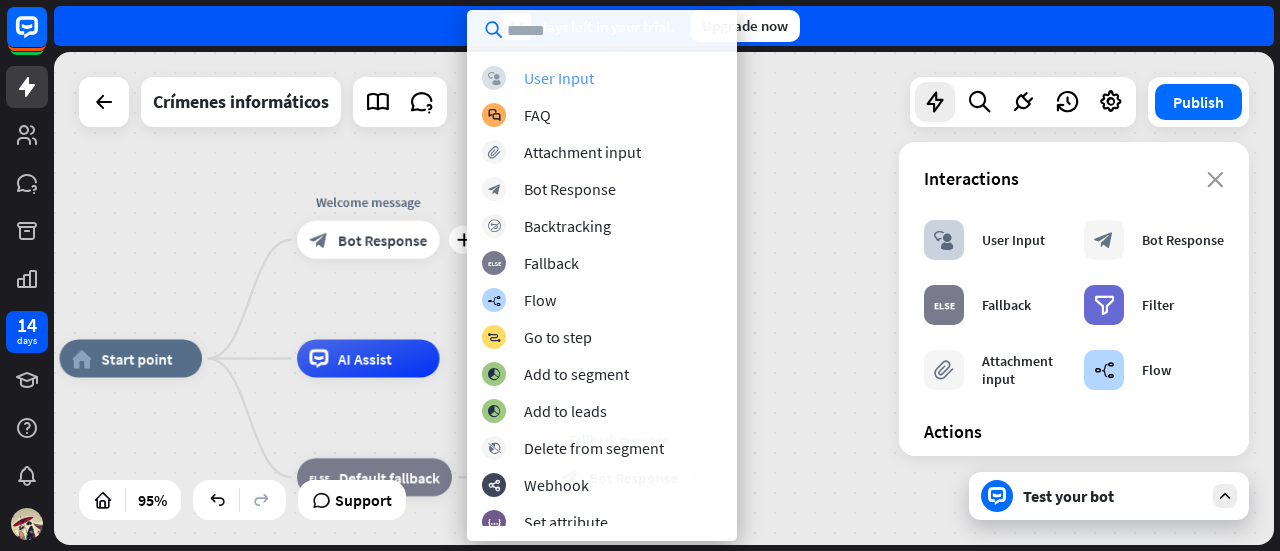 click on "User Input" at bounding box center (559, 78) 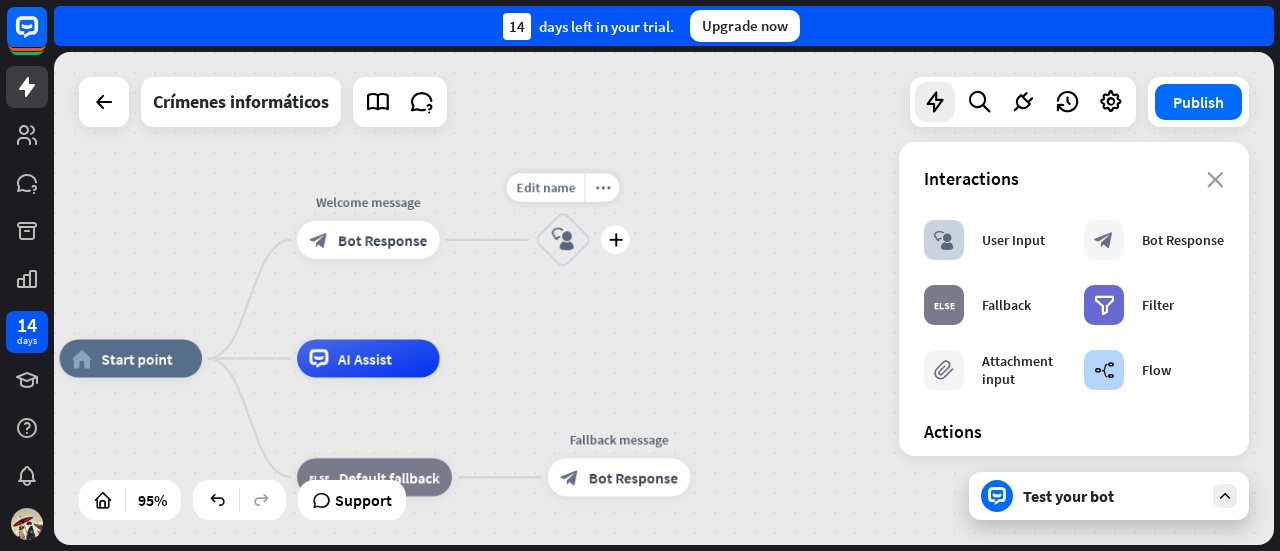 click on "block_user_input" at bounding box center [563, 239] 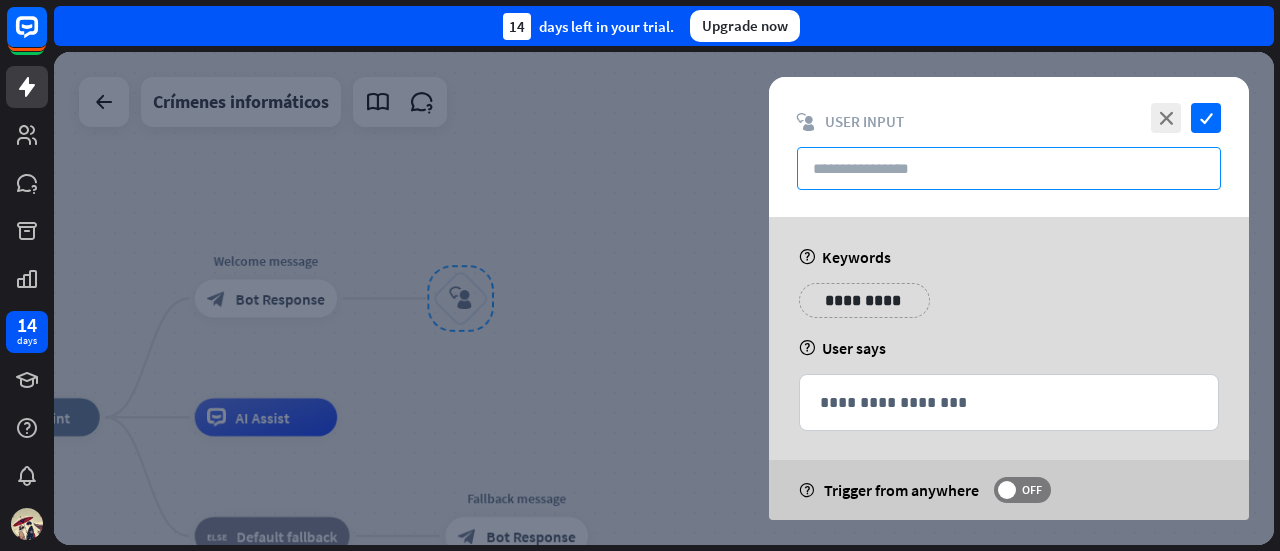 click at bounding box center (1009, 168) 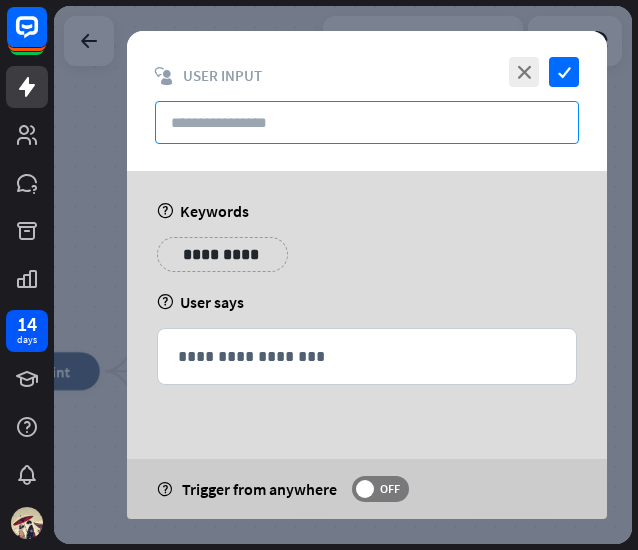 click at bounding box center [367, 122] 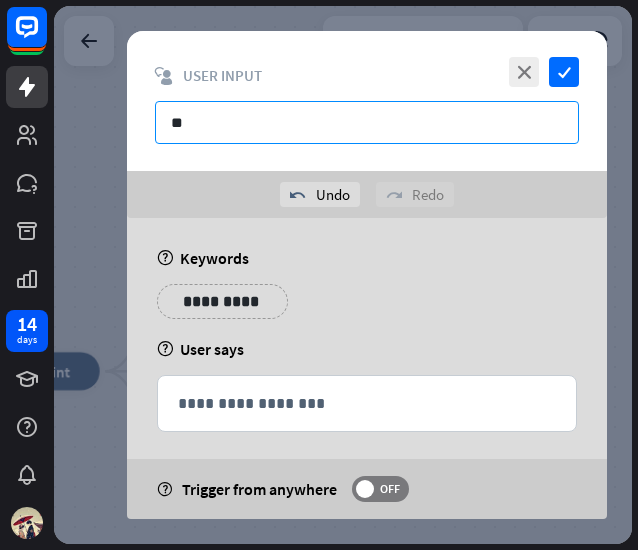 type on "*" 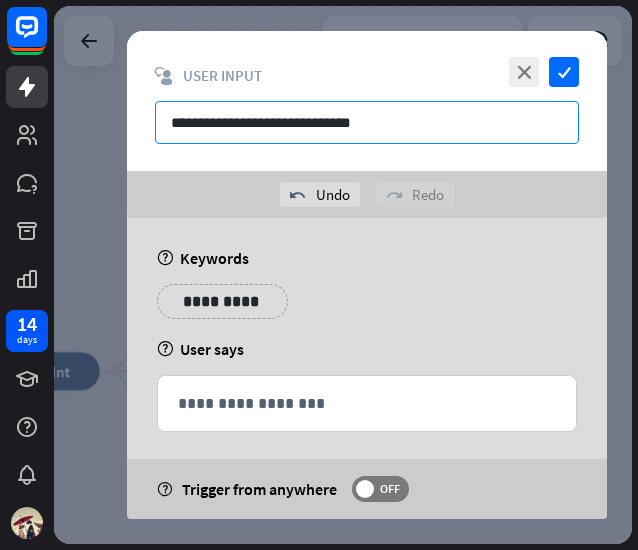 type on "**********" 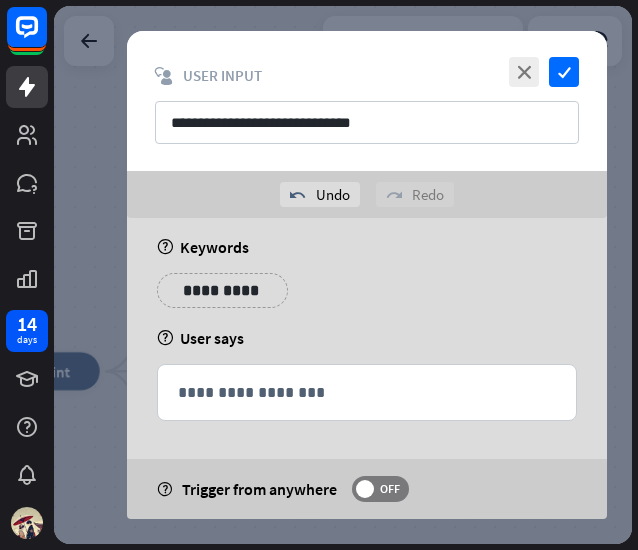 scroll, scrollTop: 13, scrollLeft: 0, axis: vertical 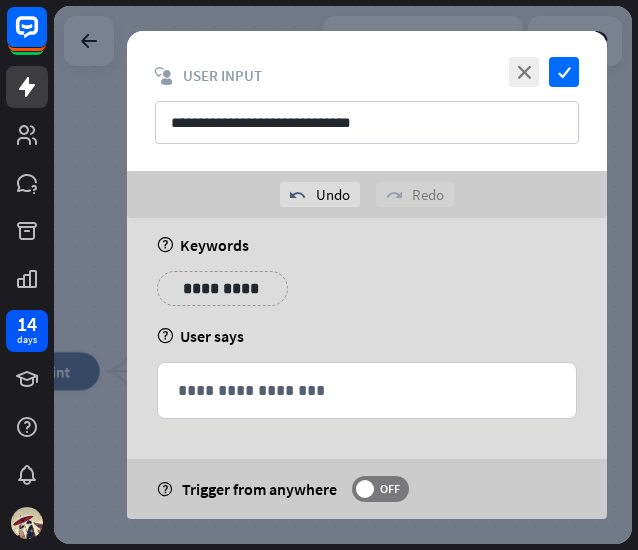 click on "**********" at bounding box center (222, 288) 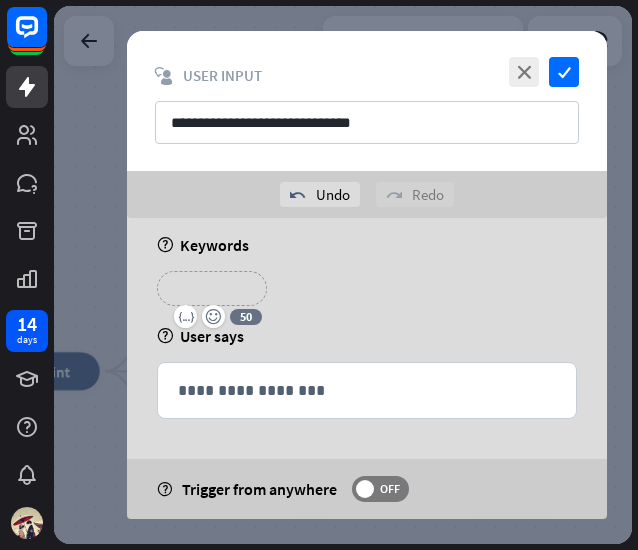 click on "**********" at bounding box center (212, 288) 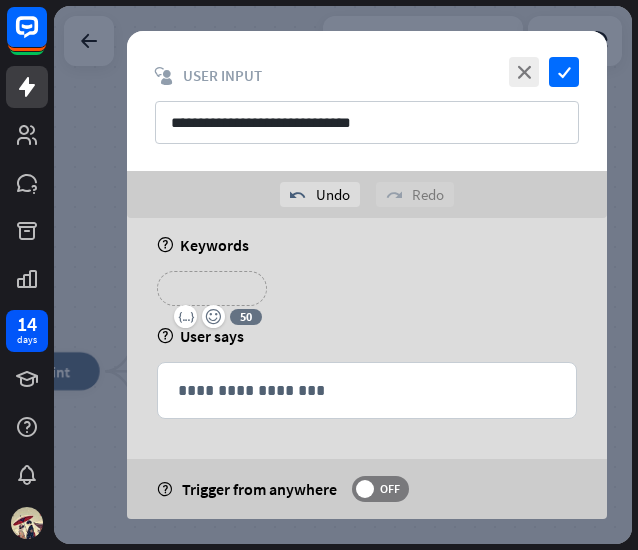 click on "**********" at bounding box center (367, 296) 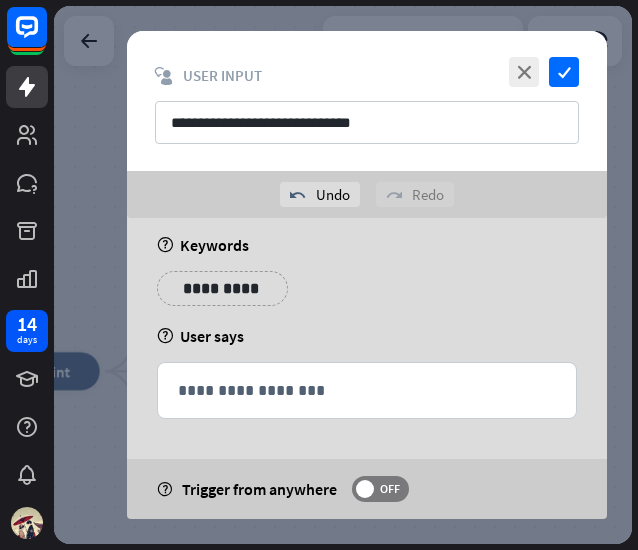 click on "**********" at bounding box center [222, 288] 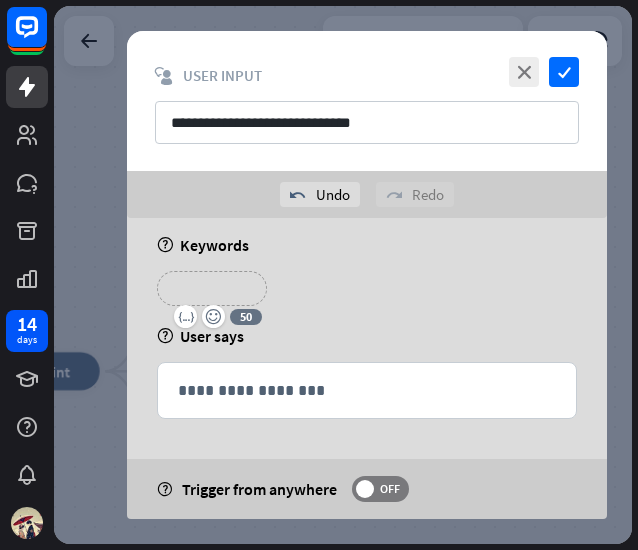 type 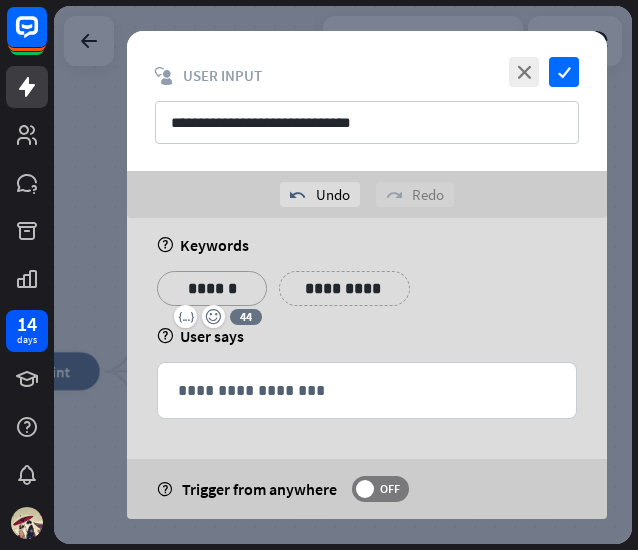 click on "**********" at bounding box center [344, 288] 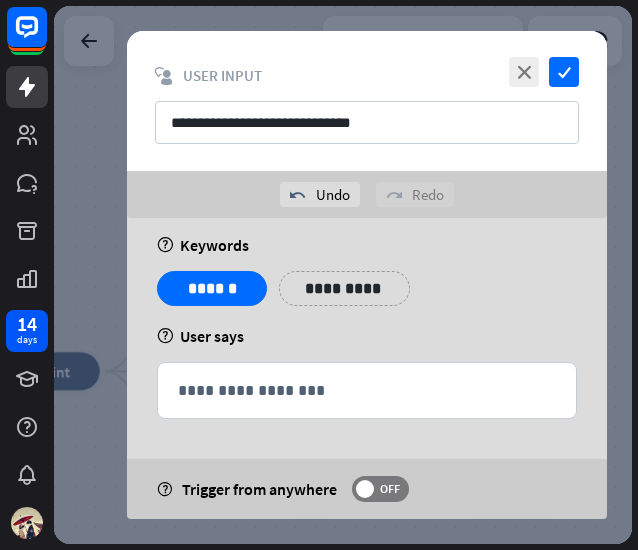 click on "**********" at bounding box center (344, 288) 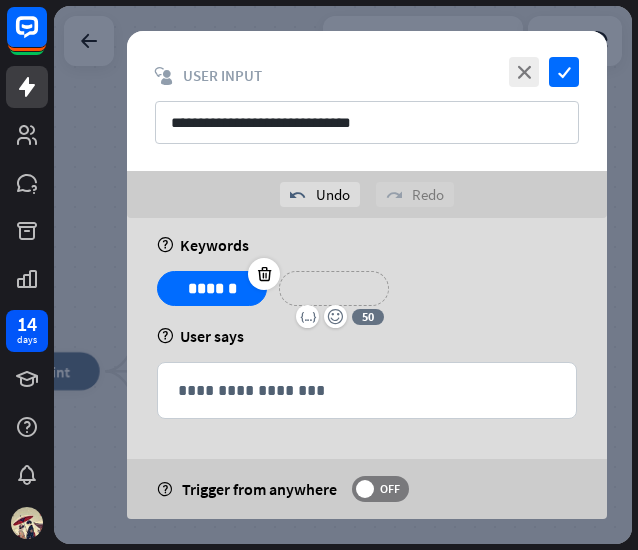 click on "******" at bounding box center (212, 288) 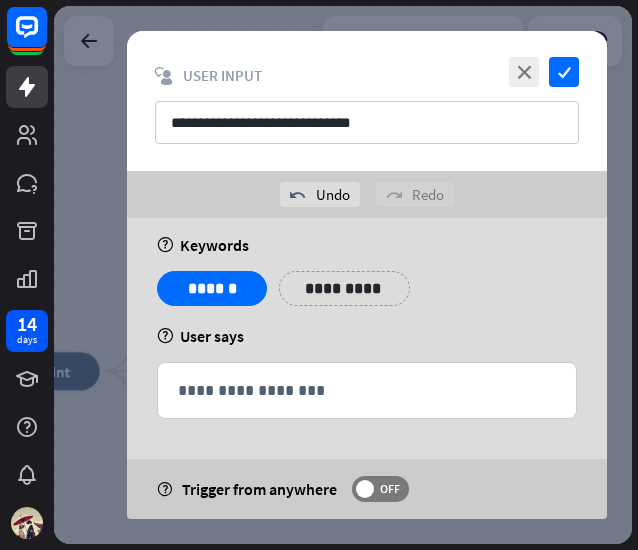click on "**********" at bounding box center (344, 288) 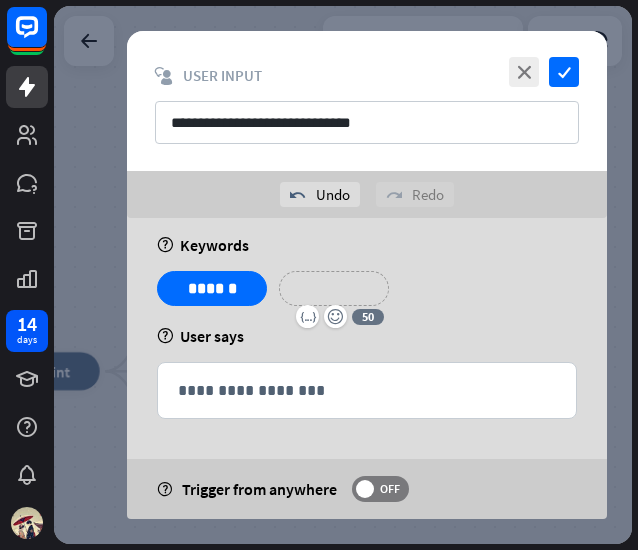 type 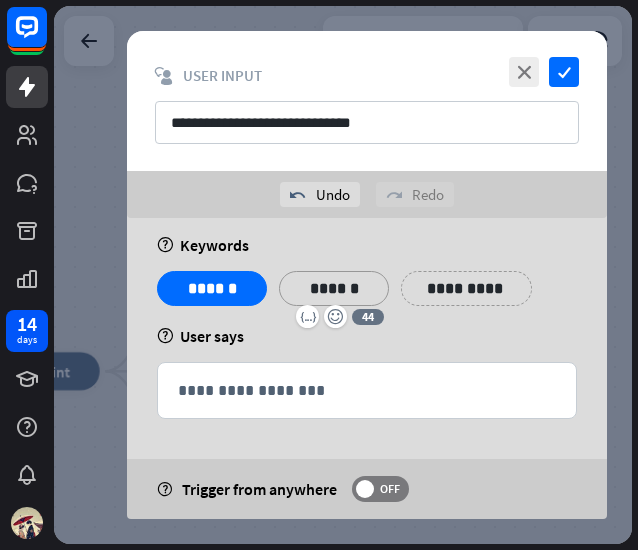 click on "**********" at bounding box center (466, 288) 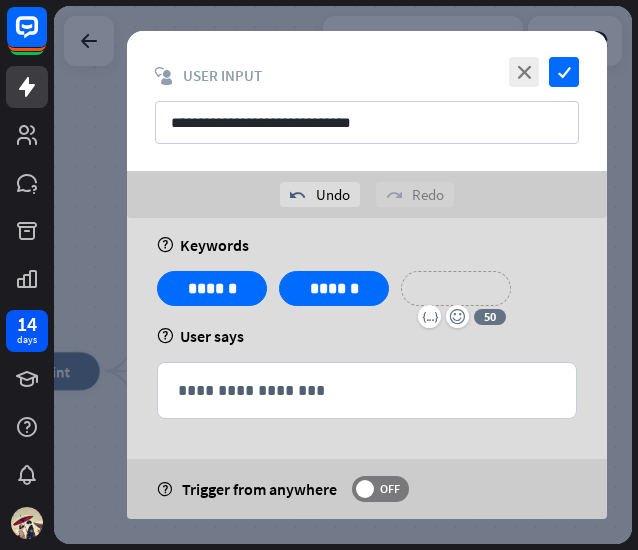 type 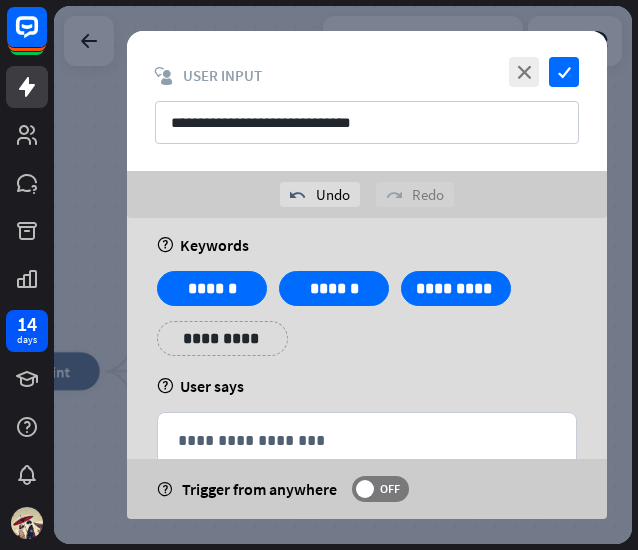 click on "**********" at bounding box center [367, 321] 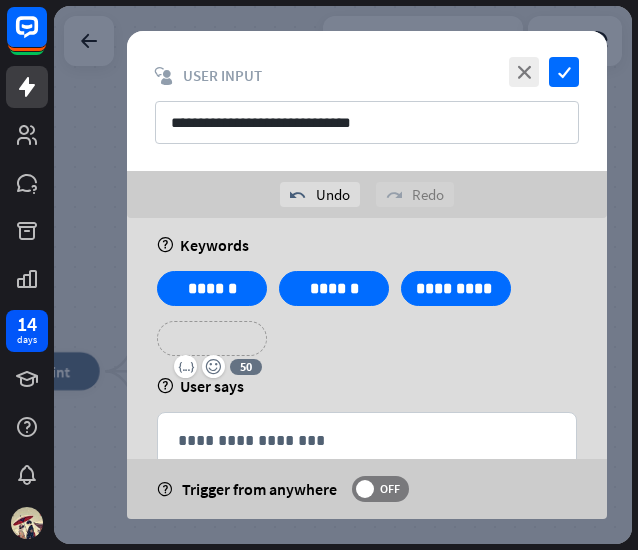 type 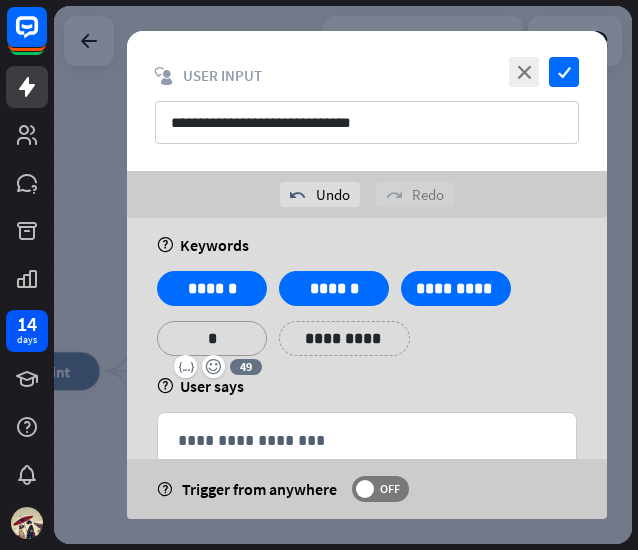 scroll, scrollTop: 0, scrollLeft: 0, axis: both 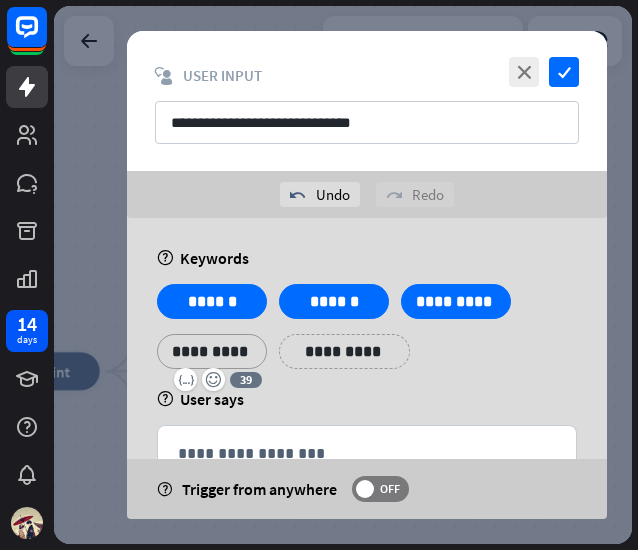 click on "**********" at bounding box center [344, 351] 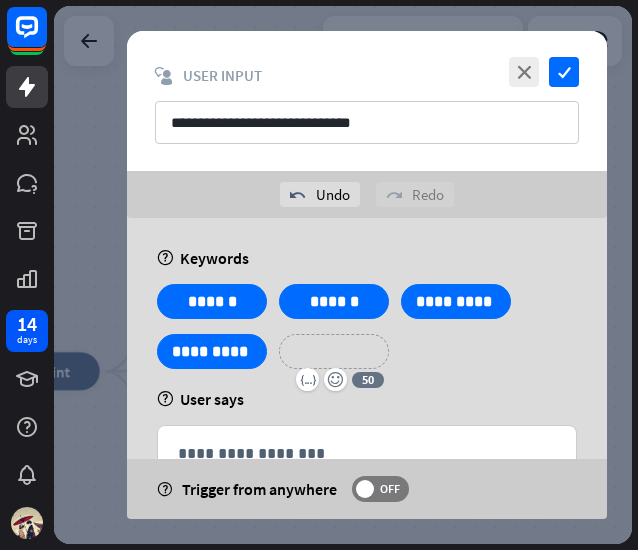 type 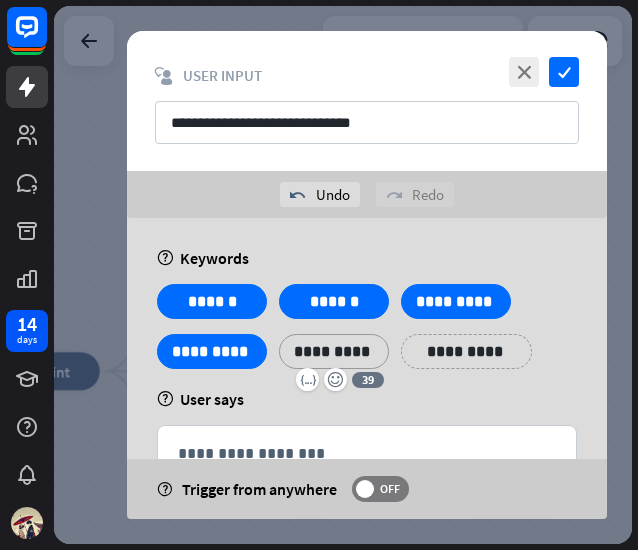 click on "**********" at bounding box center (466, 351) 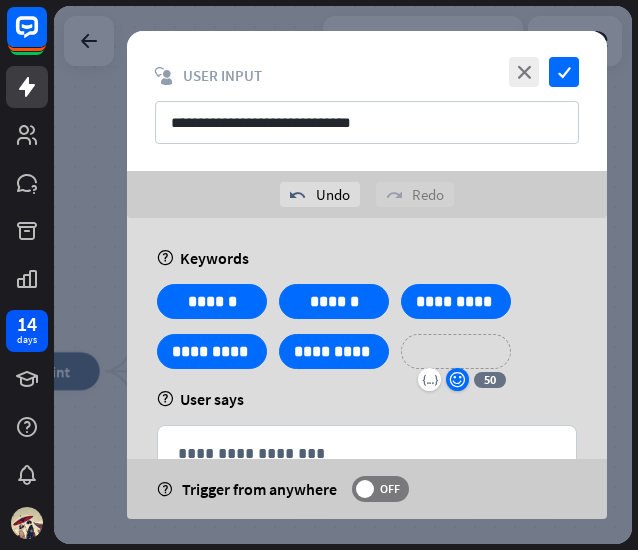 type 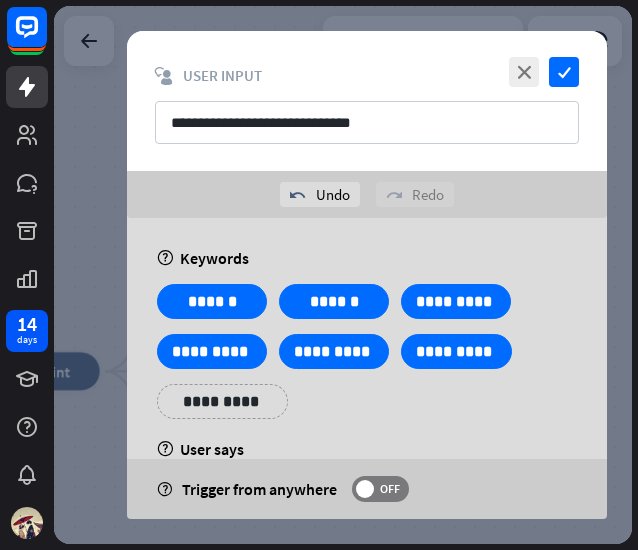 click on "**********" at bounding box center [367, 359] 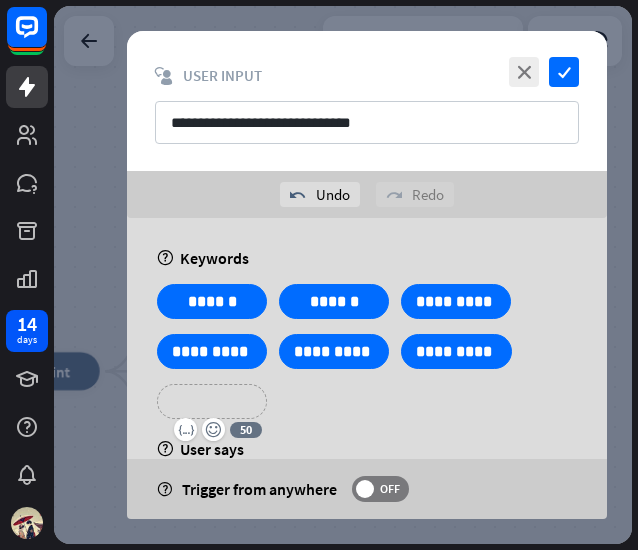 click on "**********" at bounding box center (212, 401) 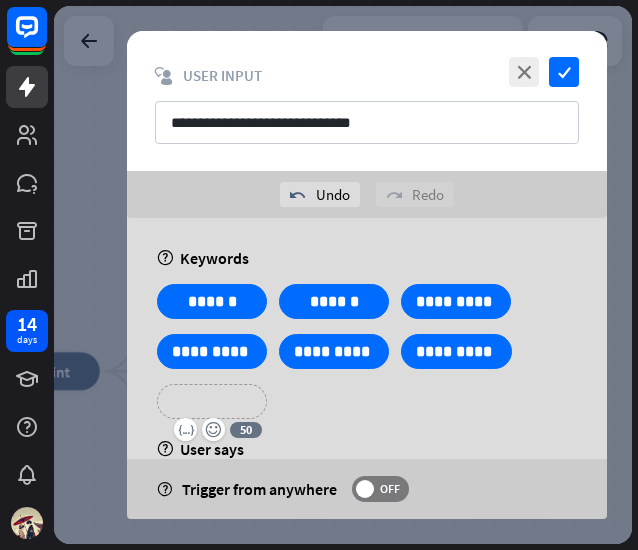 type 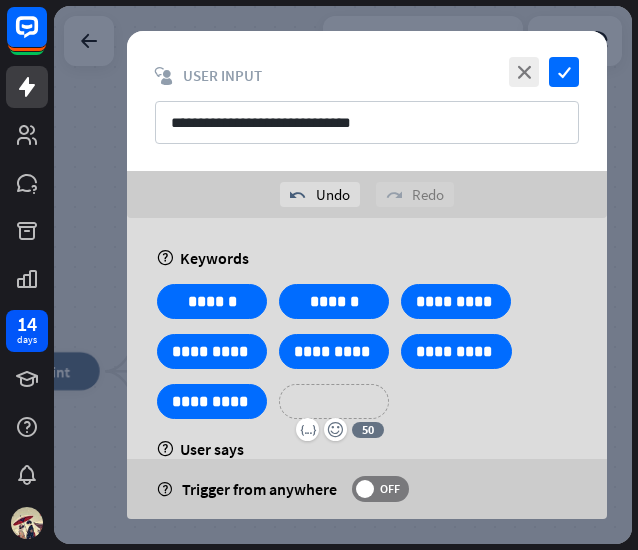 click on "**********" at bounding box center (334, 401) 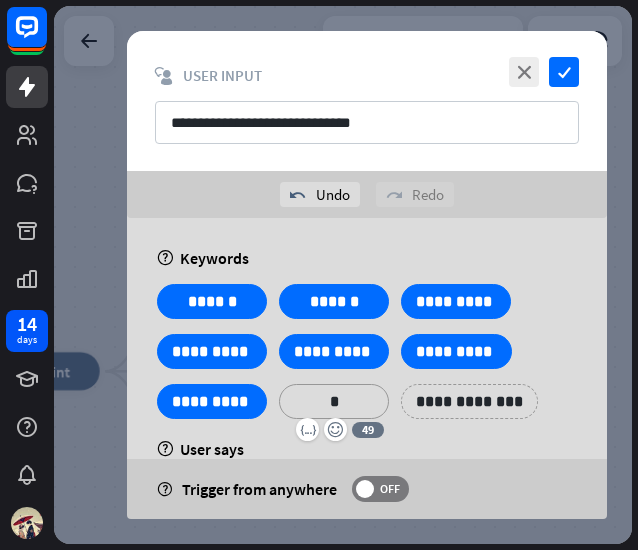 type 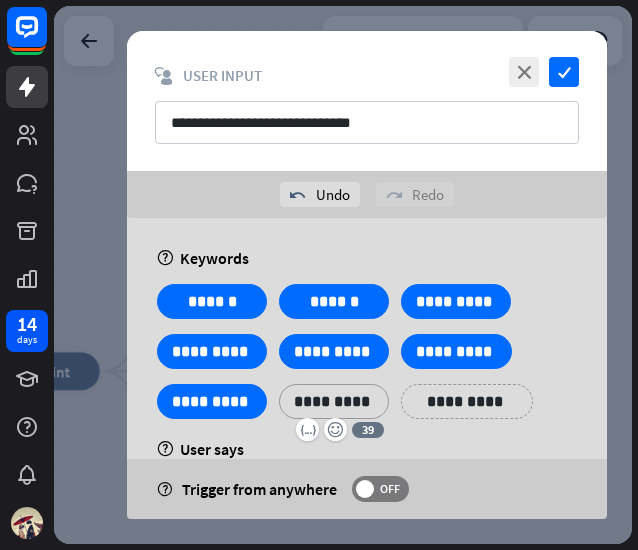 click on "**********" at bounding box center (466, 401) 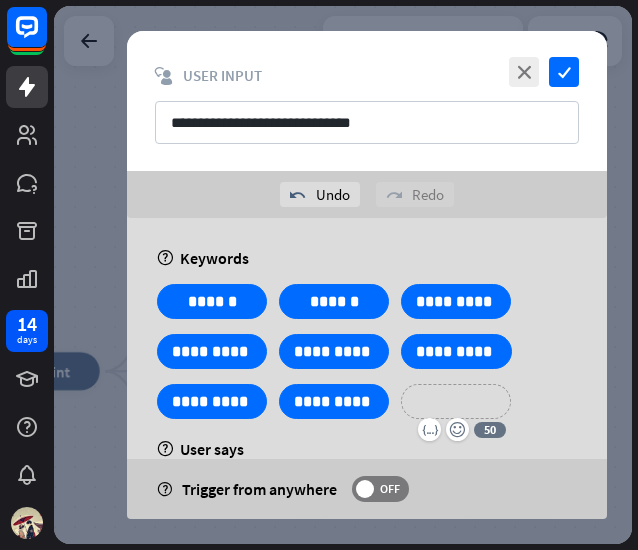 type 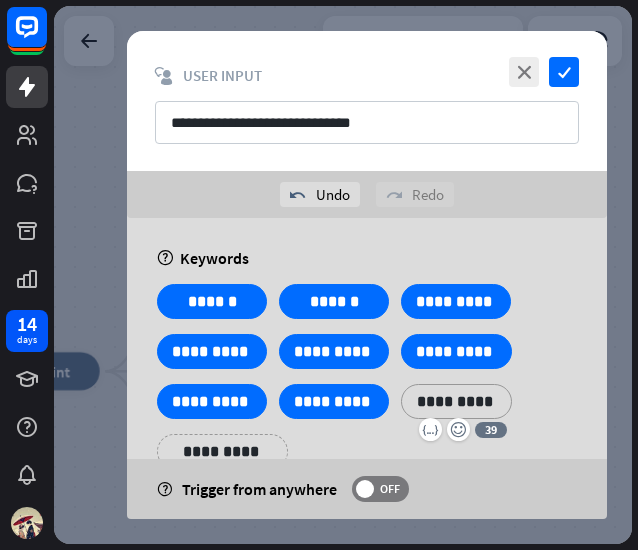 click on "**********" at bounding box center [367, 384] 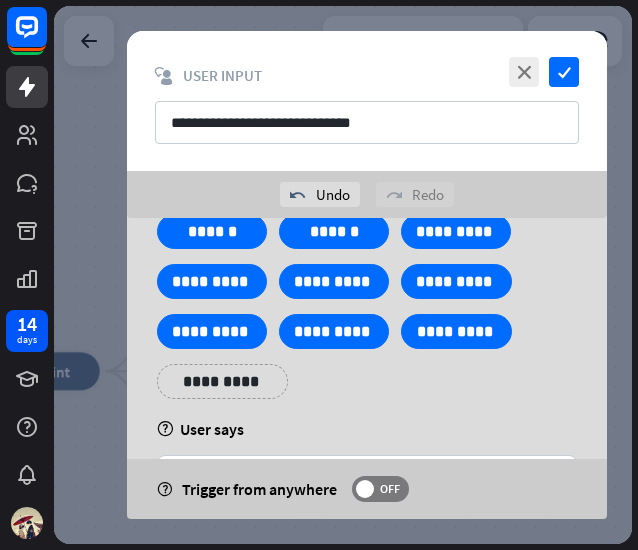 scroll, scrollTop: 100, scrollLeft: 0, axis: vertical 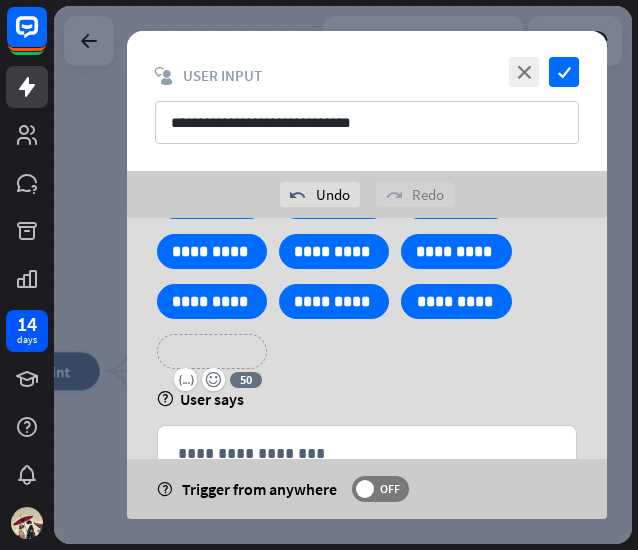 click on "**********" at bounding box center (212, 351) 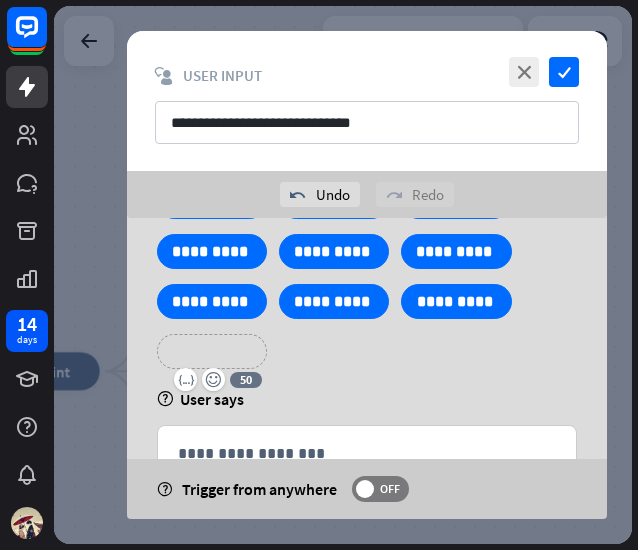 type 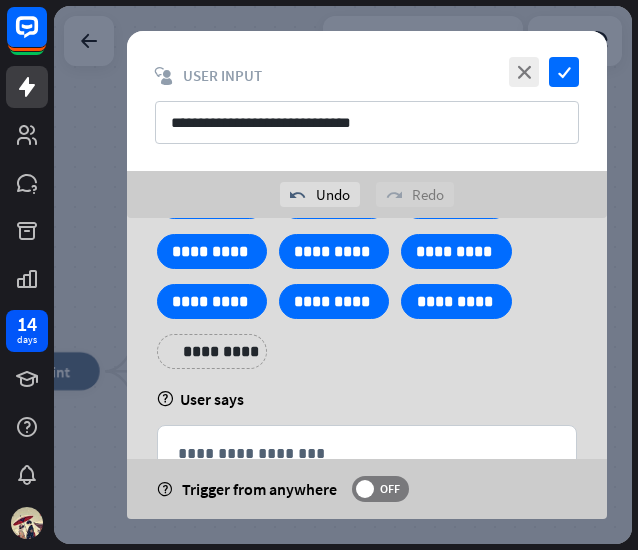 click on "help
User says" at bounding box center [367, 399] 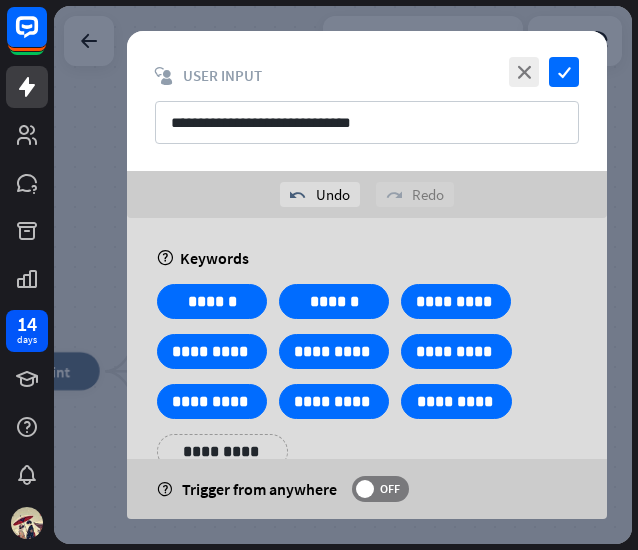 scroll, scrollTop: 163, scrollLeft: 0, axis: vertical 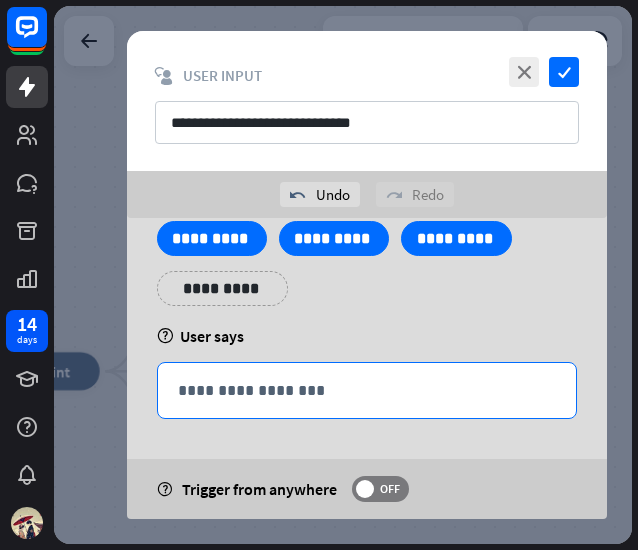 click on "**********" at bounding box center [367, 390] 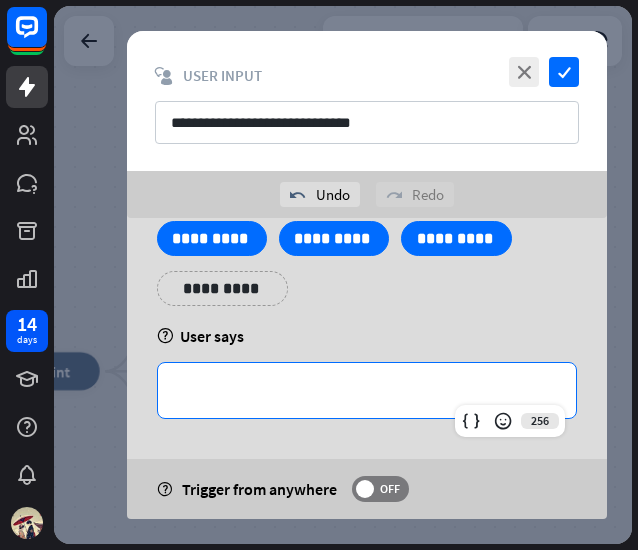 click on "help
User says" at bounding box center (367, 336) 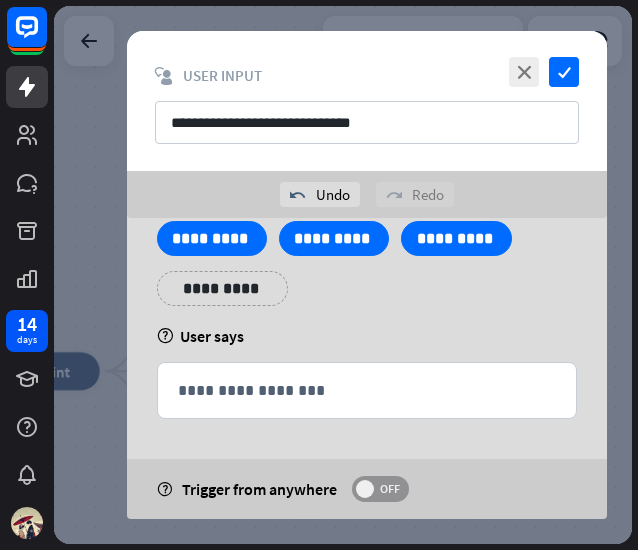 click on "OFF" at bounding box center (389, 489) 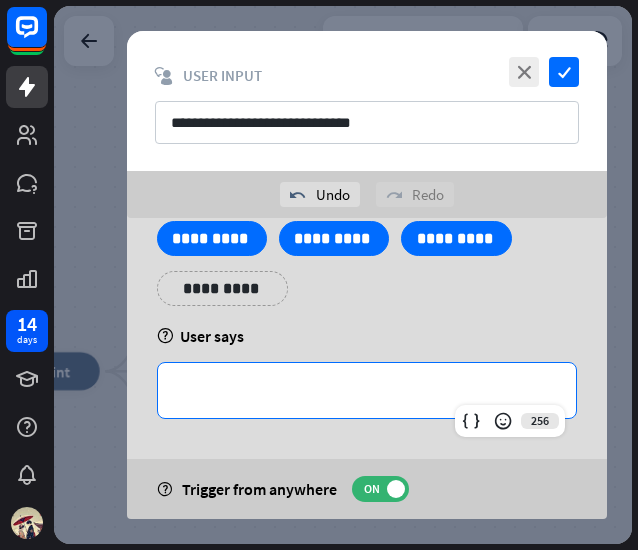 click on "**********" at bounding box center [367, 390] 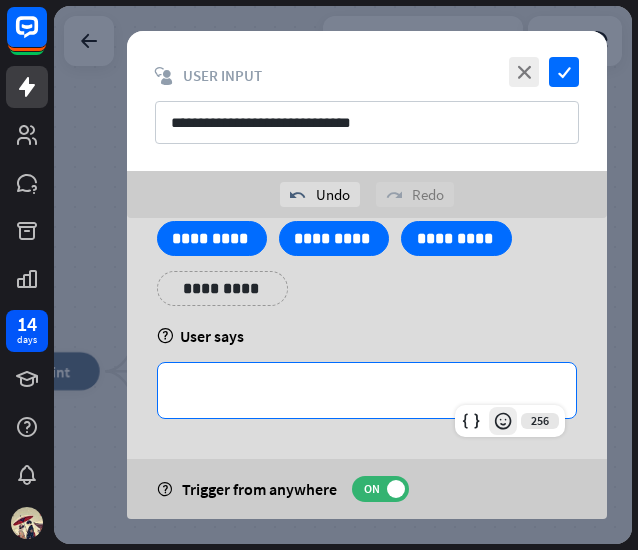 click at bounding box center [503, 421] 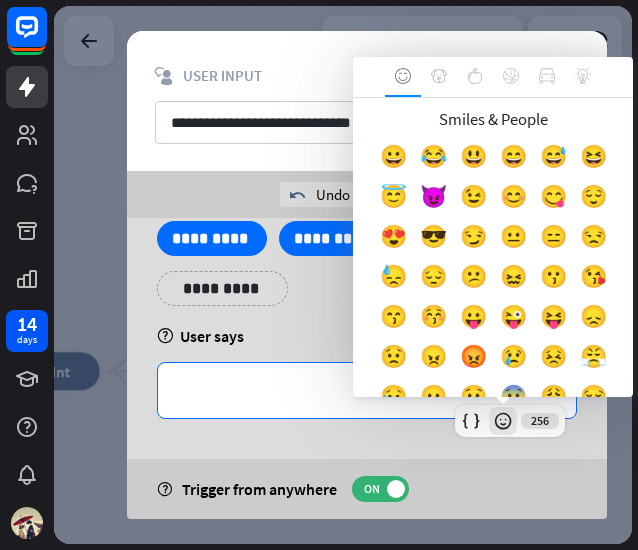 click at bounding box center [503, 421] 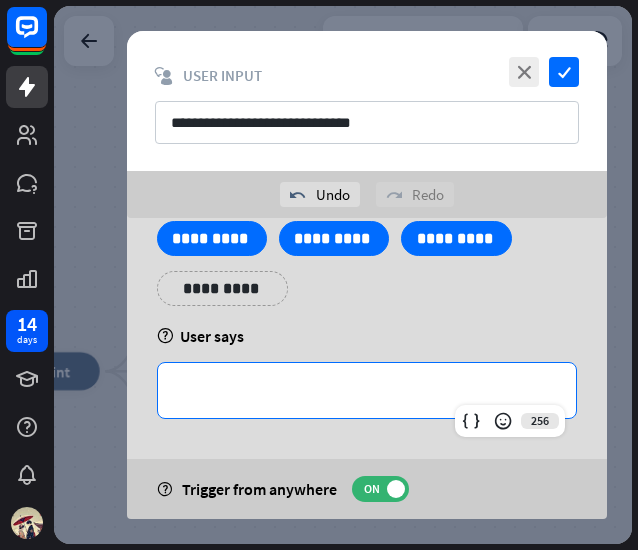click on "**********" at bounding box center (367, 390) 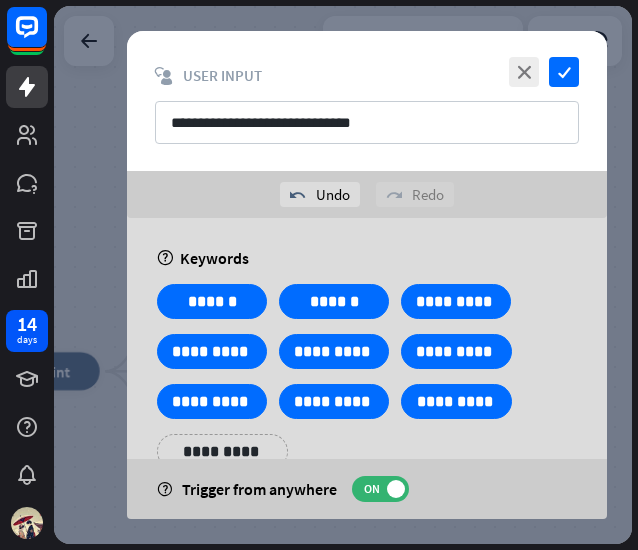 scroll, scrollTop: 163, scrollLeft: 0, axis: vertical 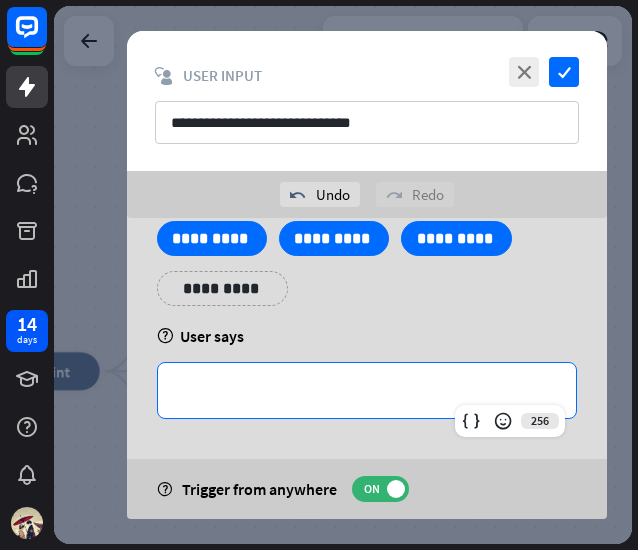 click on "**********" at bounding box center (367, 390) 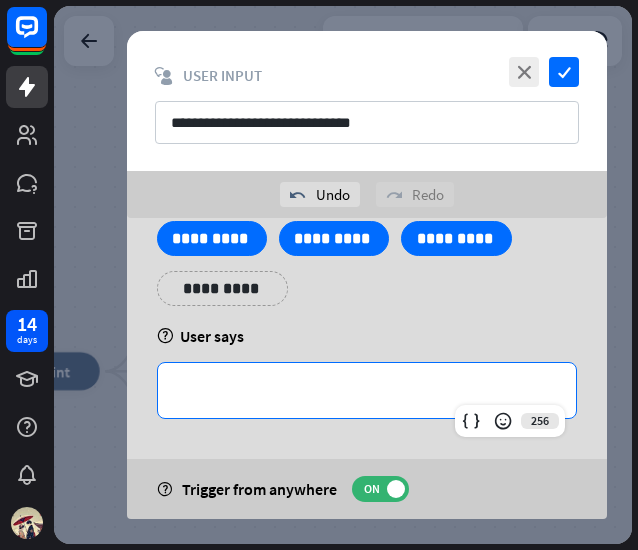type 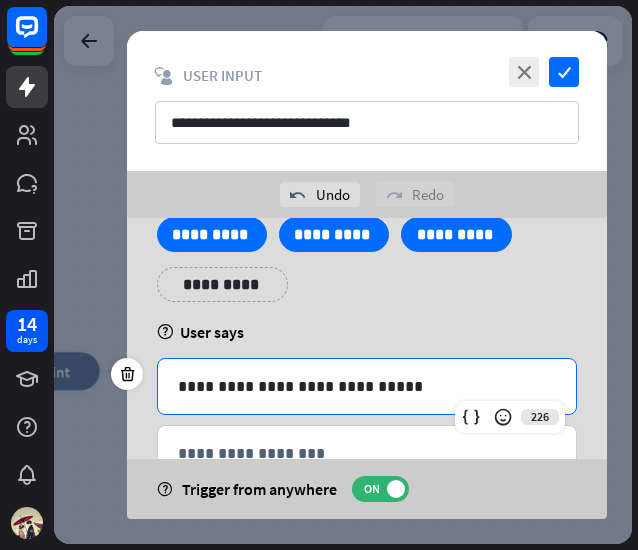 scroll, scrollTop: 200, scrollLeft: 0, axis: vertical 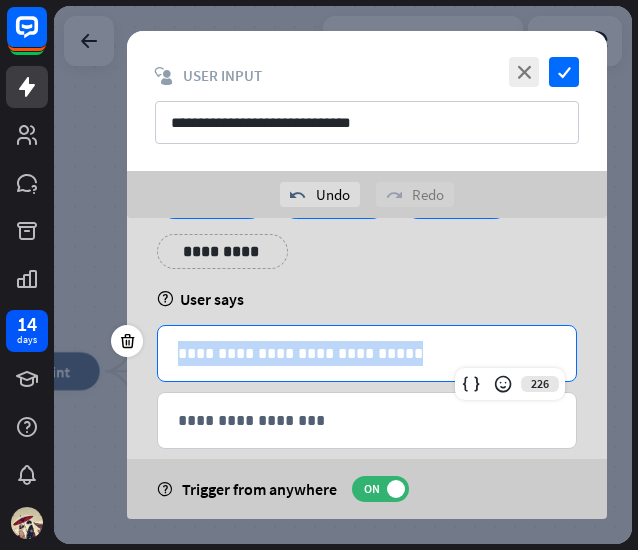 drag, startPoint x: 417, startPoint y: 349, endPoint x: 143, endPoint y: 356, distance: 274.08942 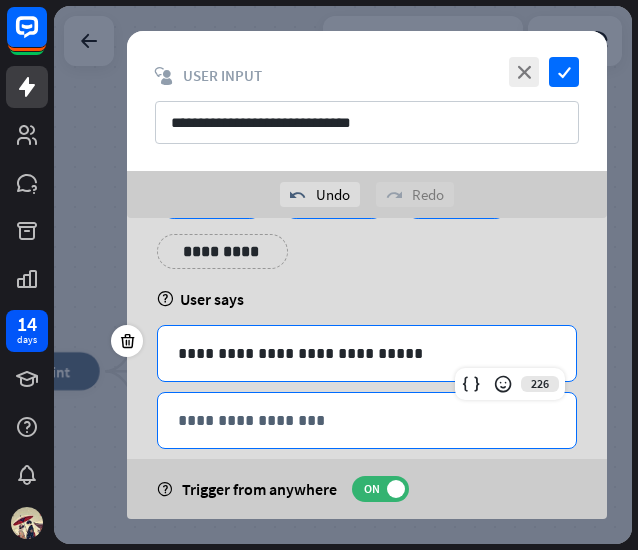 click on "**********" at bounding box center (367, 420) 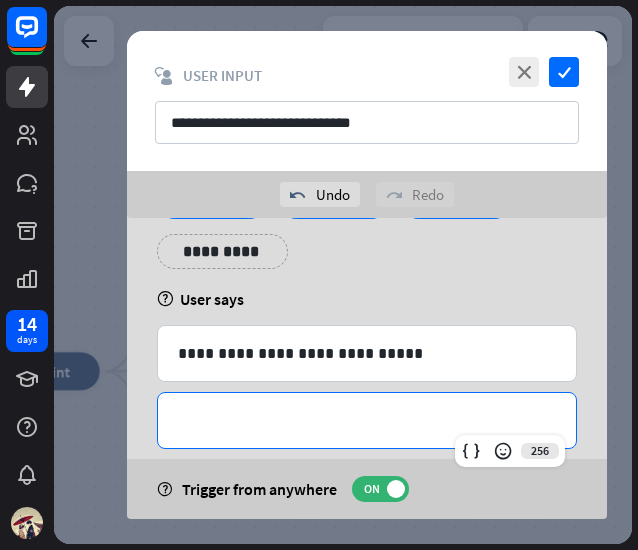 scroll, scrollTop: 230, scrollLeft: 0, axis: vertical 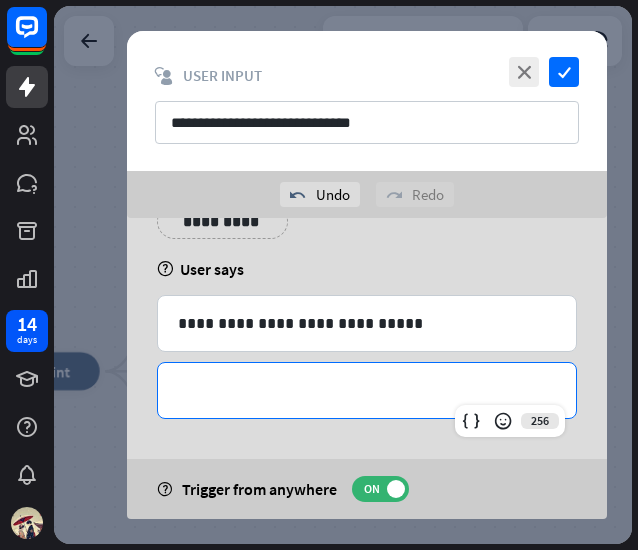 paste 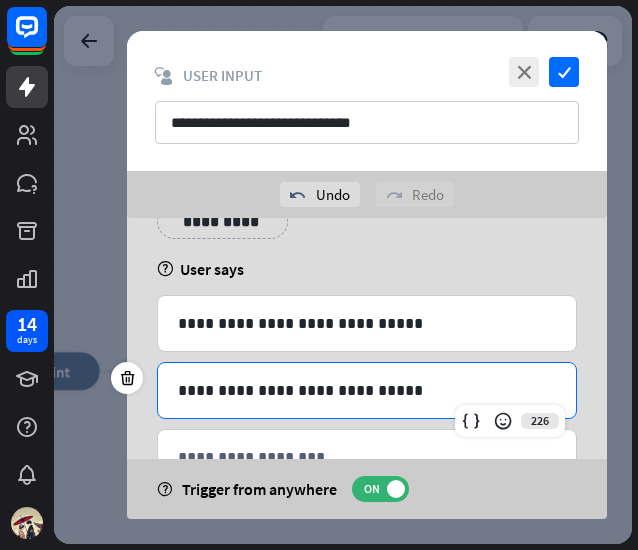 click on "**********" at bounding box center [367, 390] 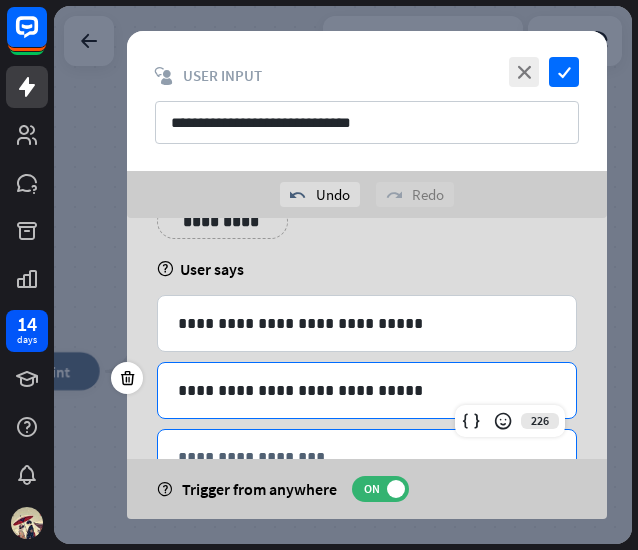 type 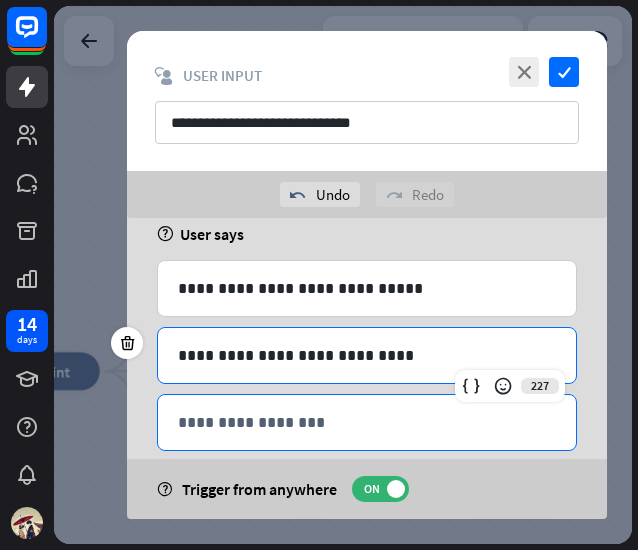 scroll, scrollTop: 297, scrollLeft: 0, axis: vertical 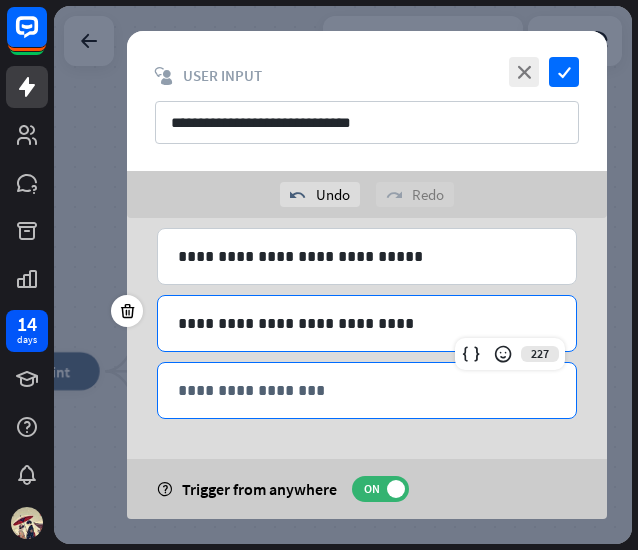 click on "**********" at bounding box center [367, 390] 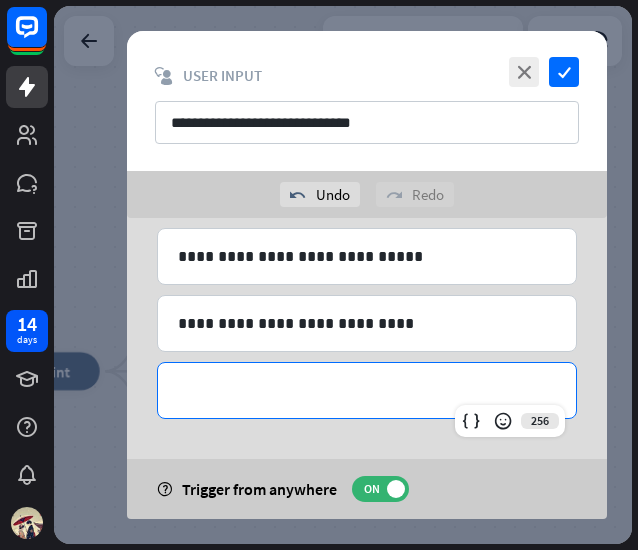 paste 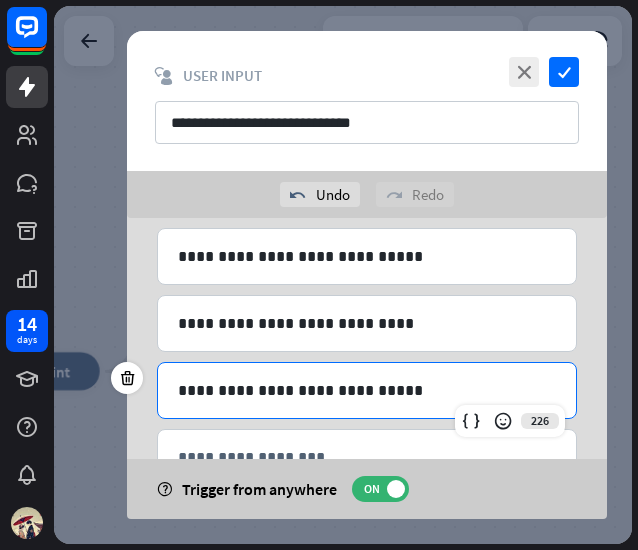 type 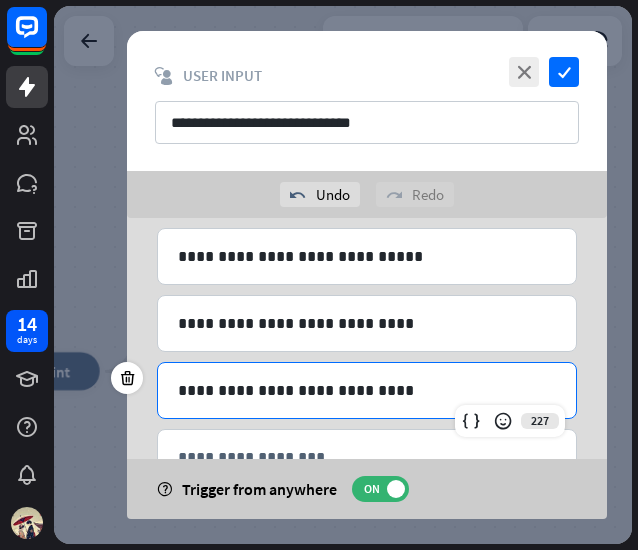 click on "**********" at bounding box center [367, 390] 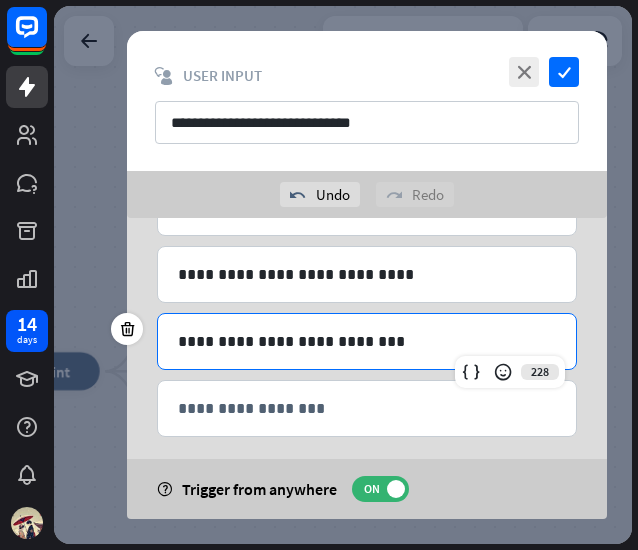 scroll, scrollTop: 364, scrollLeft: 0, axis: vertical 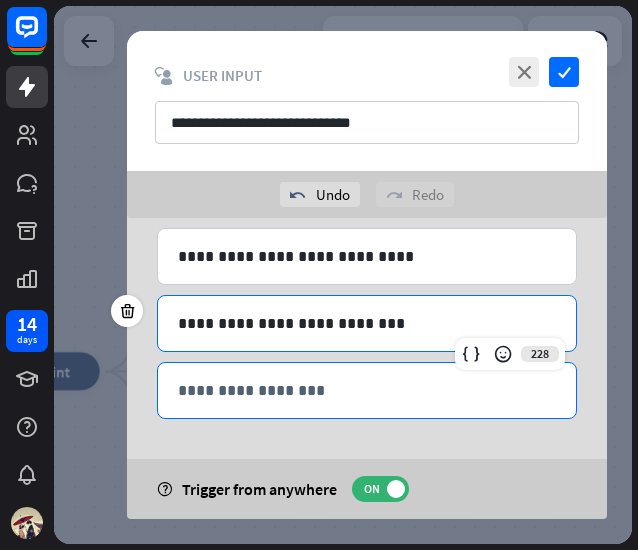 click on "**********" at bounding box center (367, 390) 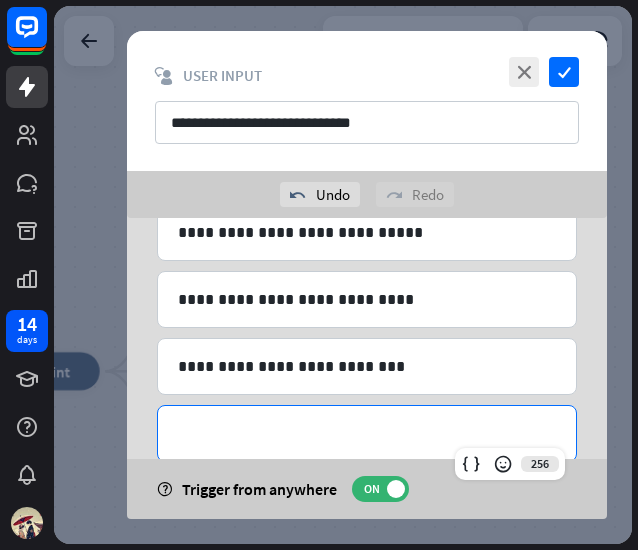 scroll, scrollTop: 364, scrollLeft: 0, axis: vertical 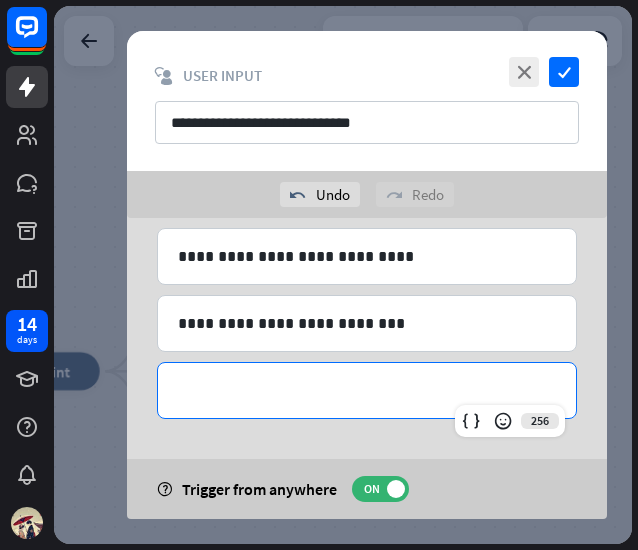 paste 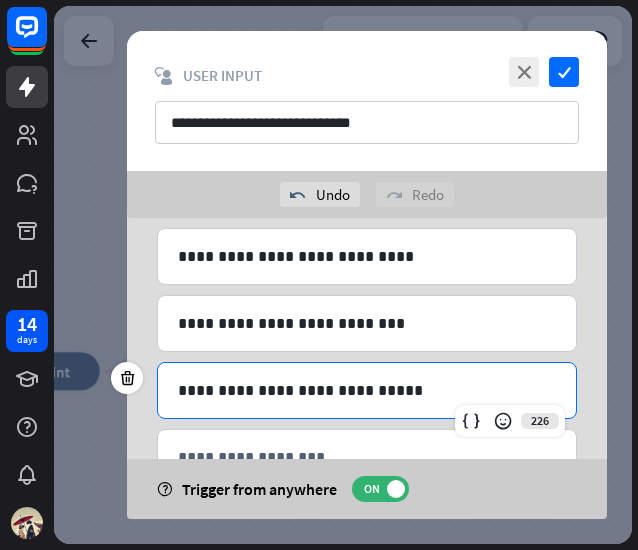 click on "**********" at bounding box center [367, 390] 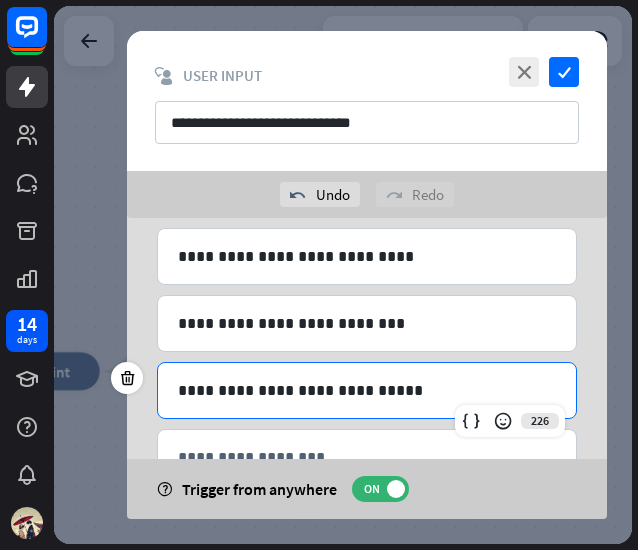 type 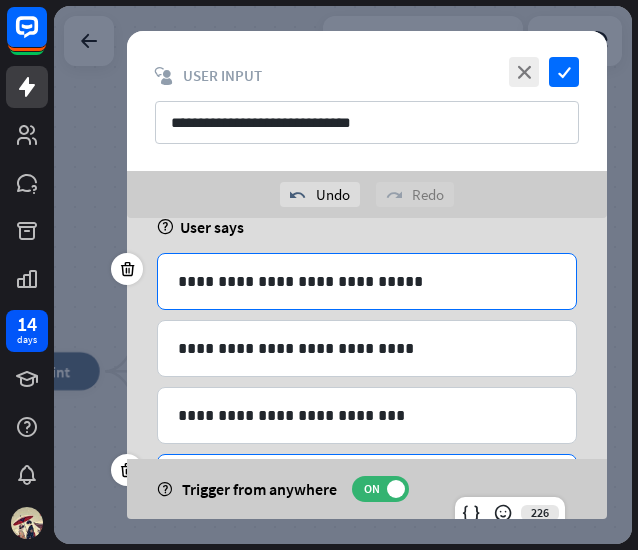 scroll, scrollTop: 431, scrollLeft: 0, axis: vertical 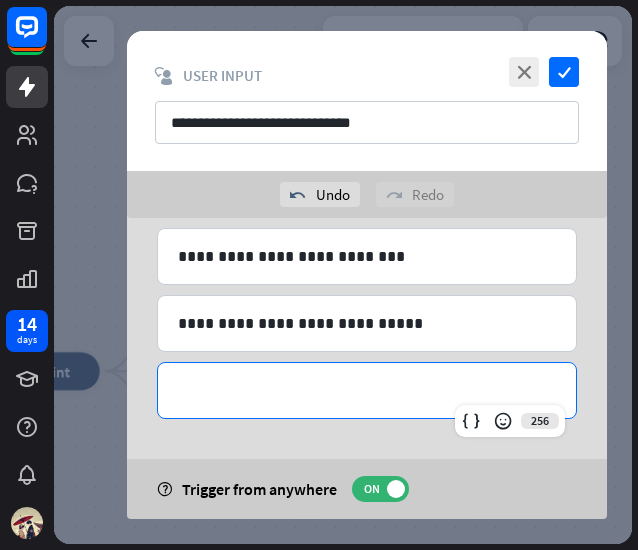 click on "**********" at bounding box center [367, 390] 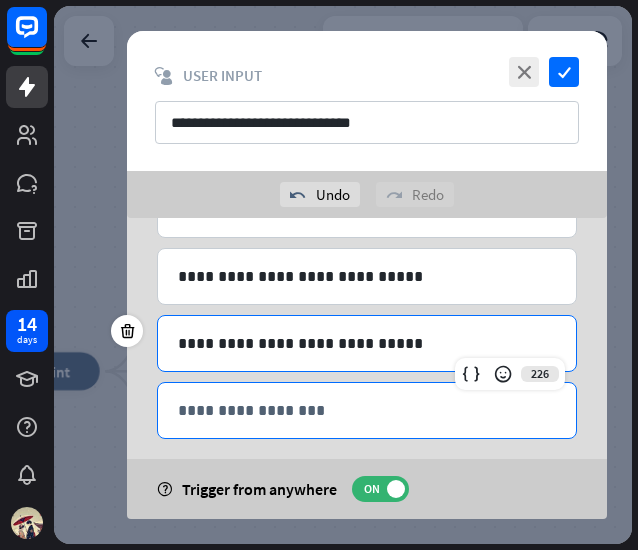 scroll, scrollTop: 498, scrollLeft: 0, axis: vertical 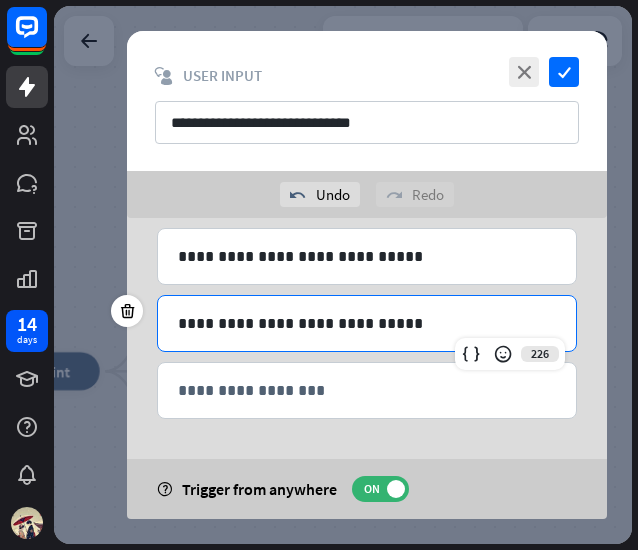 click on "**********" at bounding box center (367, 323) 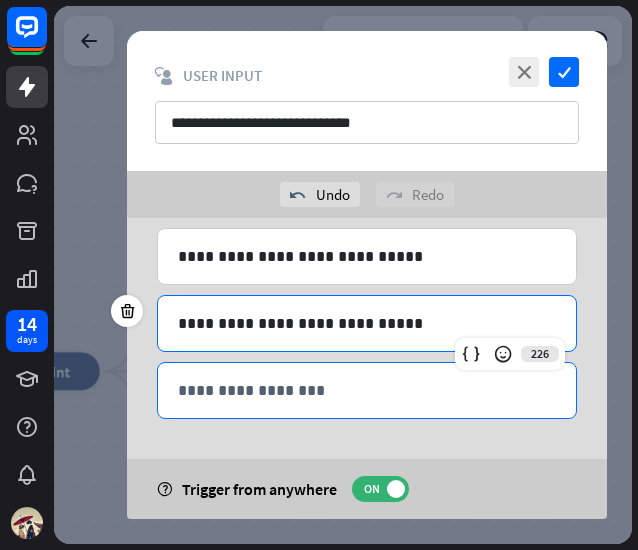 type 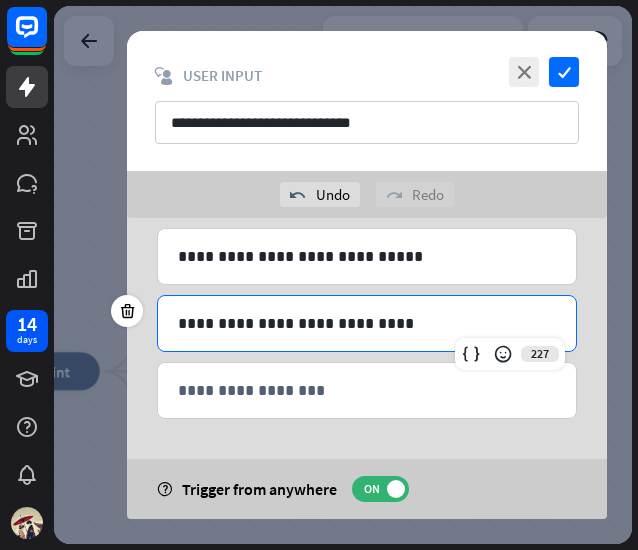 click on "**********" at bounding box center [367, 323] 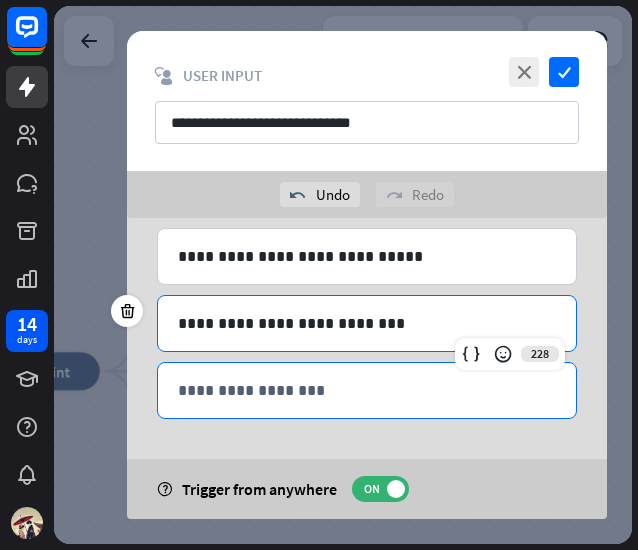 click on "**********" at bounding box center (367, 390) 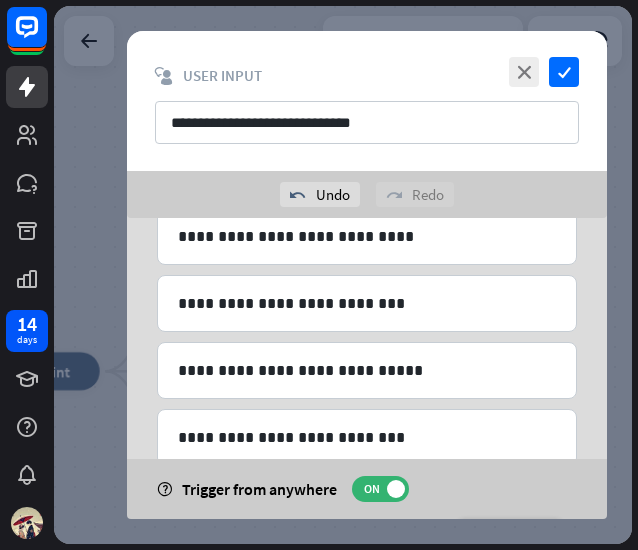 scroll, scrollTop: 498, scrollLeft: 0, axis: vertical 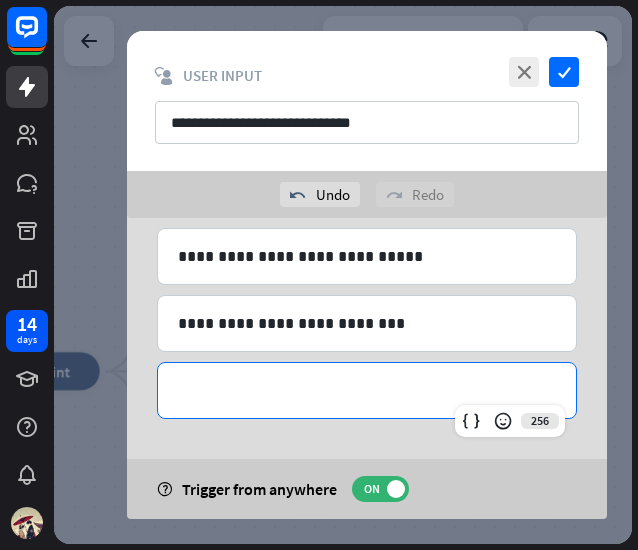 click on "**********" at bounding box center (367, 390) 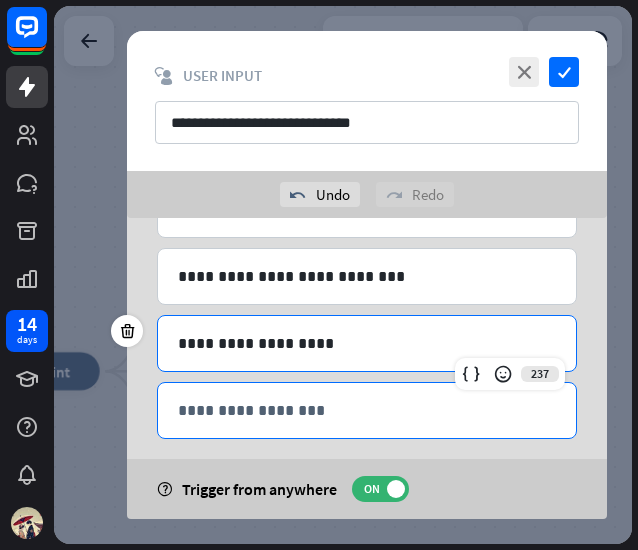 scroll, scrollTop: 565, scrollLeft: 0, axis: vertical 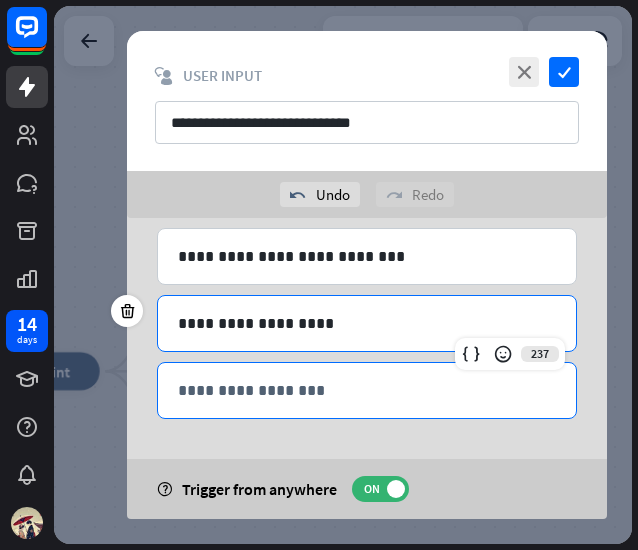 click on "**********" at bounding box center [367, 390] 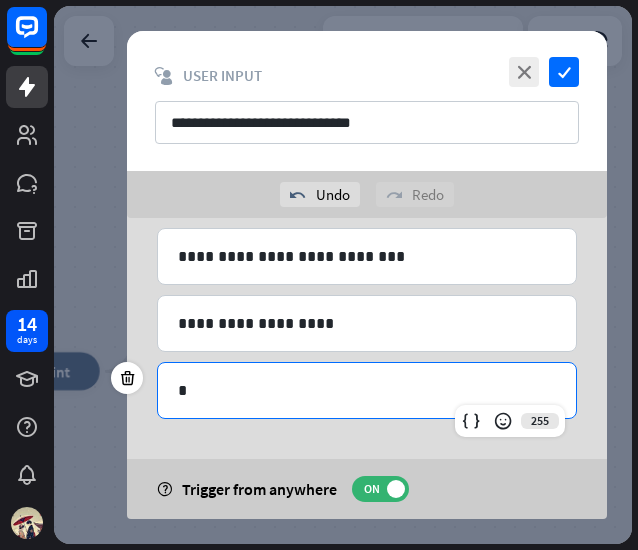 type 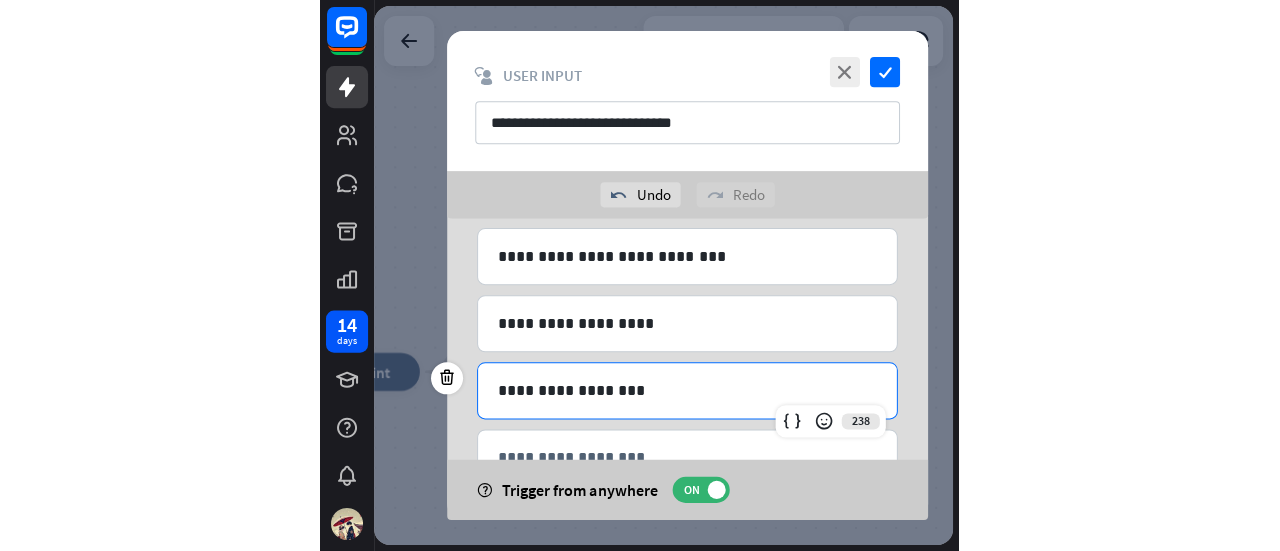 scroll, scrollTop: 632, scrollLeft: 0, axis: vertical 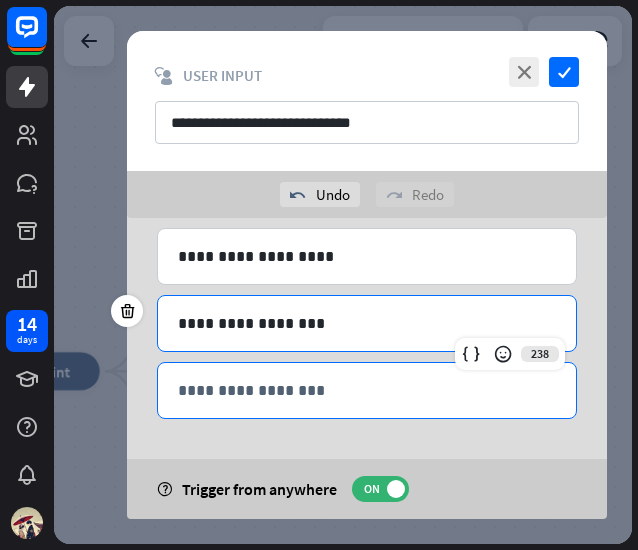 click on "**********" at bounding box center [367, 390] 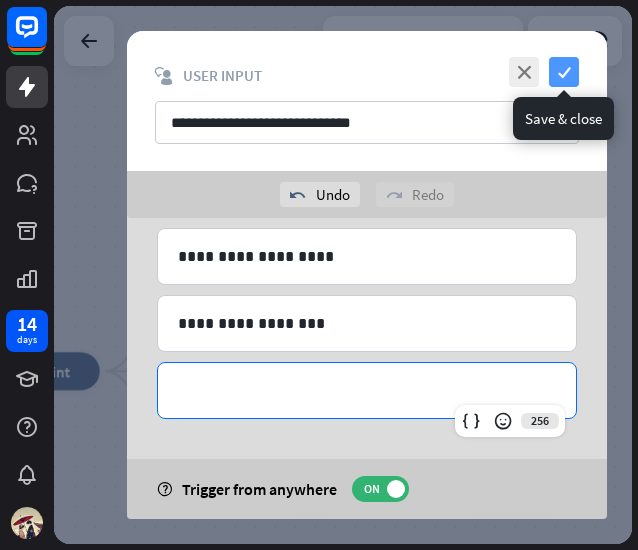 click on "check" at bounding box center [564, 72] 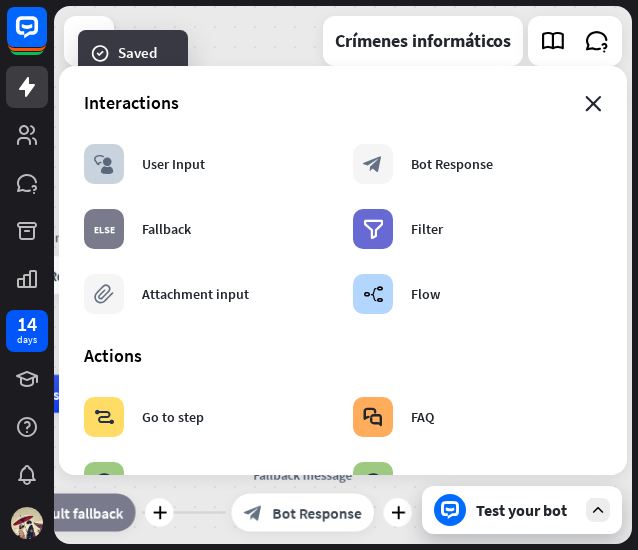 click on "close" at bounding box center (593, 104) 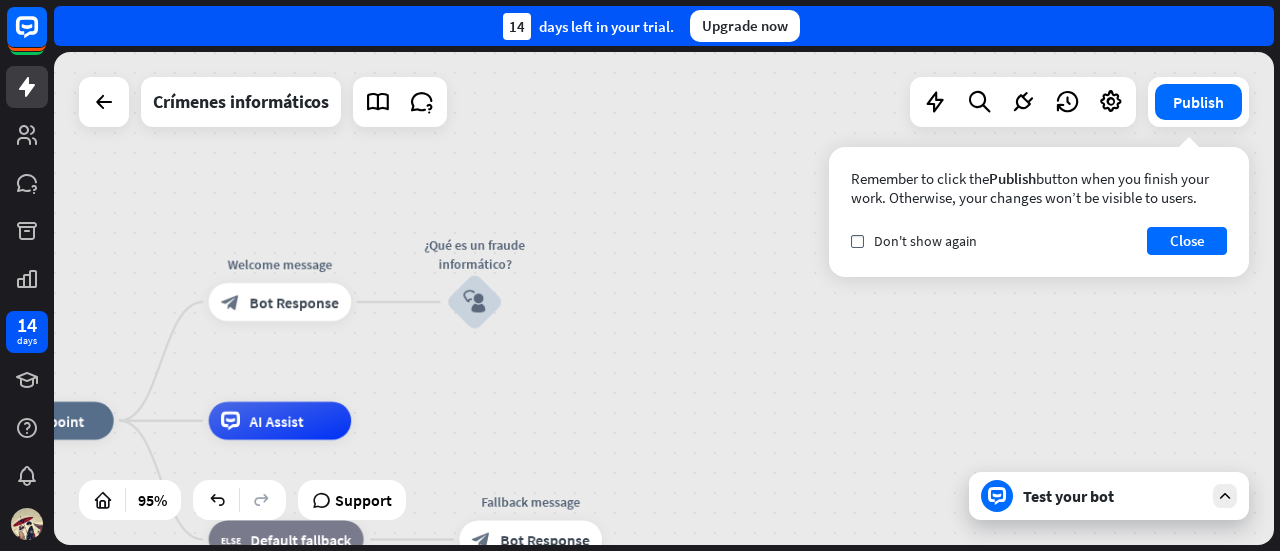 drag, startPoint x: 537, startPoint y: 372, endPoint x: 767, endPoint y: 348, distance: 231.24878 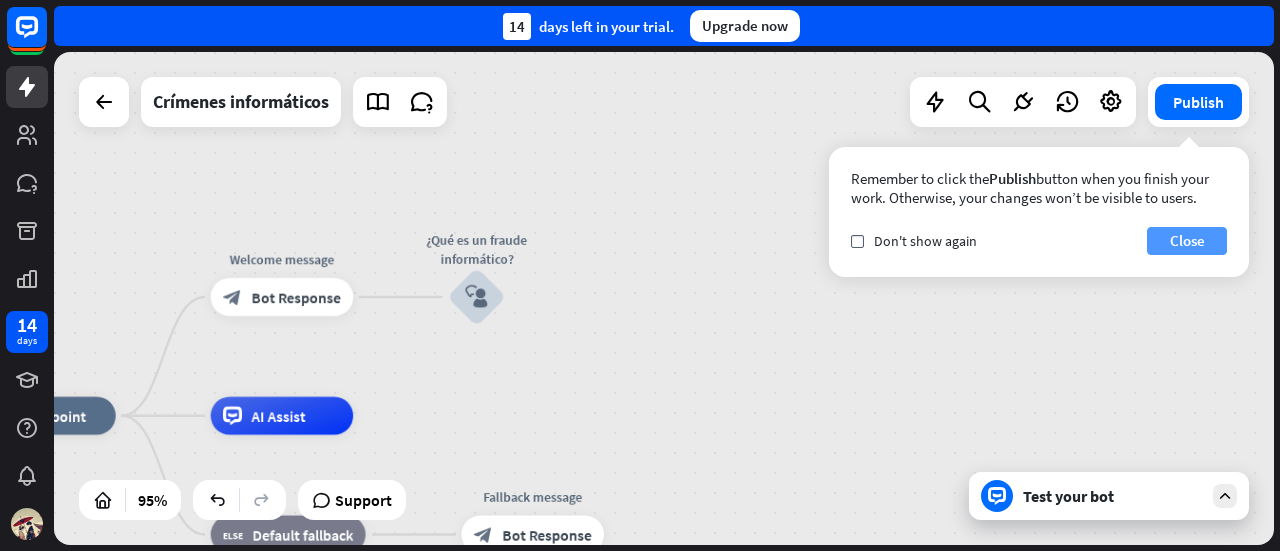 click on "Close" at bounding box center [1187, 241] 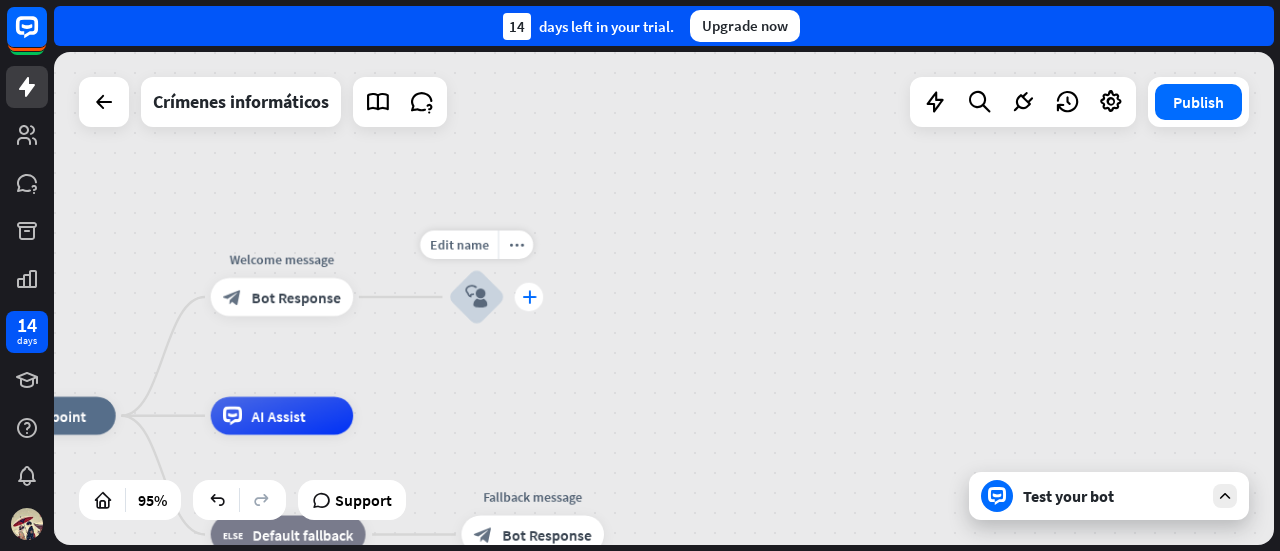 click on "plus" at bounding box center (529, 296) 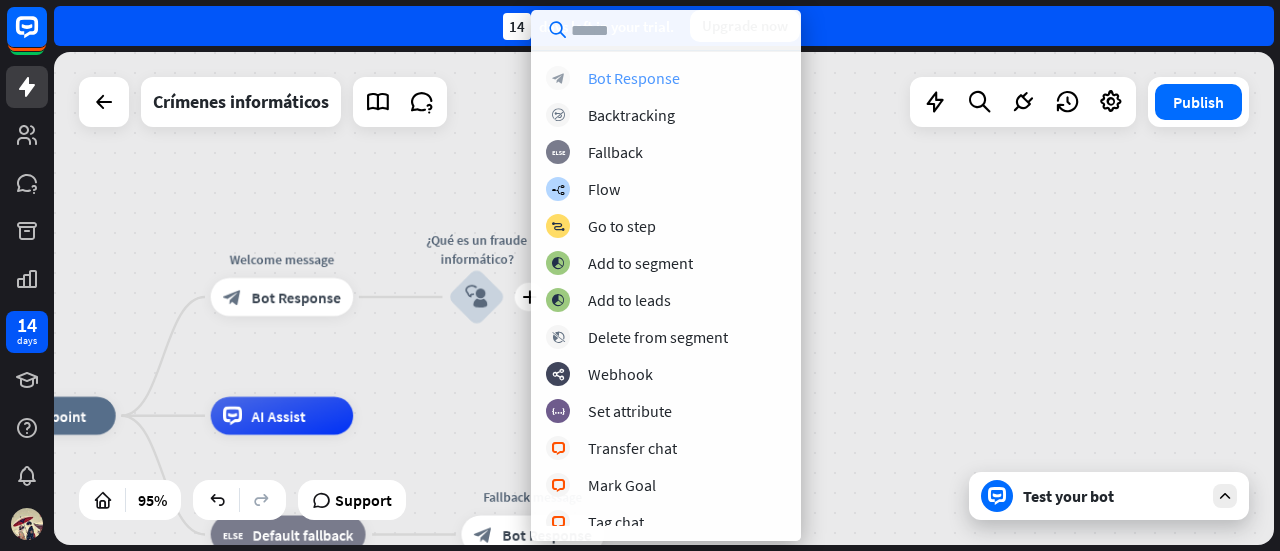 click on "Bot Response" at bounding box center [634, 78] 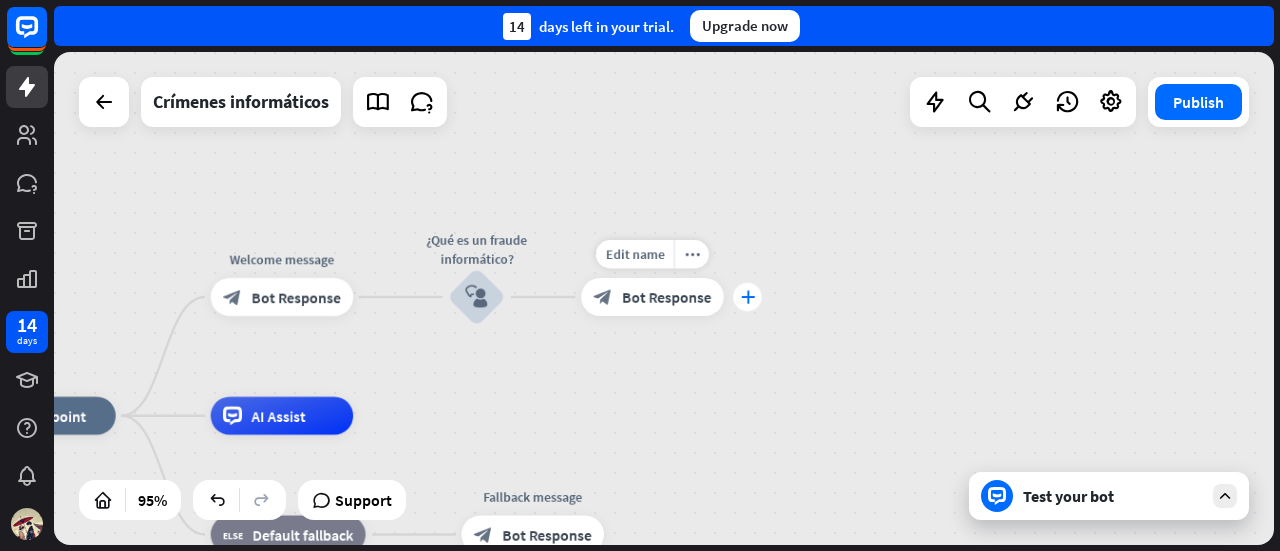 click on "plus" at bounding box center (747, 296) 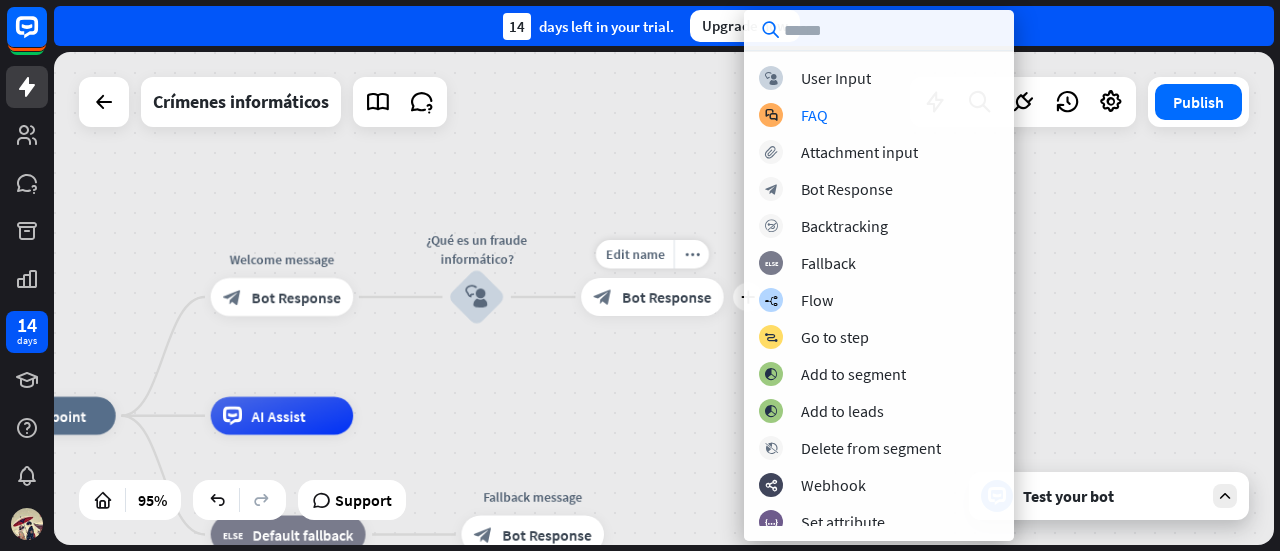 click on "Bot Response" at bounding box center [666, 297] 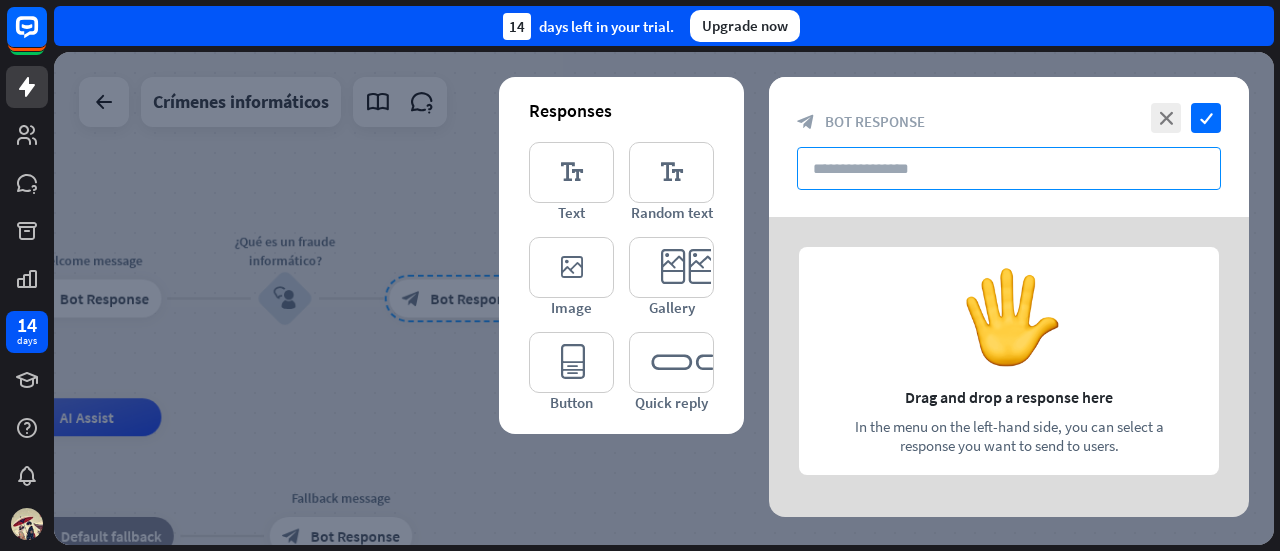 click at bounding box center [1009, 168] 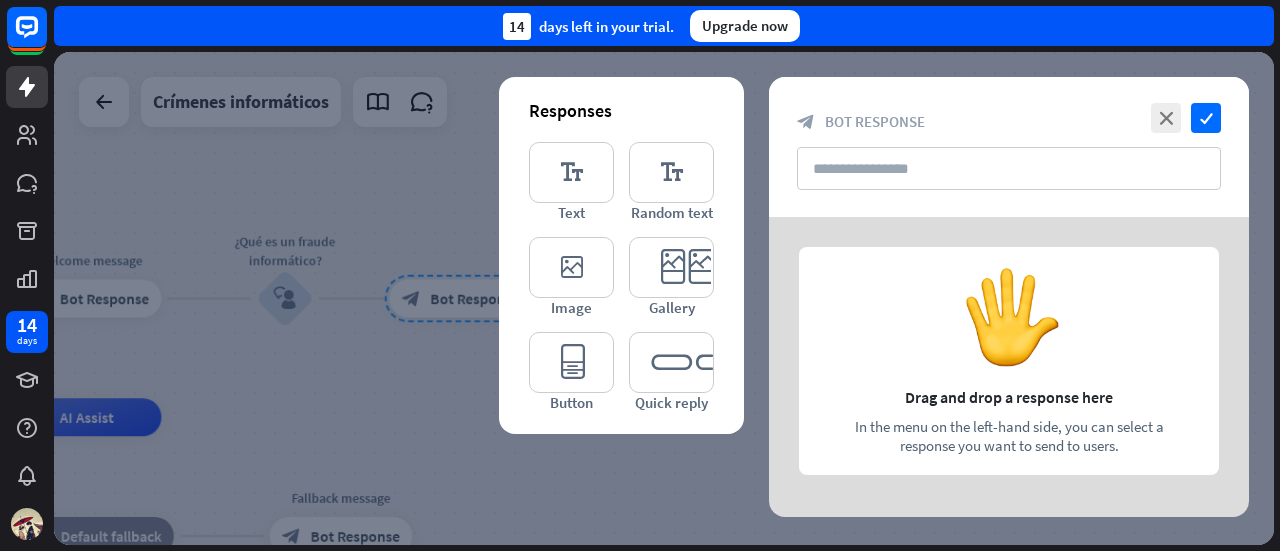 click at bounding box center [1009, 367] 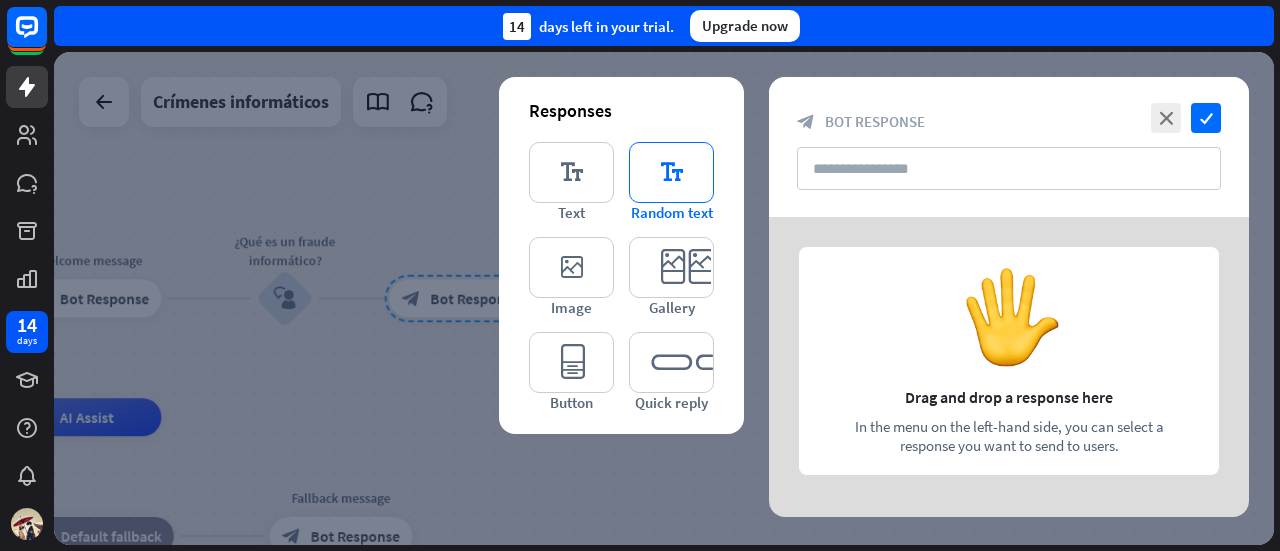 click on "editor_text" at bounding box center [671, 172] 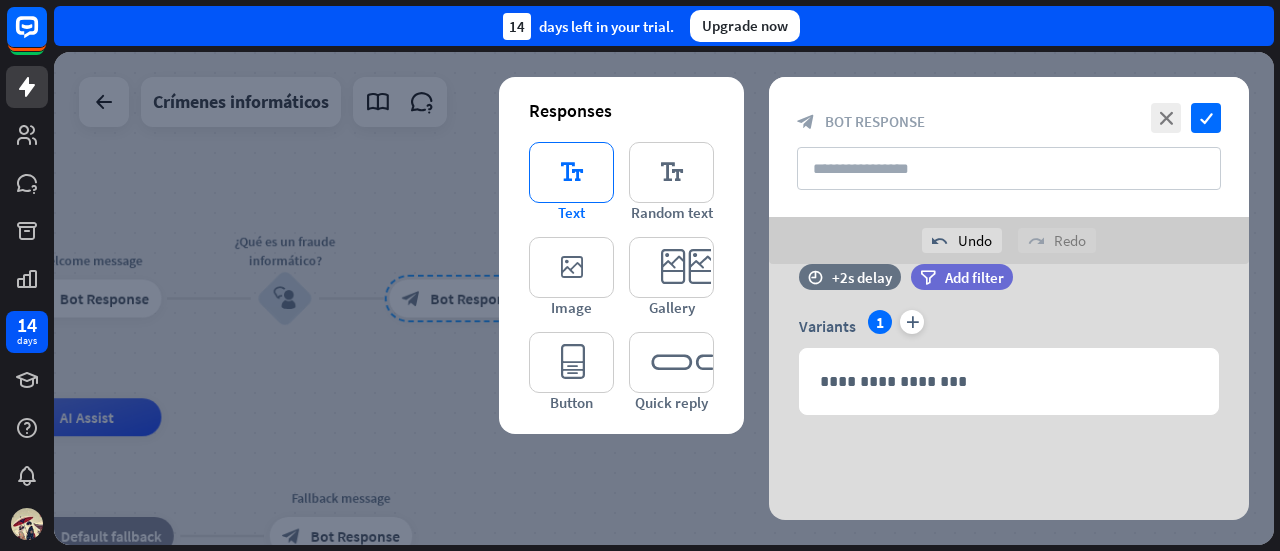 click on "editor_text" at bounding box center (571, 172) 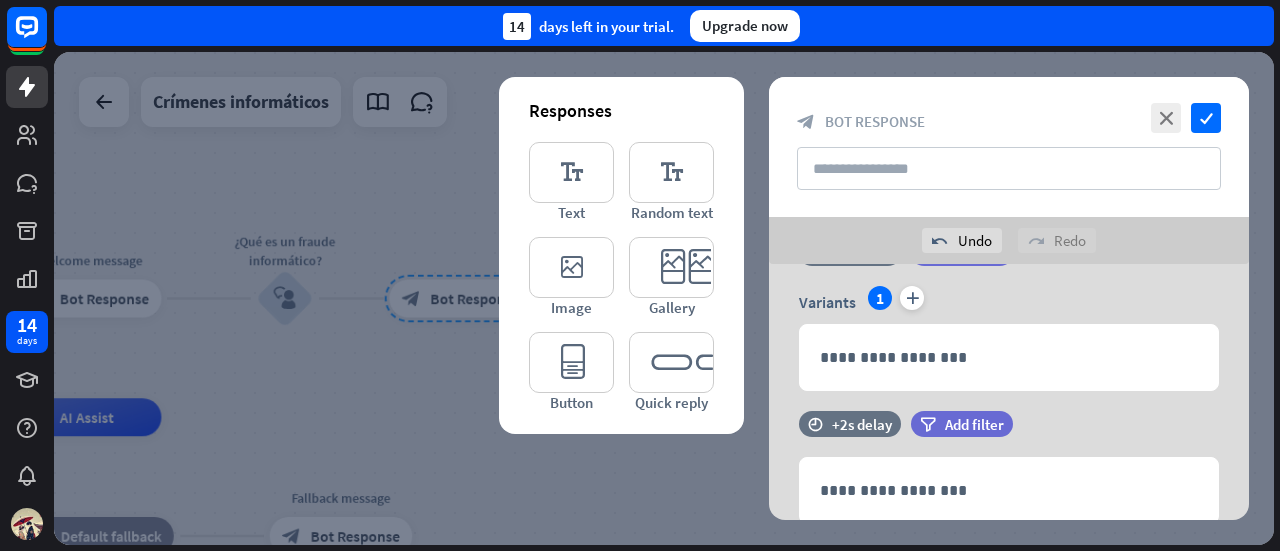 scroll, scrollTop: 36, scrollLeft: 0, axis: vertical 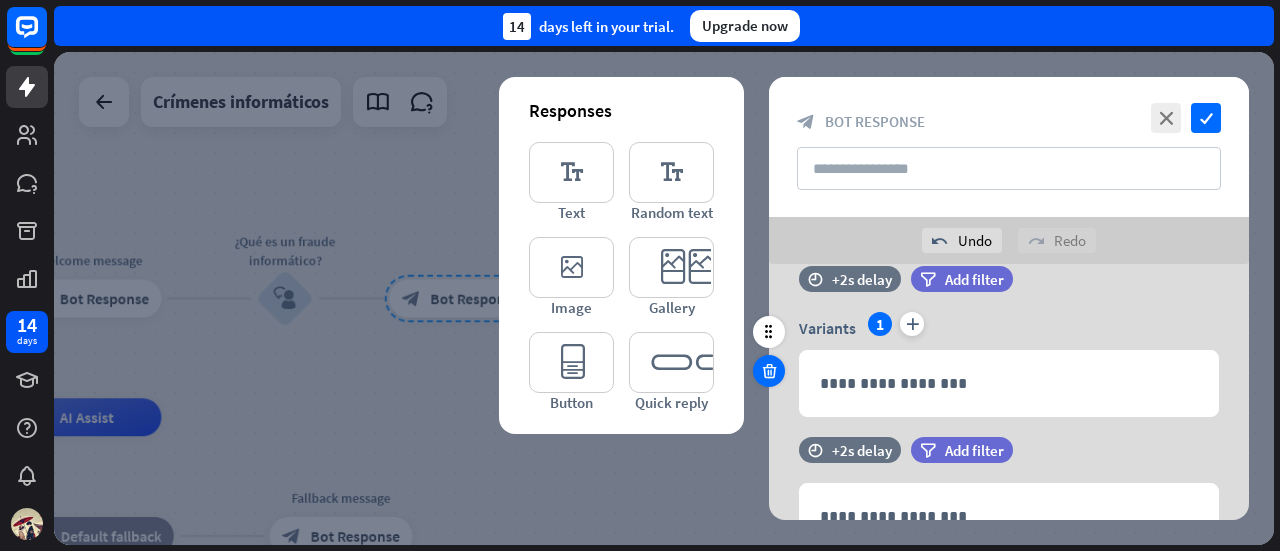 click at bounding box center (769, 371) 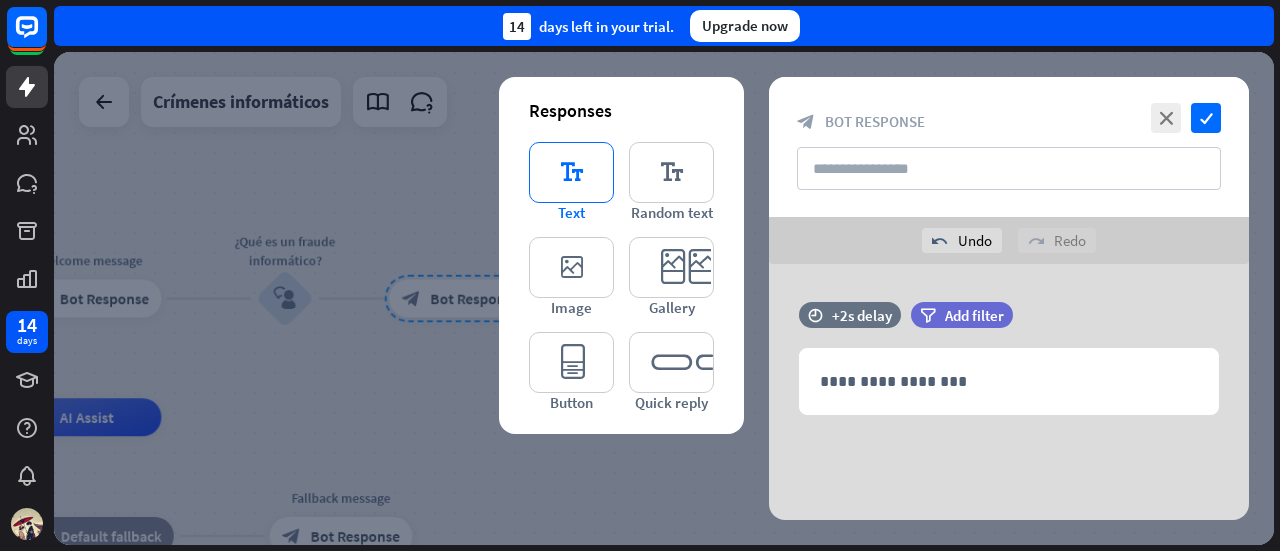 click on "Text" at bounding box center [571, 212] 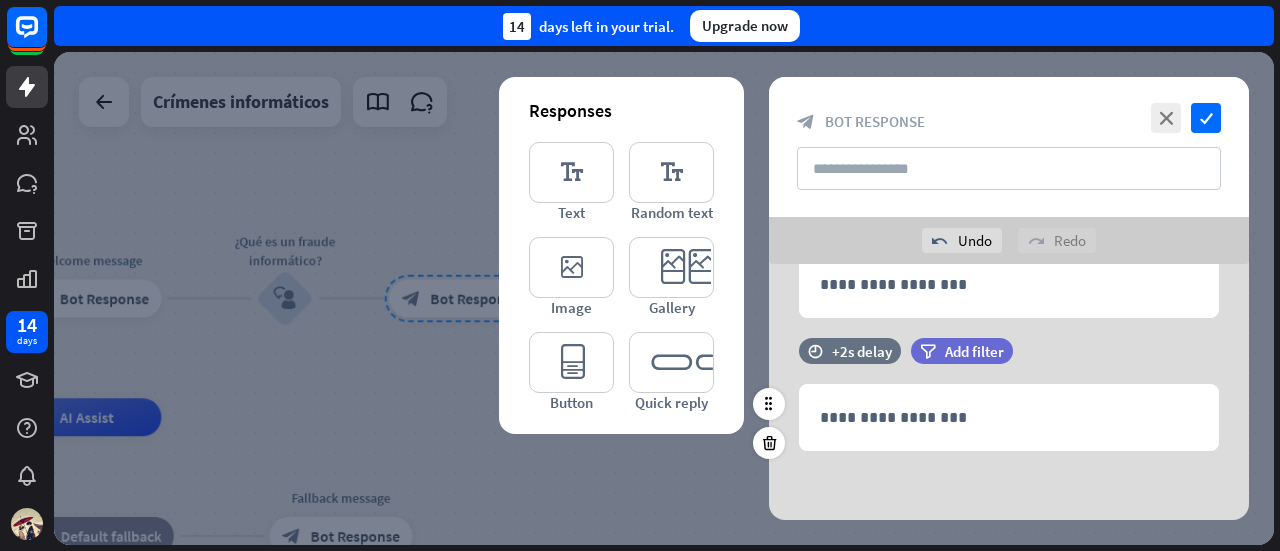 scroll, scrollTop: 98, scrollLeft: 0, axis: vertical 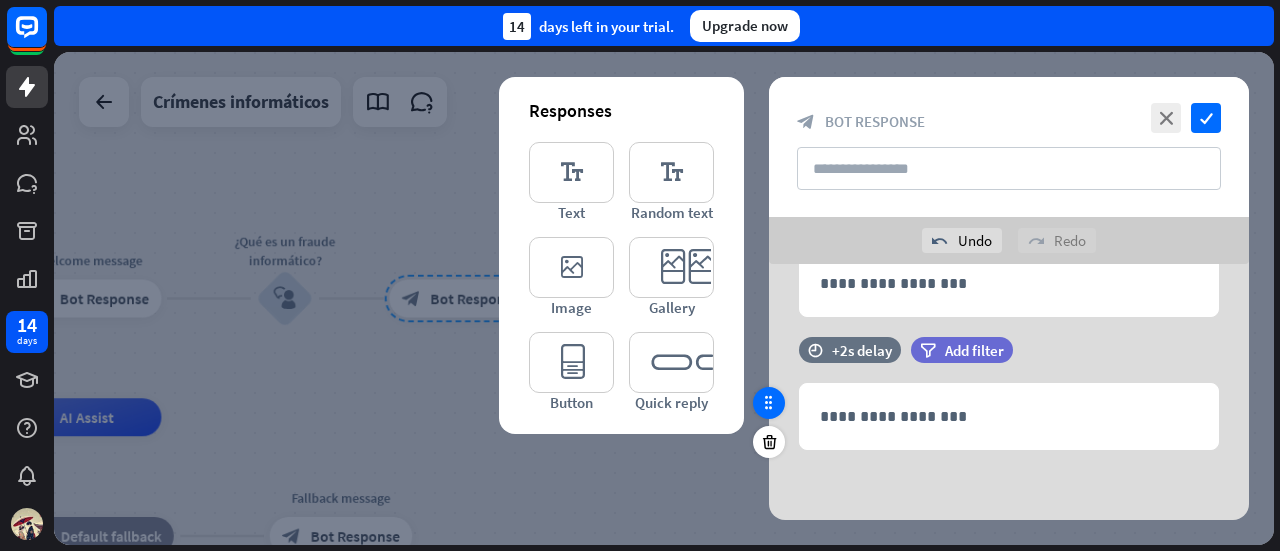 click at bounding box center (769, 403) 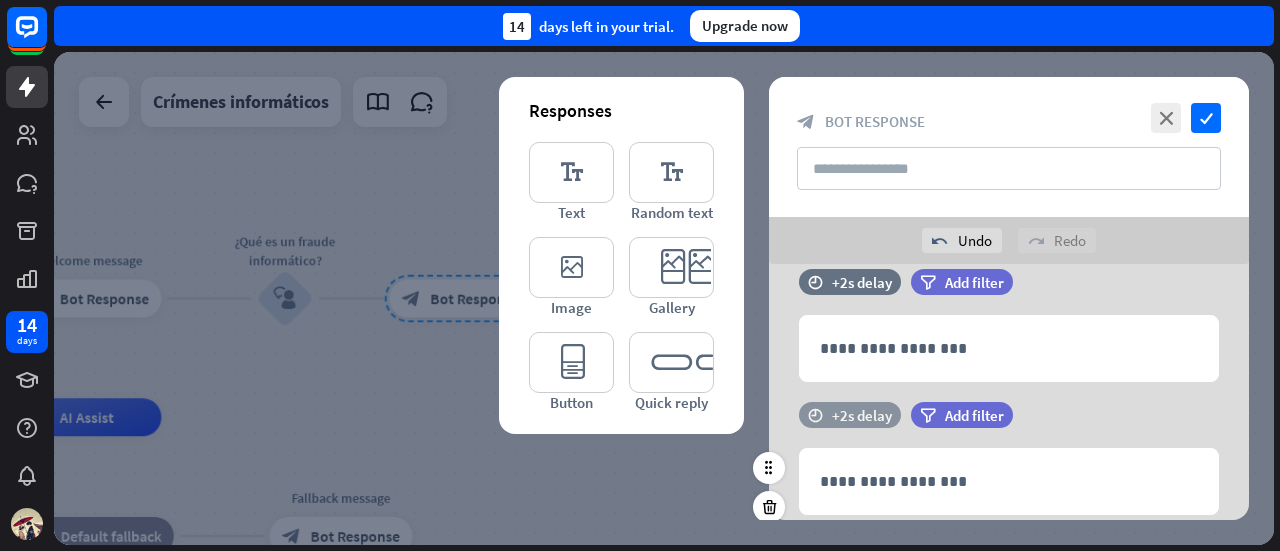scroll, scrollTop: 0, scrollLeft: 0, axis: both 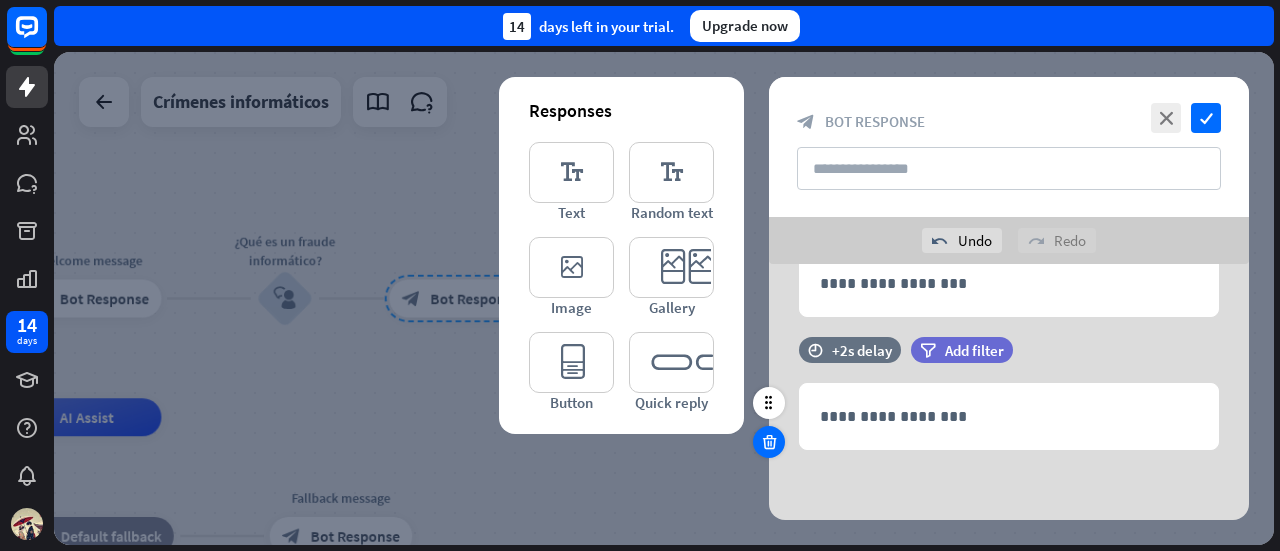 click at bounding box center (769, 442) 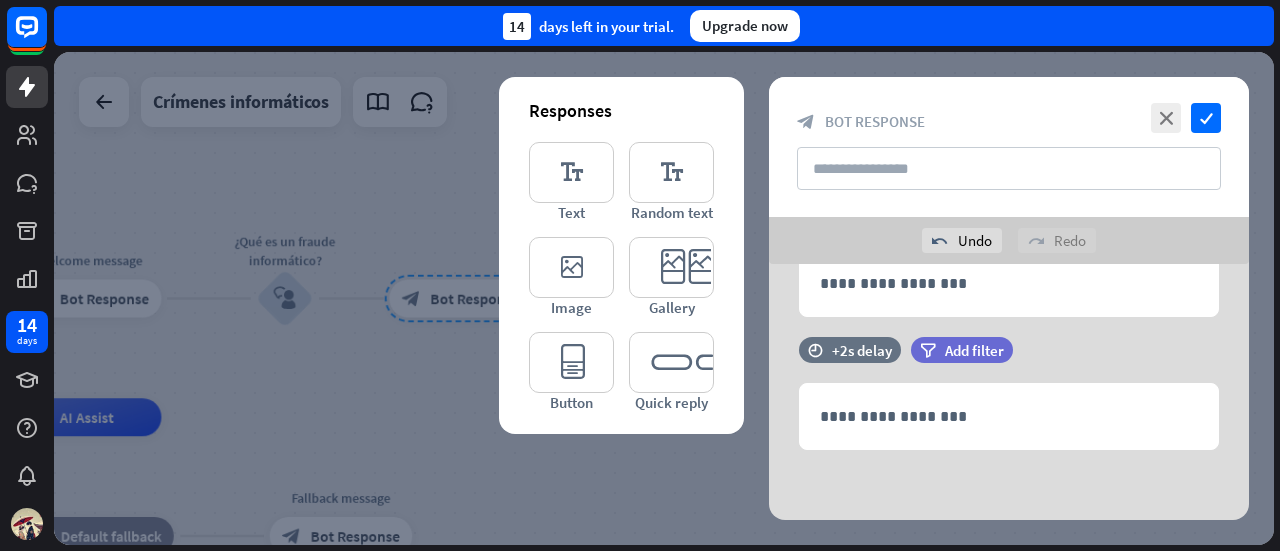 scroll, scrollTop: 44, scrollLeft: 0, axis: vertical 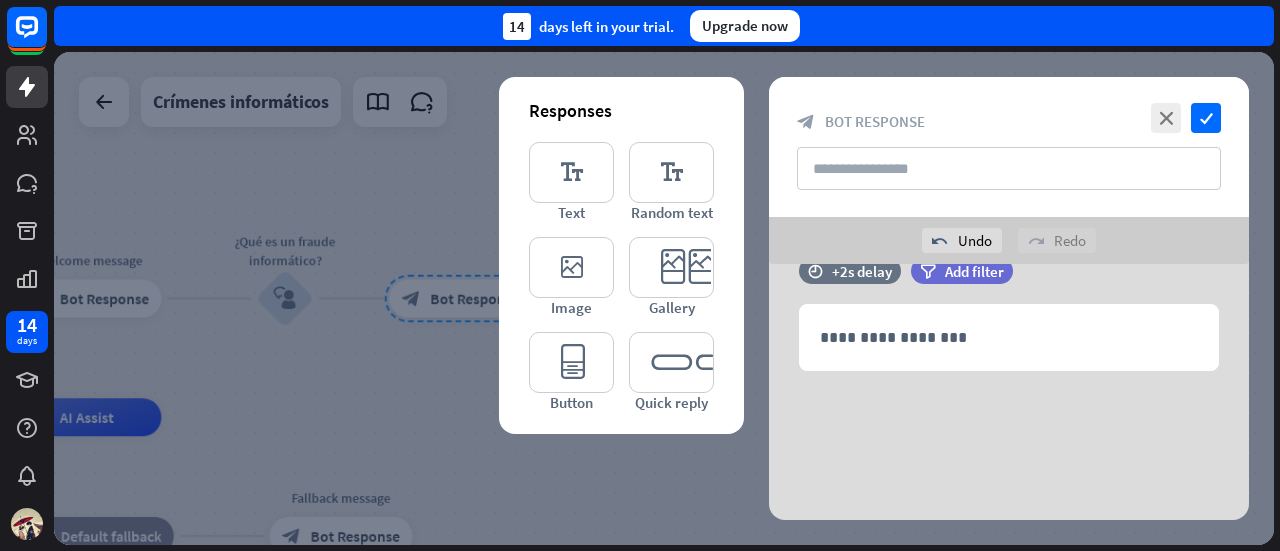 click at bounding box center [664, 298] 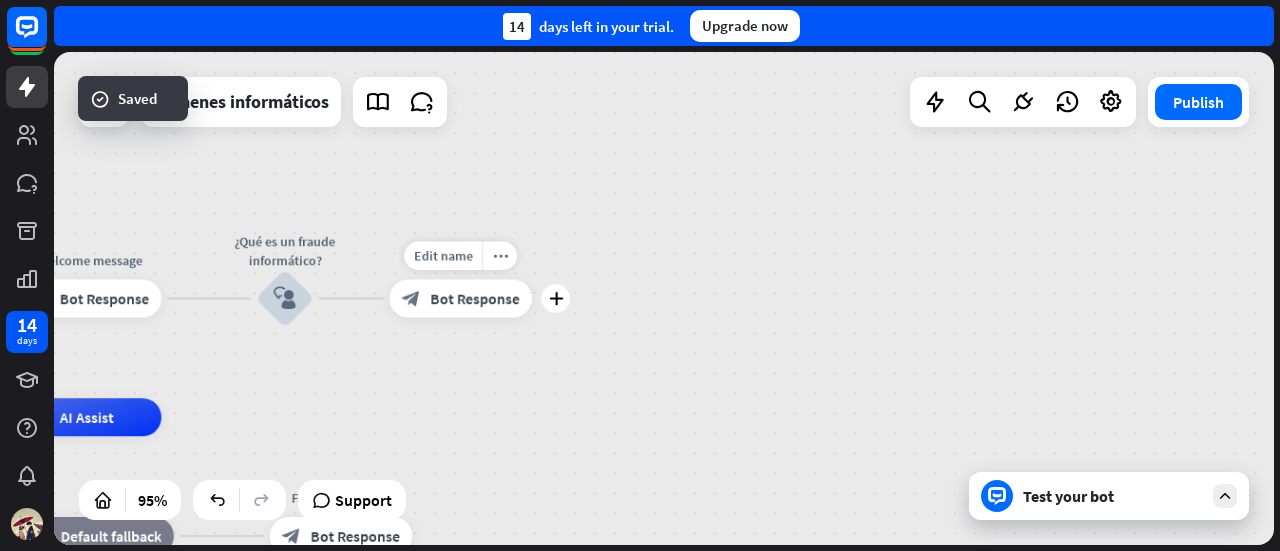 click on "block_bot_response   Bot Response" at bounding box center [460, 299] 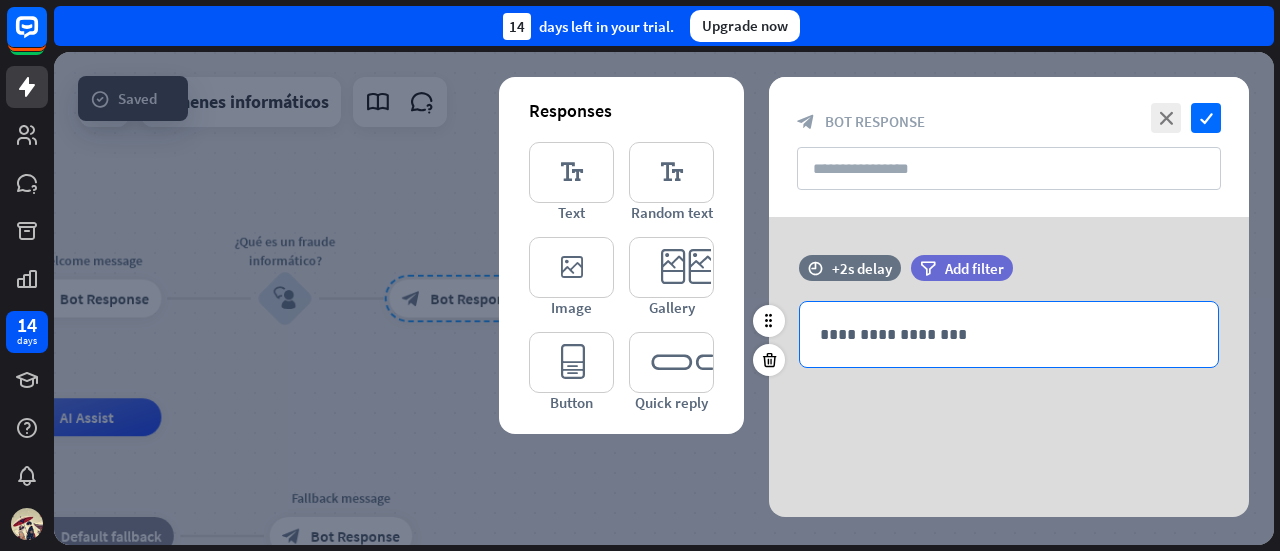 click on "**********" at bounding box center [1009, 334] 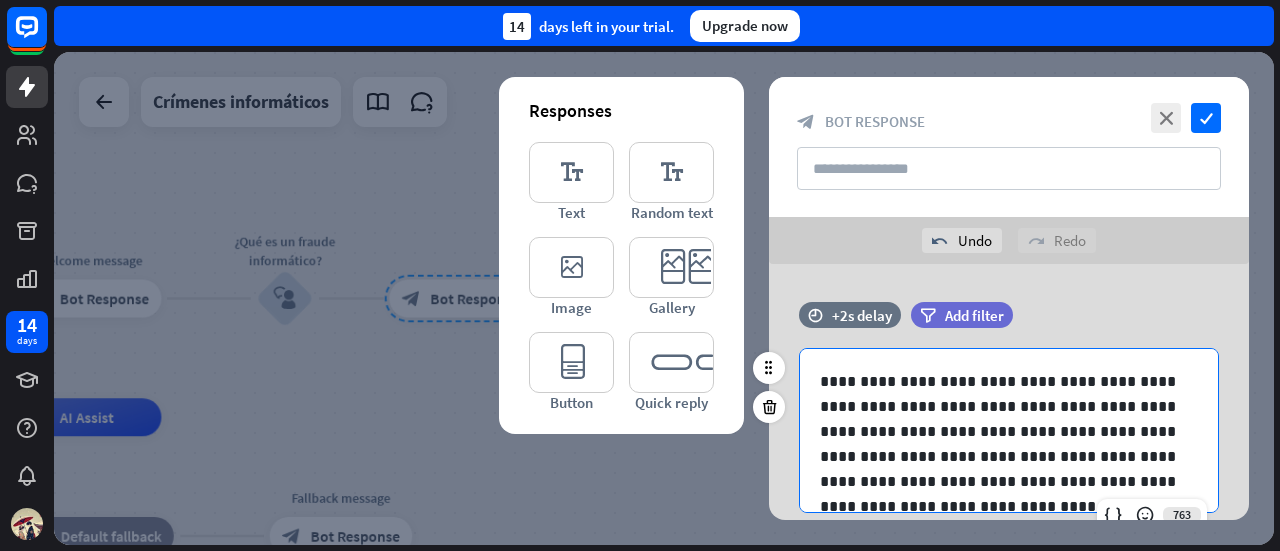 scroll, scrollTop: 2, scrollLeft: 0, axis: vertical 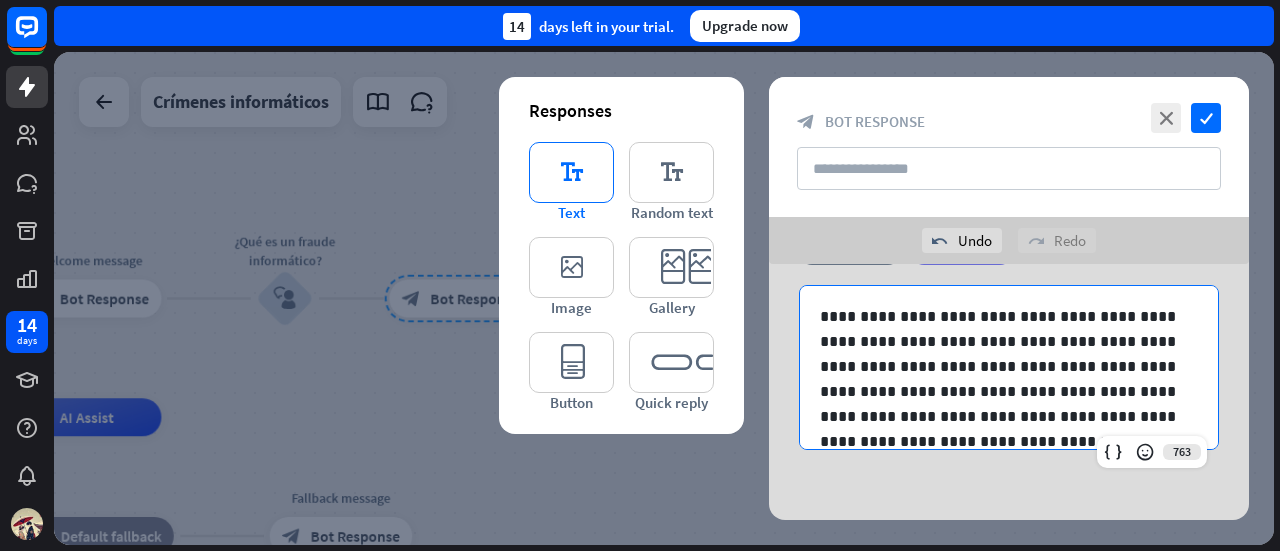 click on "editor_text" at bounding box center (571, 172) 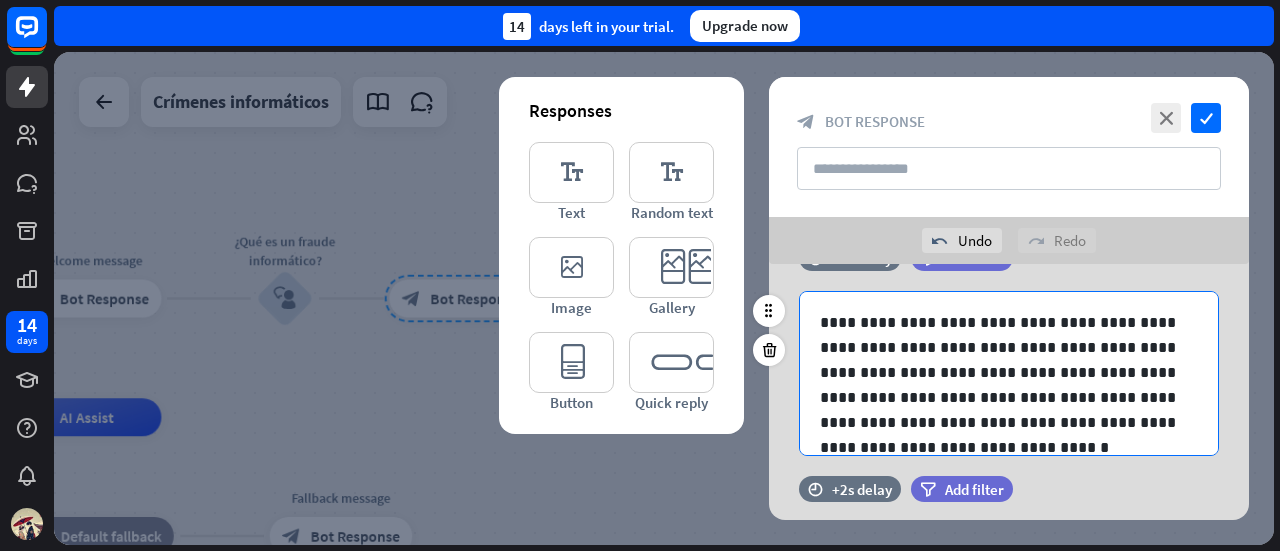scroll, scrollTop: 100, scrollLeft: 0, axis: vertical 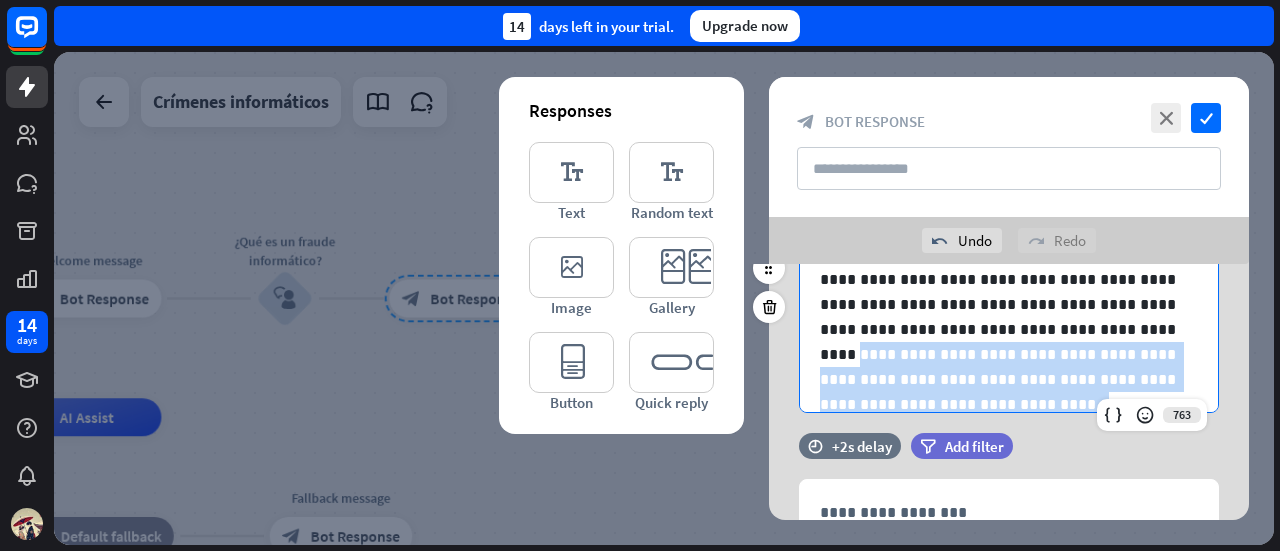 drag, startPoint x: 1122, startPoint y: 375, endPoint x: 1032, endPoint y: 336, distance: 98.08669 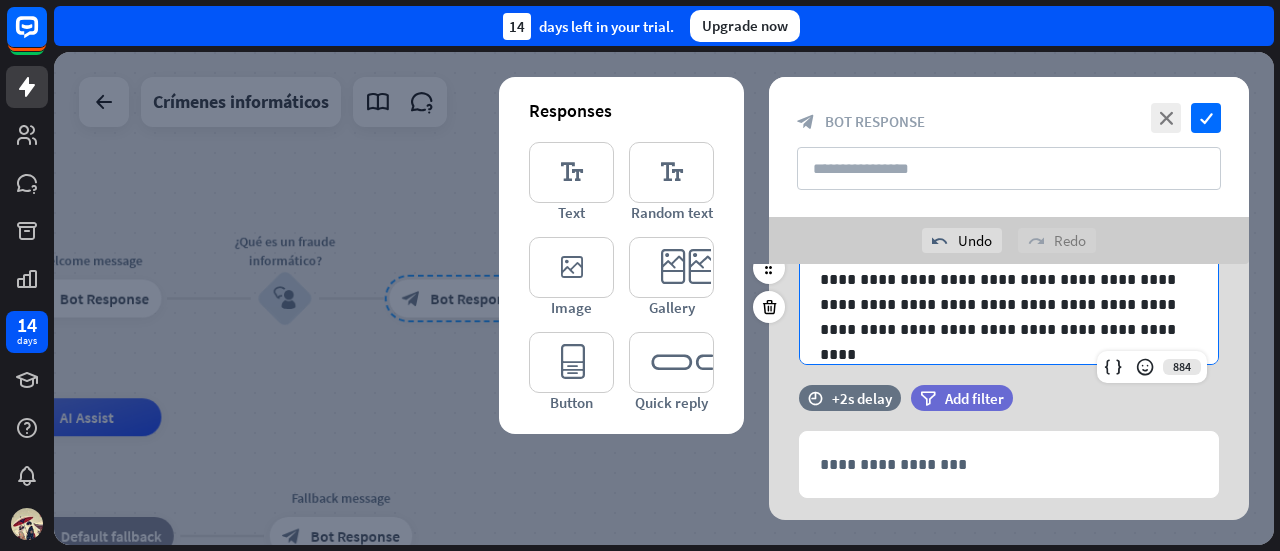scroll, scrollTop: 0, scrollLeft: 0, axis: both 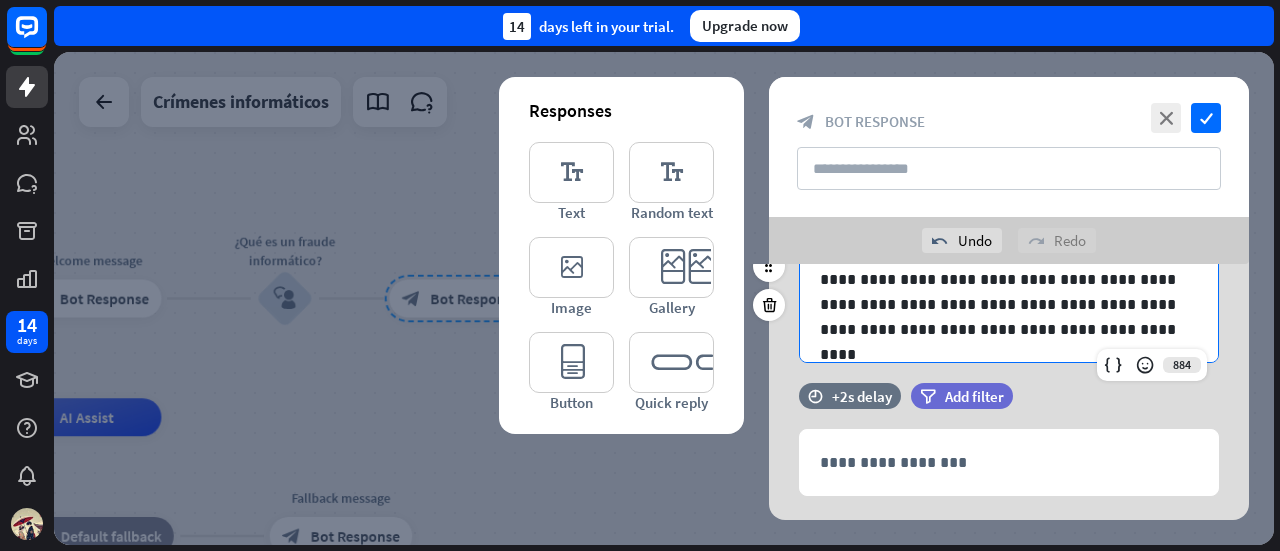 type 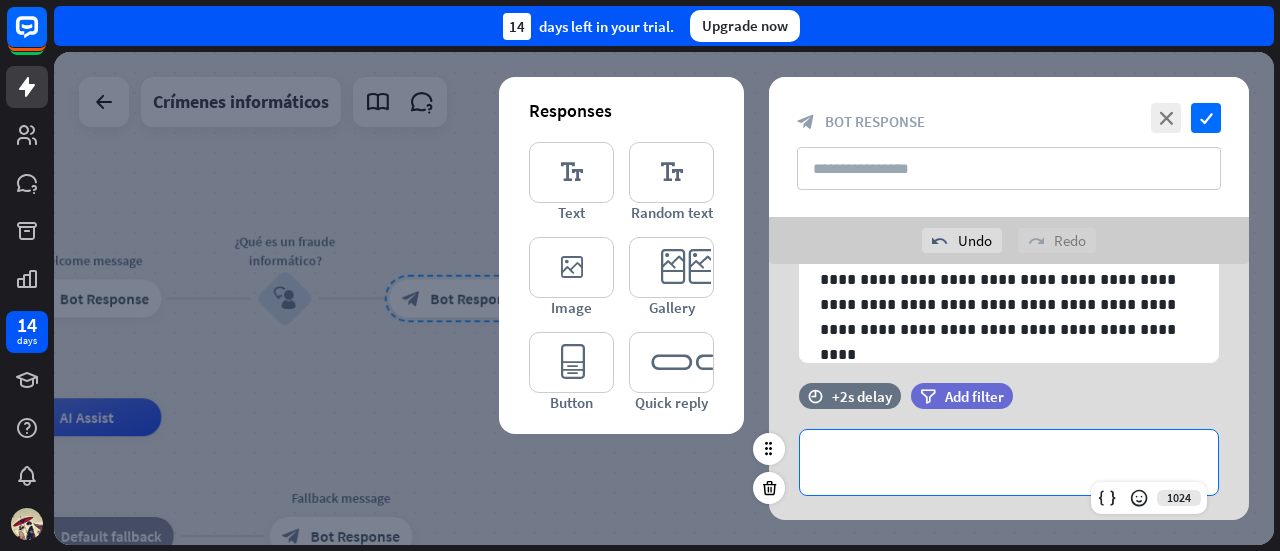 click on "**********" at bounding box center [1009, 462] 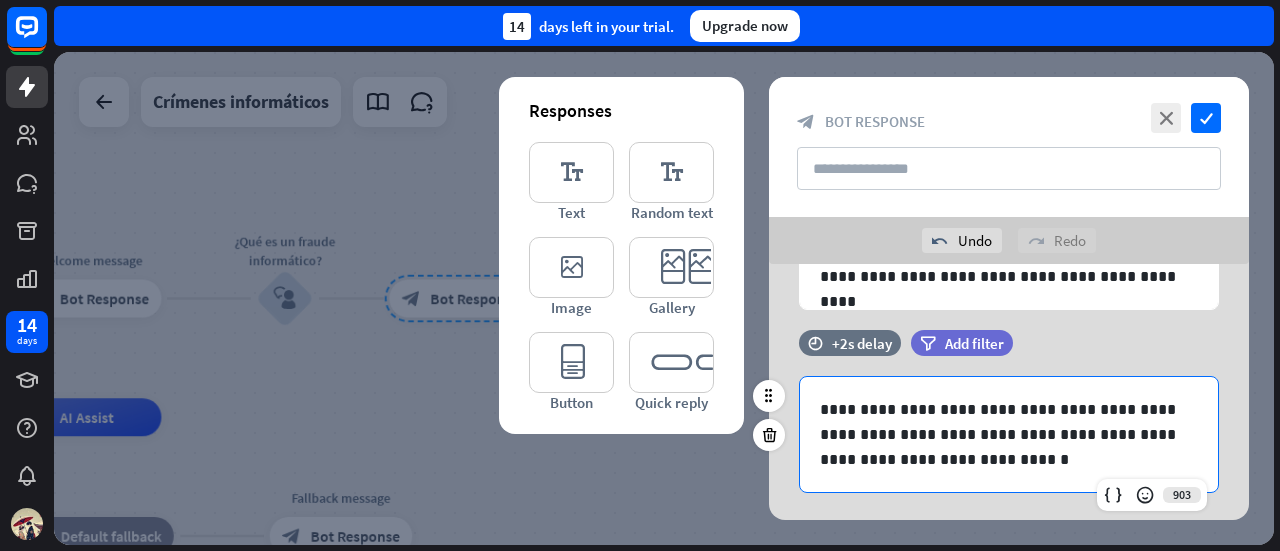 scroll, scrollTop: 198, scrollLeft: 0, axis: vertical 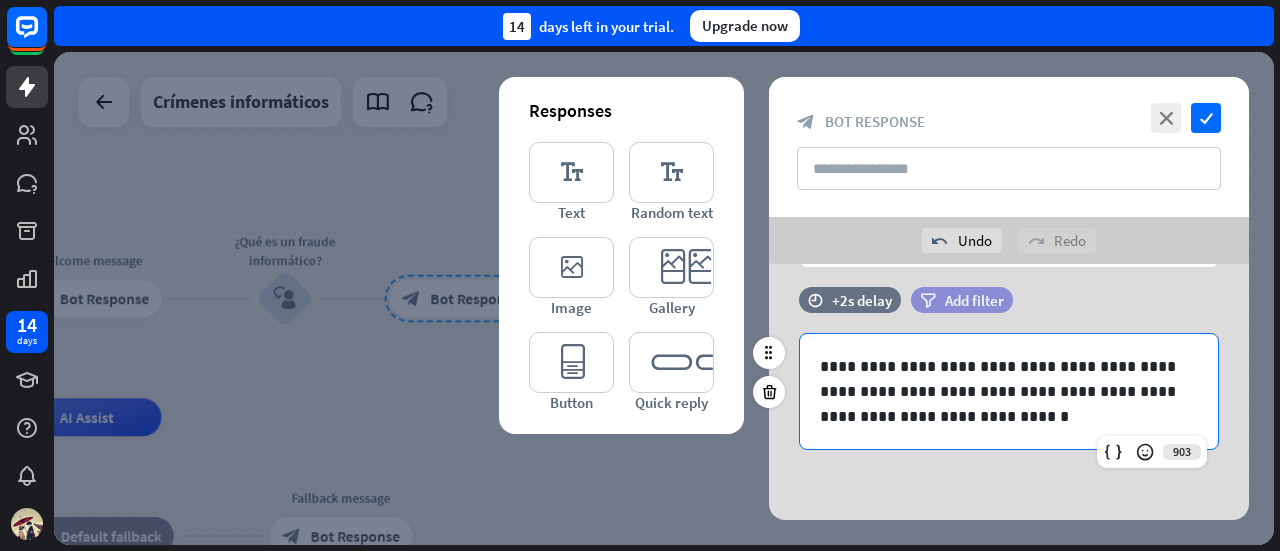 click on "Add filter" at bounding box center (974, 300) 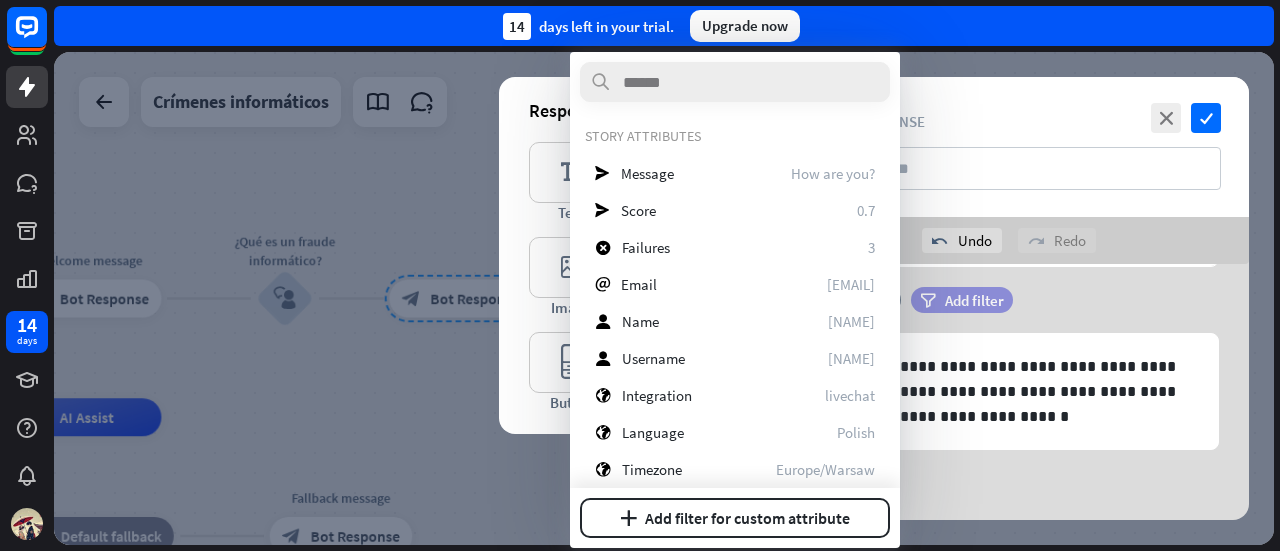 click on "filter" at bounding box center (928, 300) 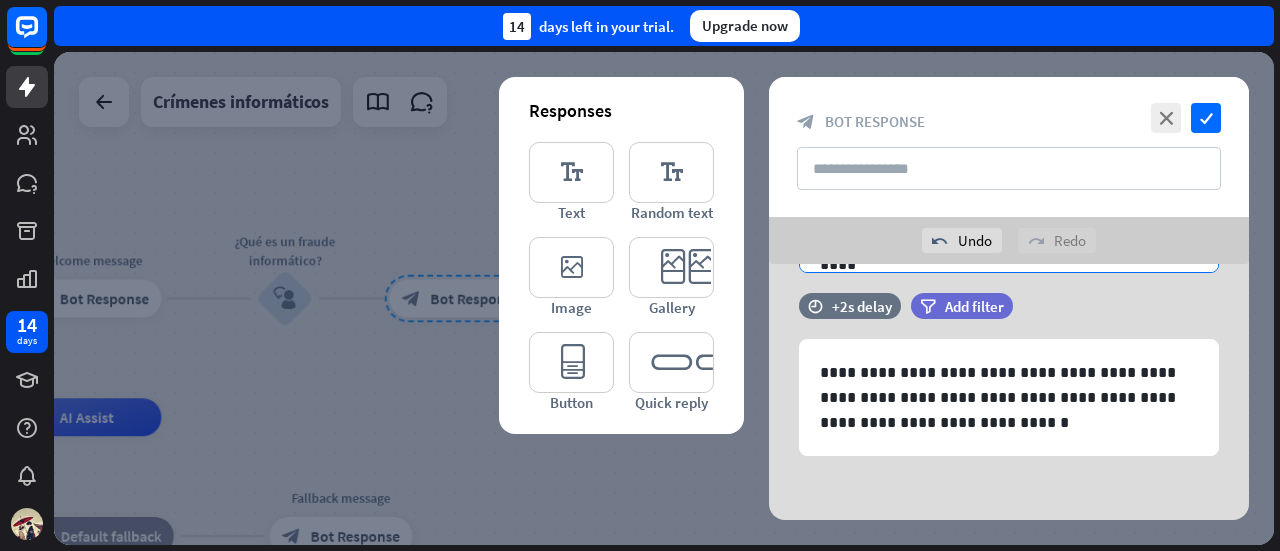 scroll, scrollTop: 198, scrollLeft: 0, axis: vertical 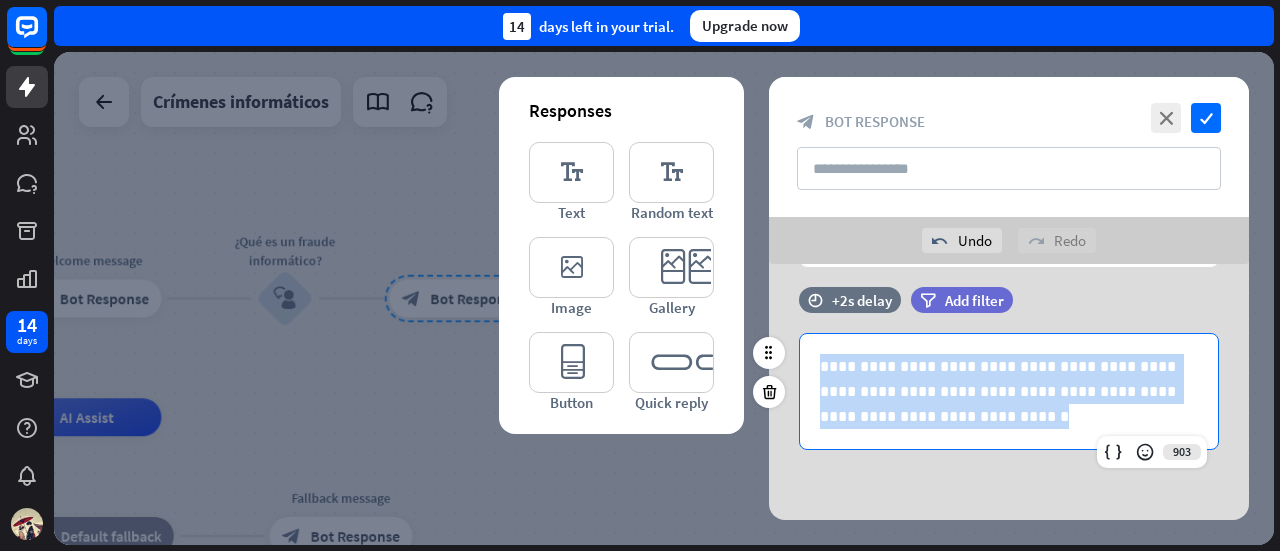 drag, startPoint x: 979, startPoint y: 419, endPoint x: 813, endPoint y: 357, distance: 177.20045 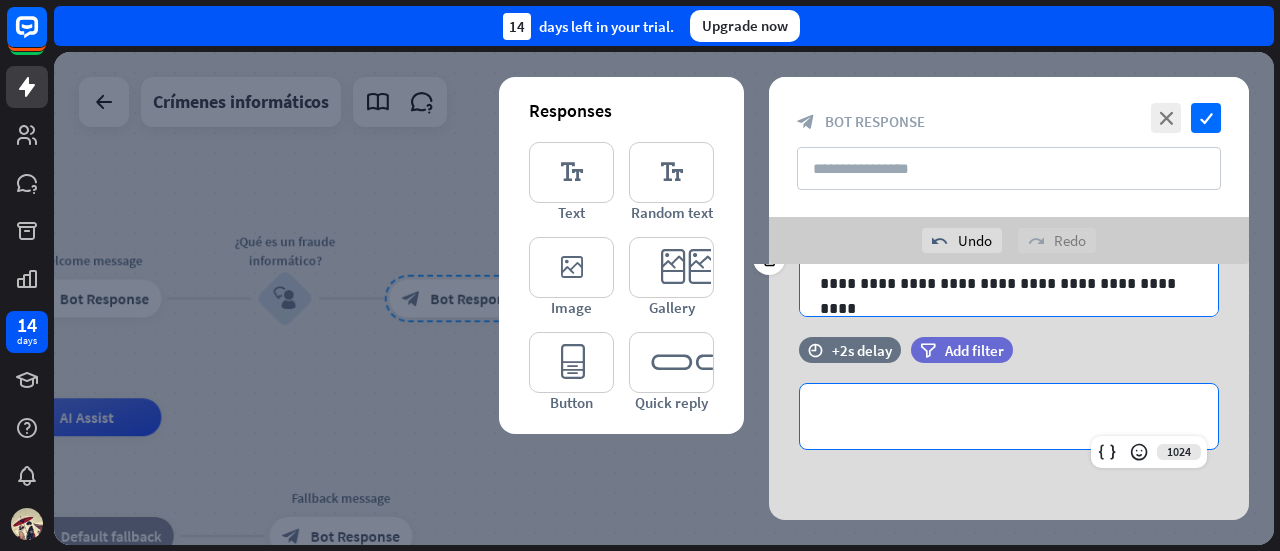 scroll, scrollTop: 0, scrollLeft: 0, axis: both 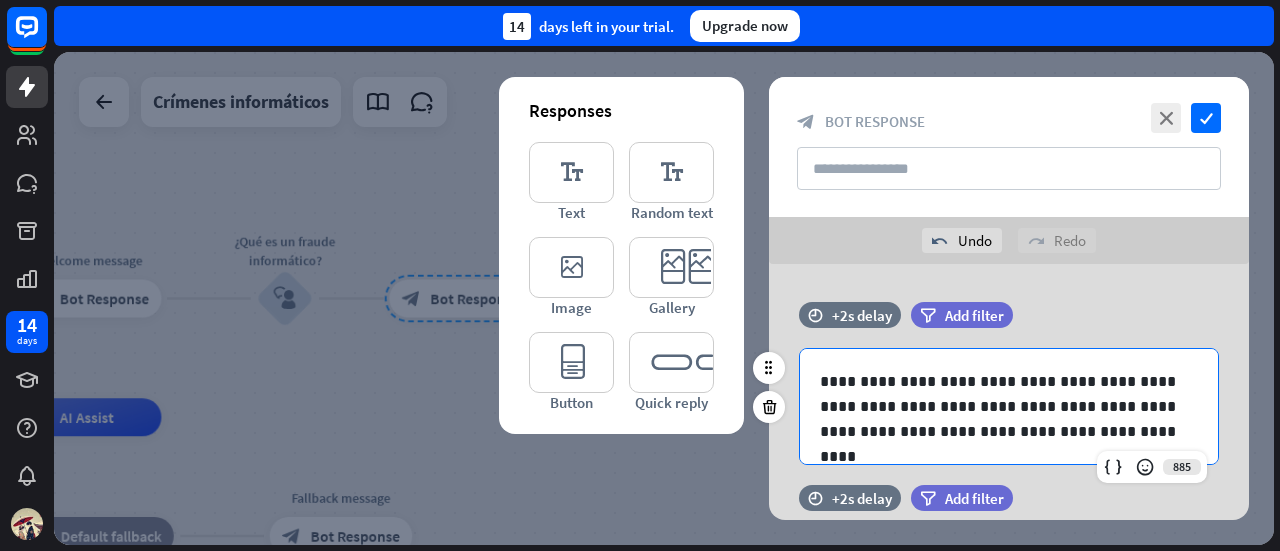 click on "**********" at bounding box center [1009, 406] 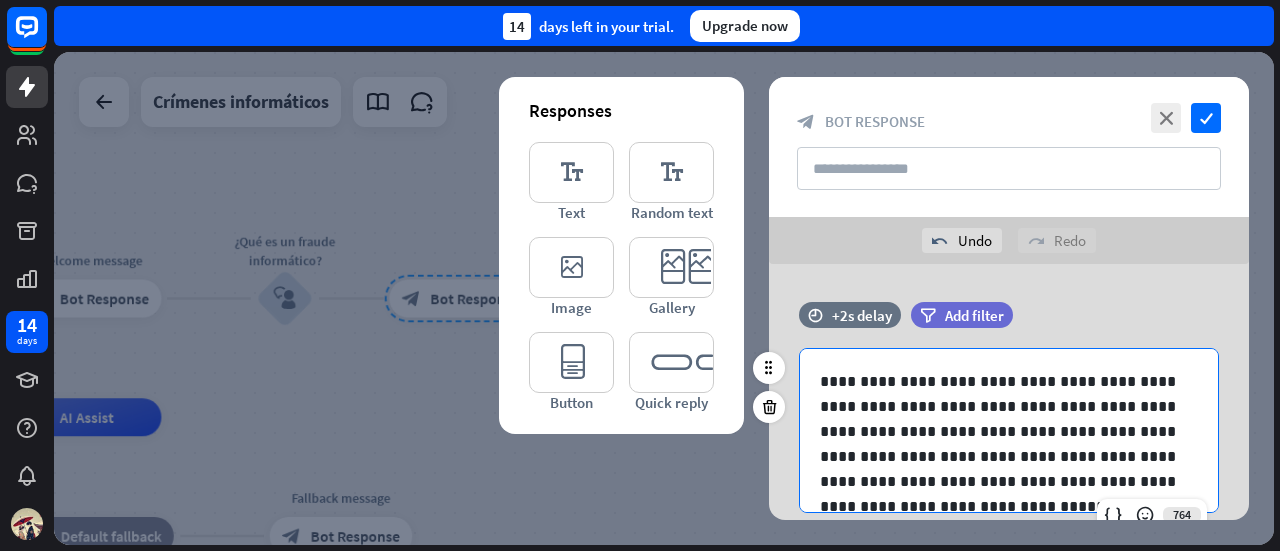 click on "**********" at bounding box center (1001, 431) 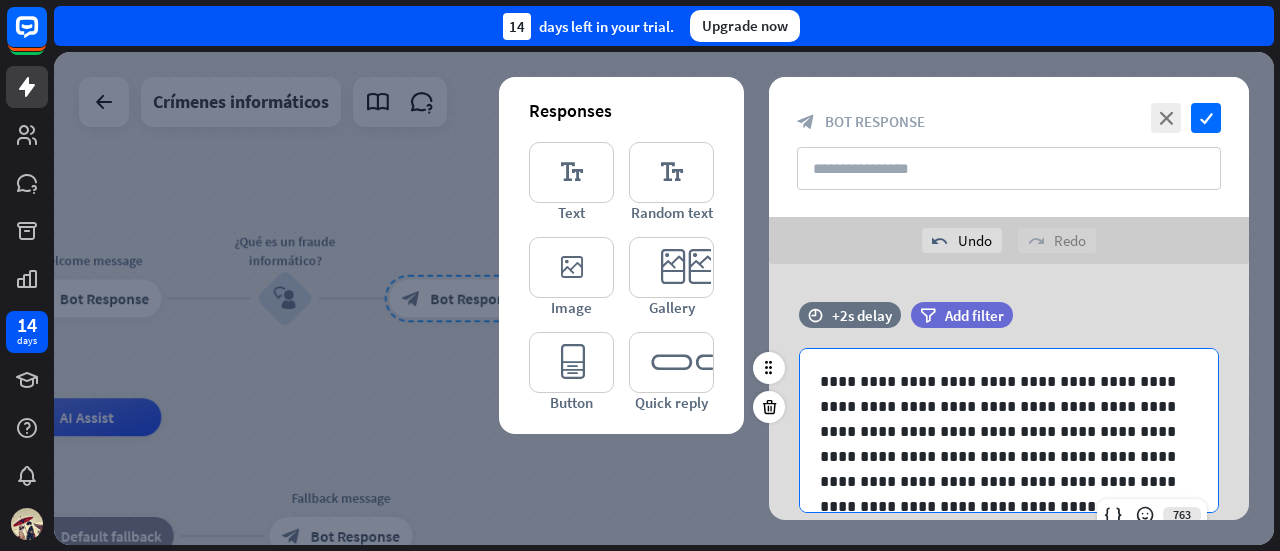 scroll, scrollTop: 2, scrollLeft: 0, axis: vertical 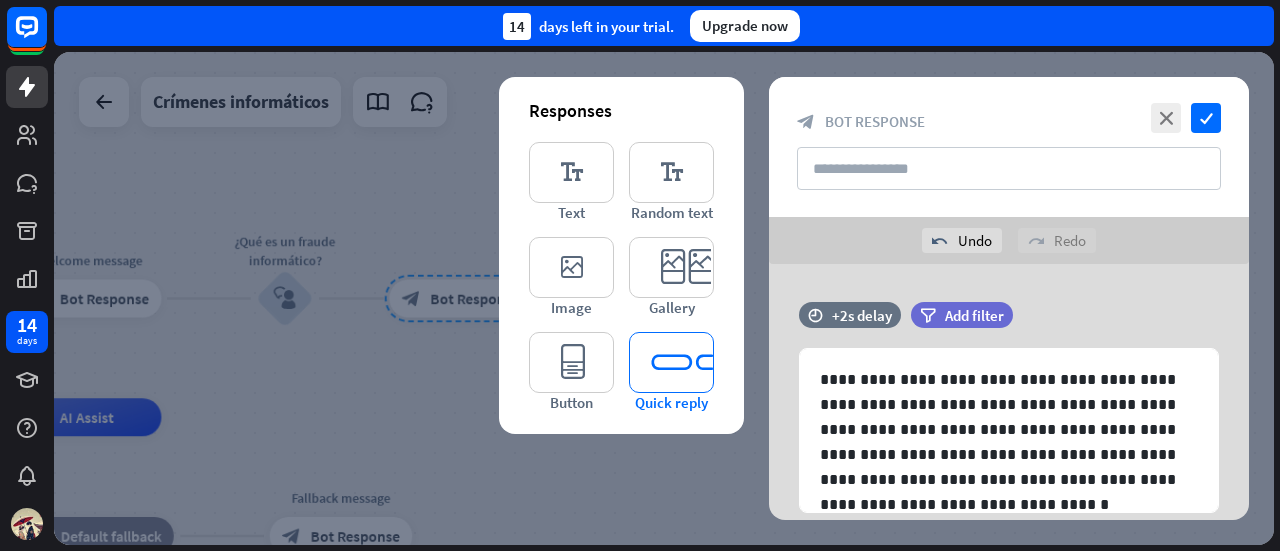 click on "editor_quick_replies" at bounding box center (671, 362) 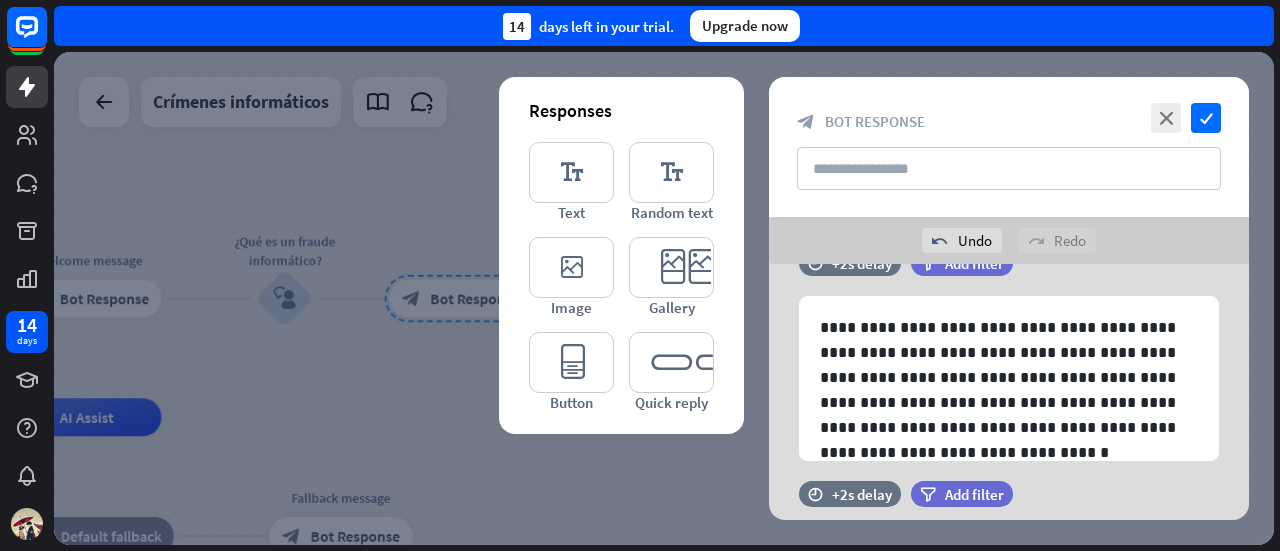 scroll, scrollTop: 0, scrollLeft: 0, axis: both 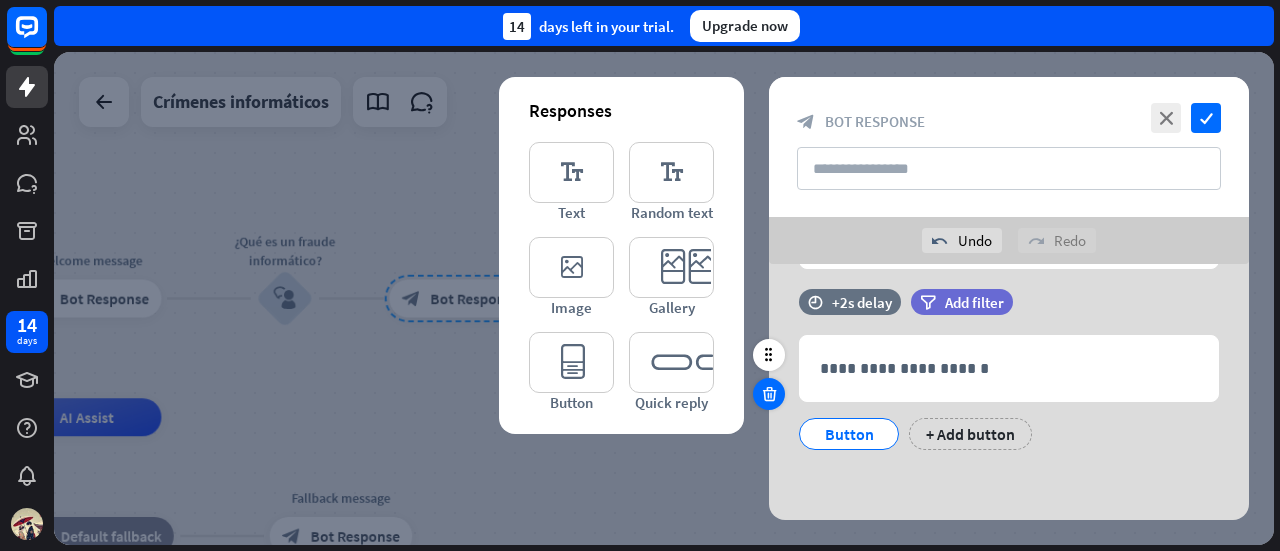 click at bounding box center (769, 394) 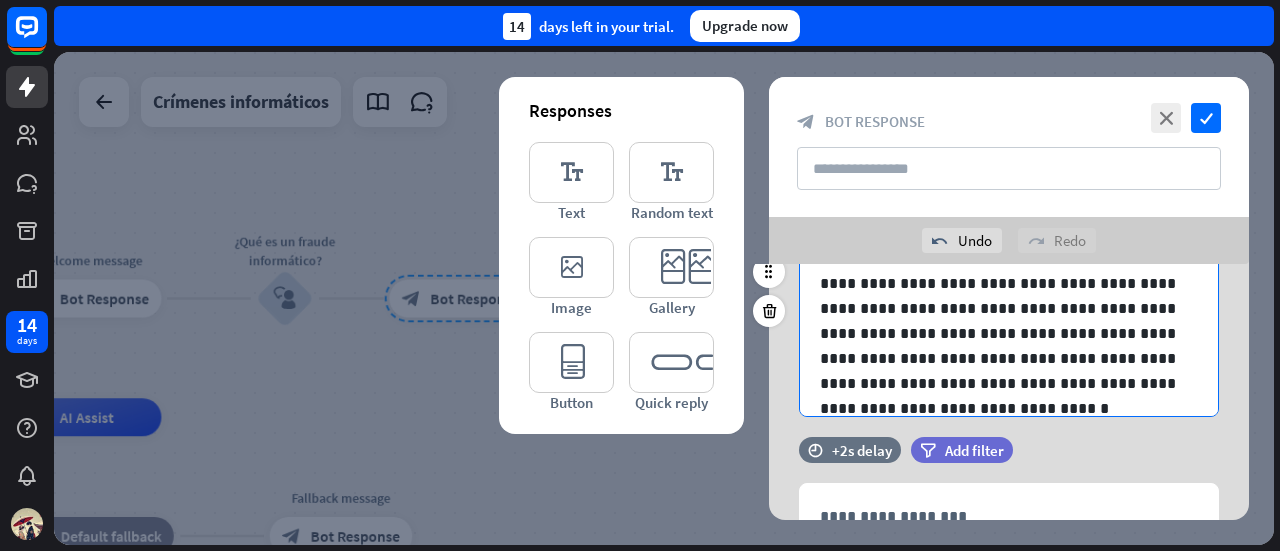 scroll, scrollTop: 0, scrollLeft: 0, axis: both 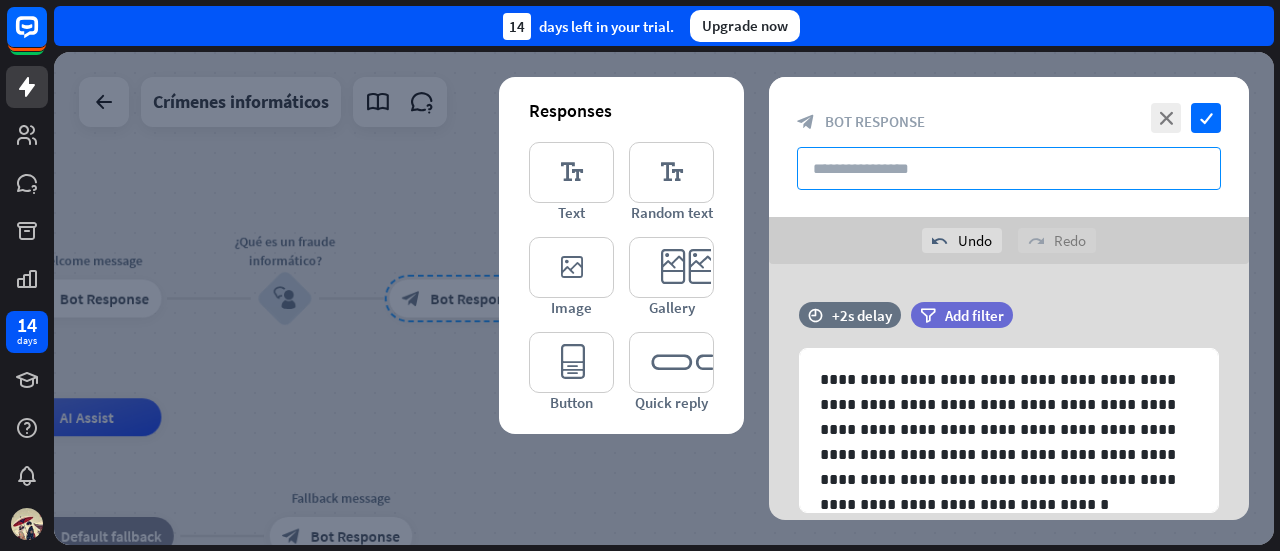 click at bounding box center [1009, 168] 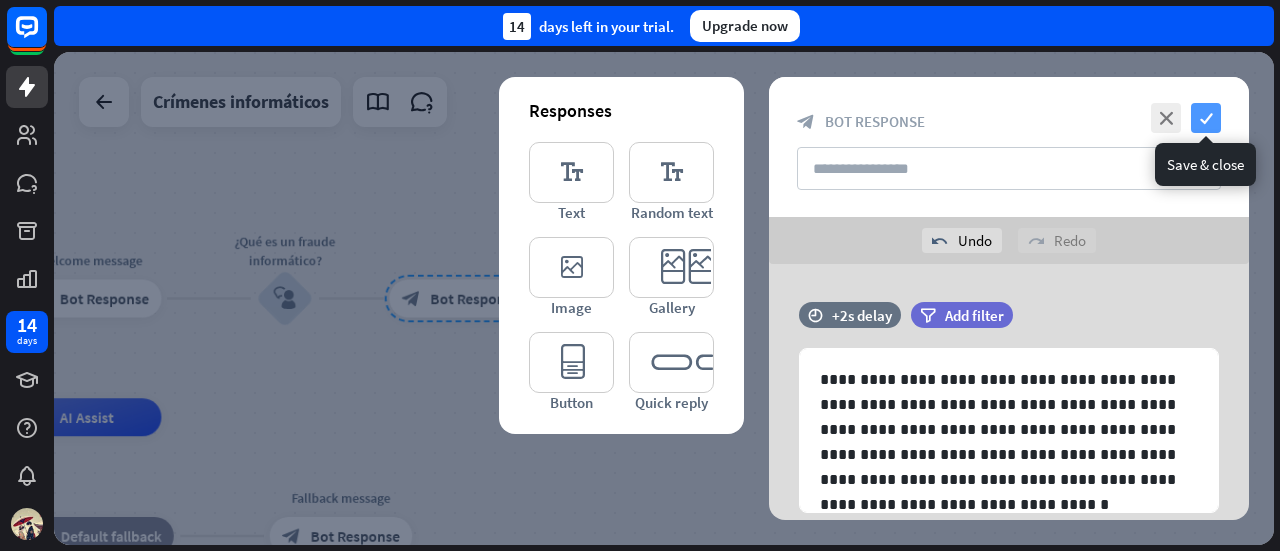 click on "check" at bounding box center [1206, 118] 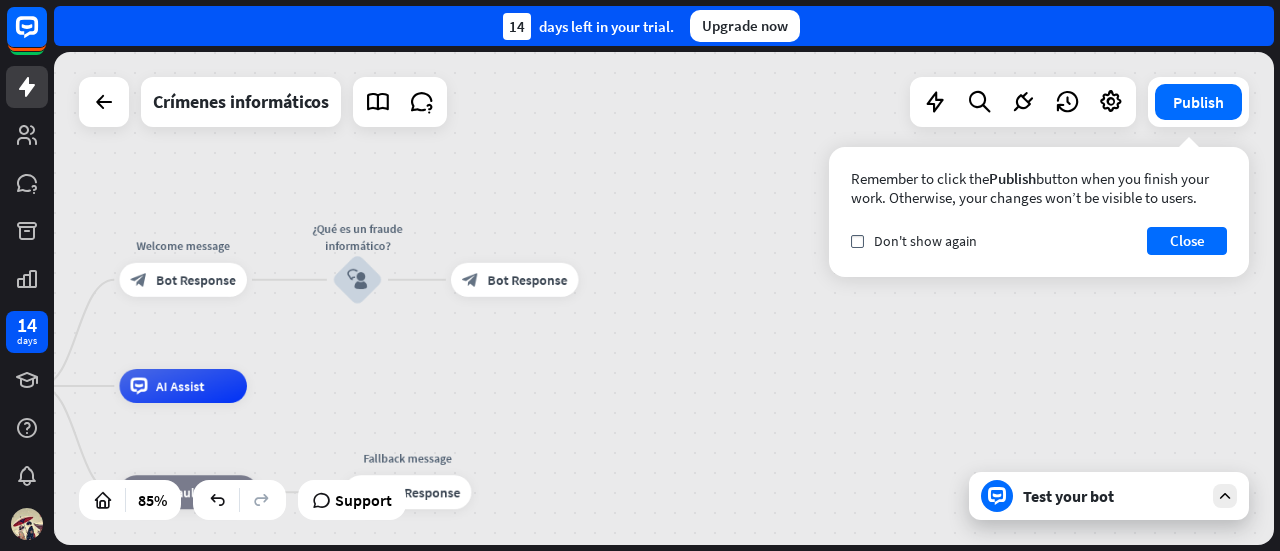 drag, startPoint x: 420, startPoint y: 374, endPoint x: 701, endPoint y: 331, distance: 284.271 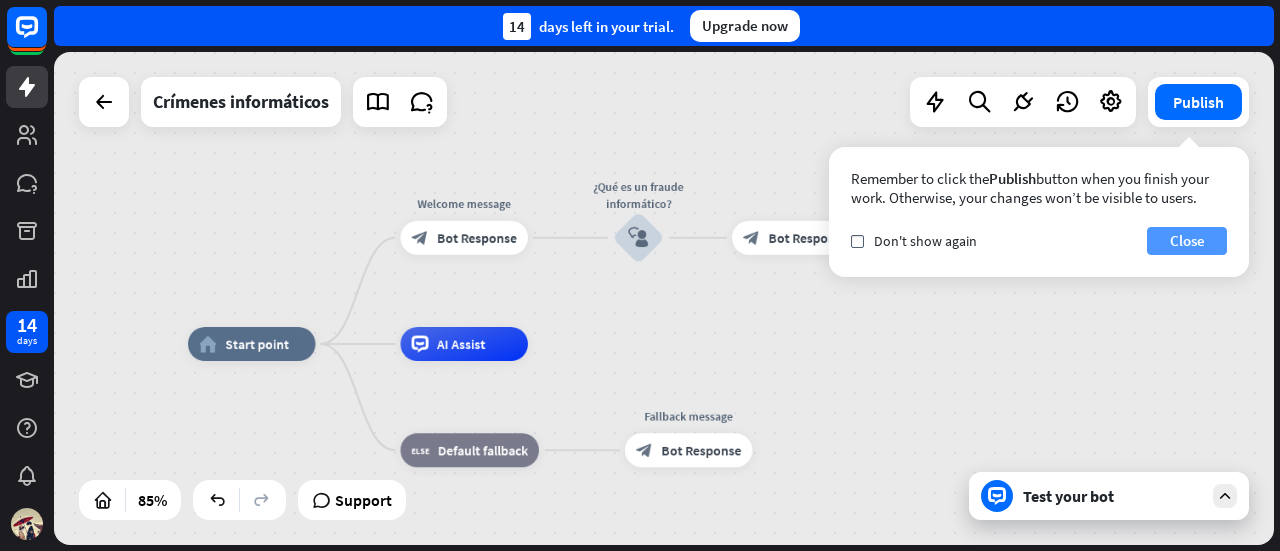 click on "Close" at bounding box center (1187, 241) 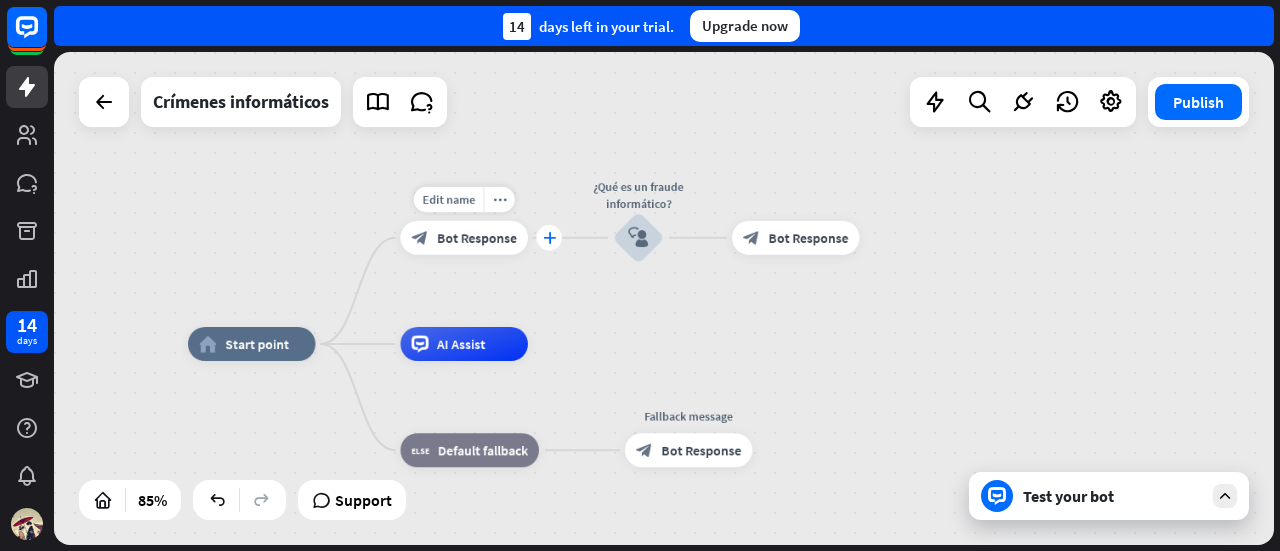 click on "plus" at bounding box center [549, 238] 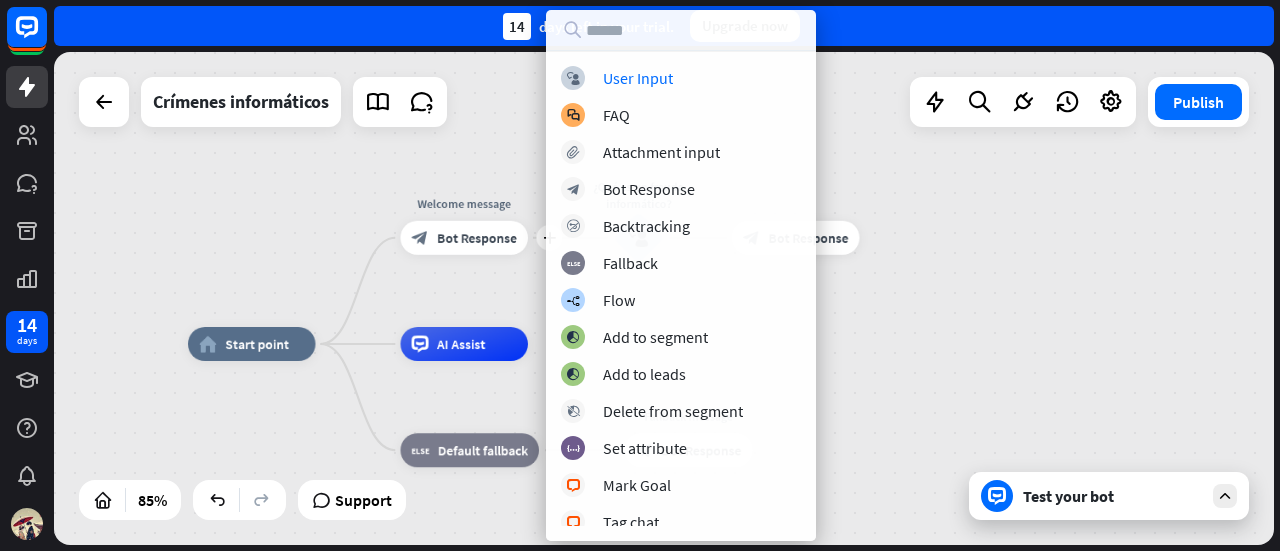 click on "block_user_input
User Input
block_faq
FAQ
block_attachment
Attachment input
block_bot_response
Bot Response
block_backtracking
Backtracking
block_fallback
Fallback
builder_tree
Flow
block_add_to_segment
Add to segment
block_add_to_segment
Add to leads
block_delete_from_segment
Delete from segment
block_set_attribute
Set attribute
block_livechat
Mark Goal
block_livechat
Tag chat
block_livechat
Send transcript" at bounding box center [681, 275] 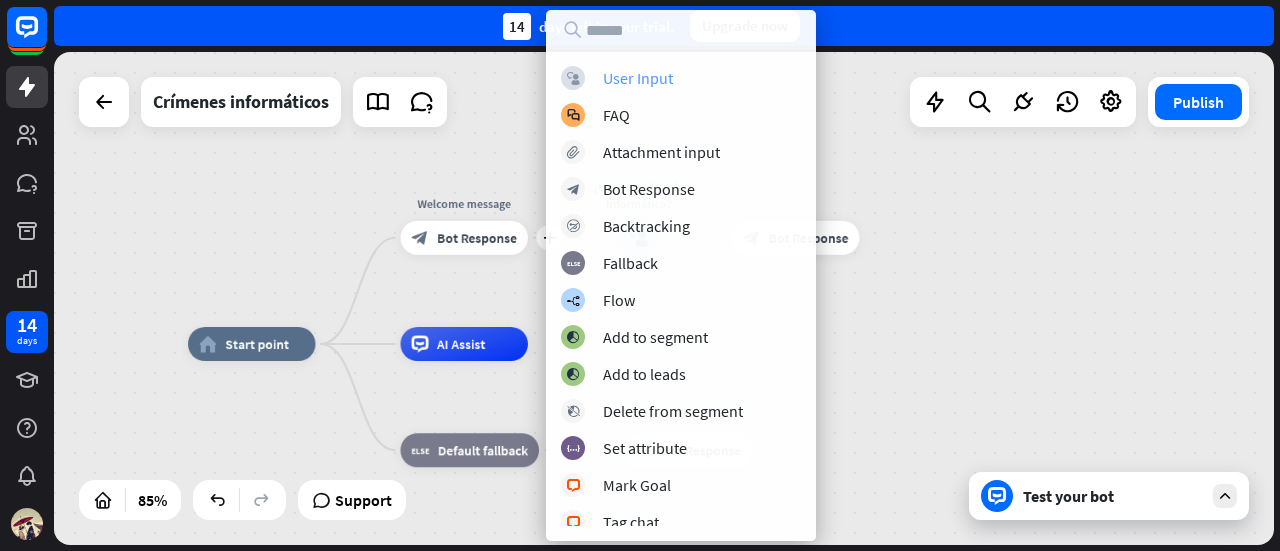click on "User Input" at bounding box center (638, 78) 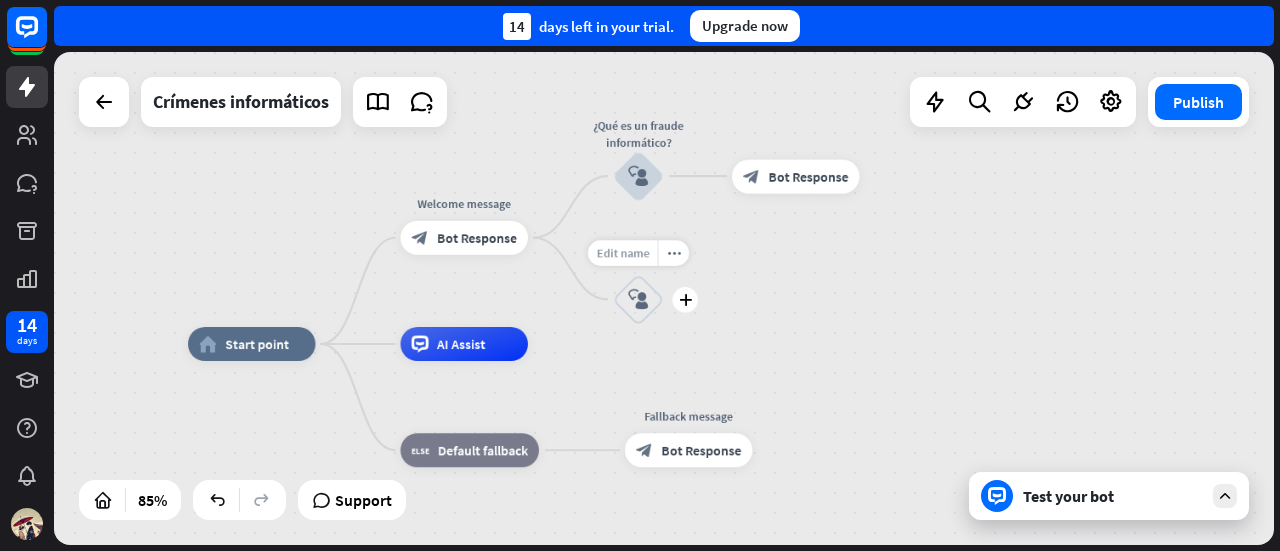 click on "Edit name" at bounding box center (622, 252) 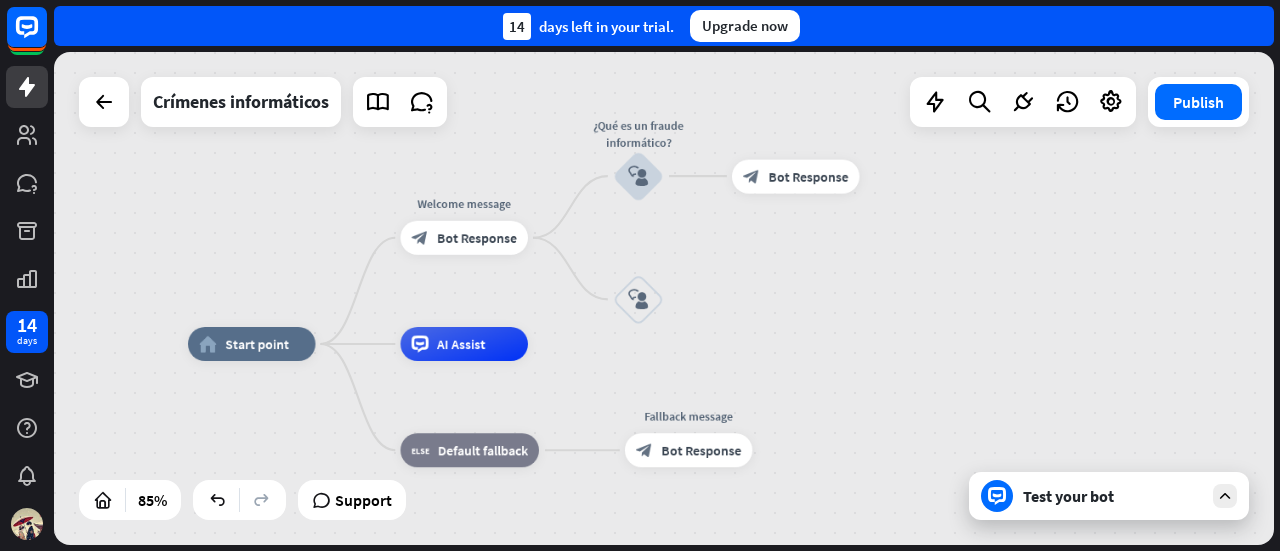 click on "home_2   Start point                 Welcome message   block_bot_response   Bot Response                 ¿Qué es un fraude informático?   block_user_input                   block_bot_response   Bot Response                   block_user_input                     AI Assist                   block_fallback   Default fallback                 Fallback message   block_bot_response   Bot Response" at bounding box center (664, 298) 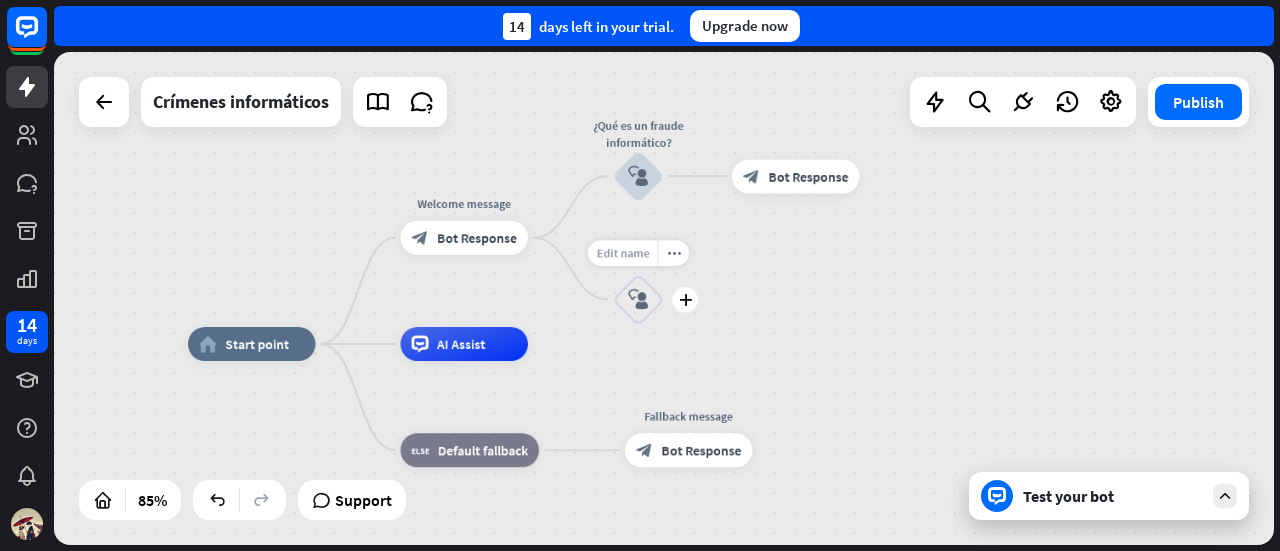 click on "Edit name" at bounding box center [622, 252] 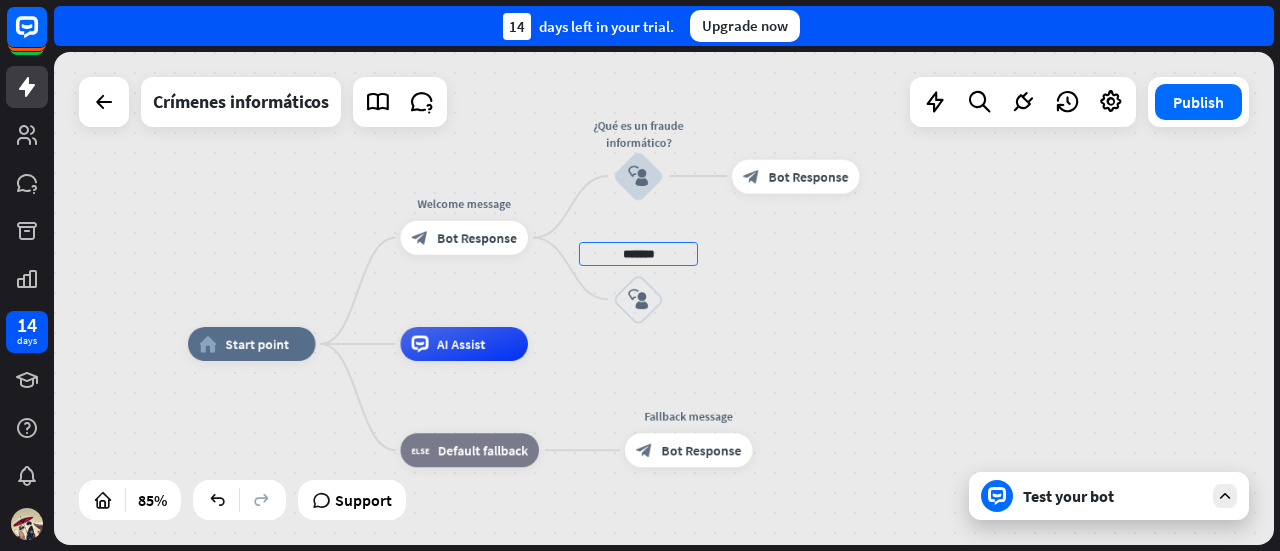 type on "*******" 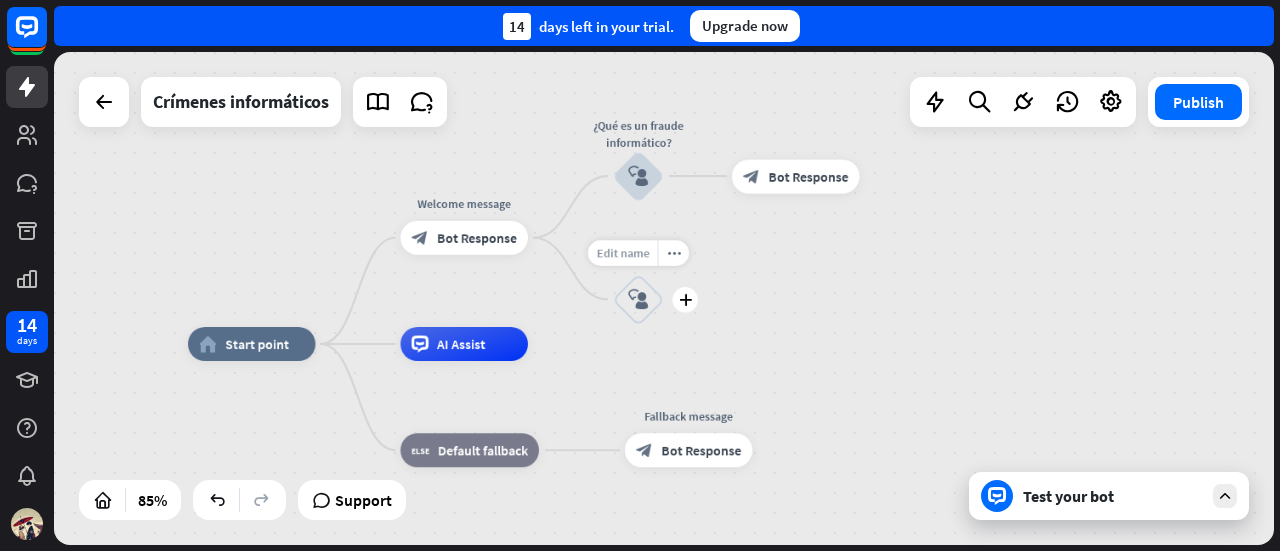 click on "Edit name" at bounding box center [623, 253] 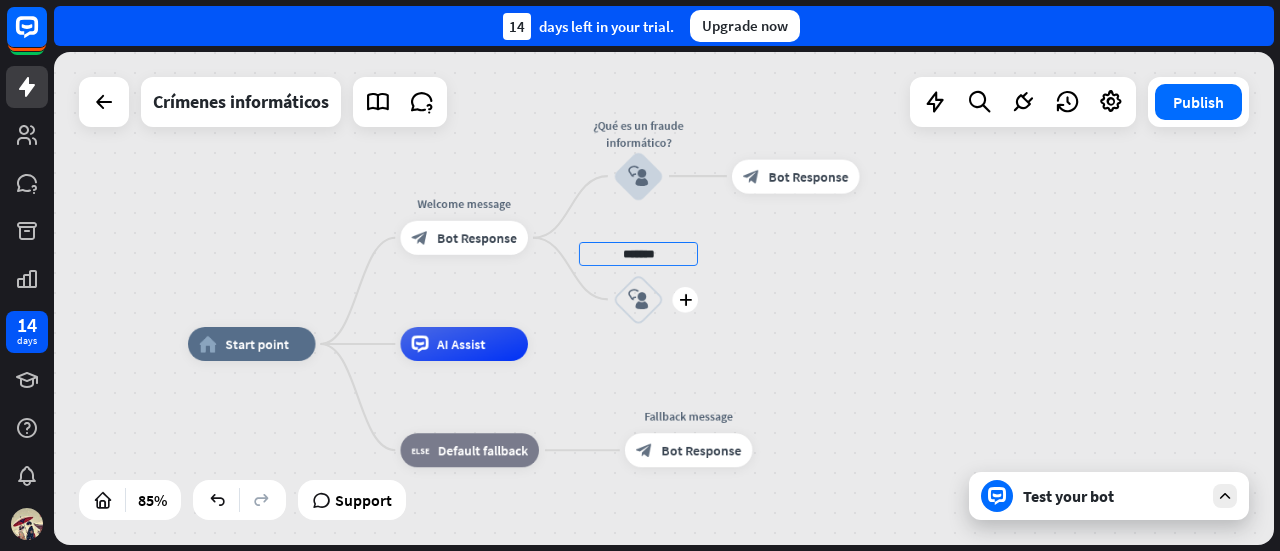 click on "*******       plus     block_user_input" at bounding box center [638, 299] 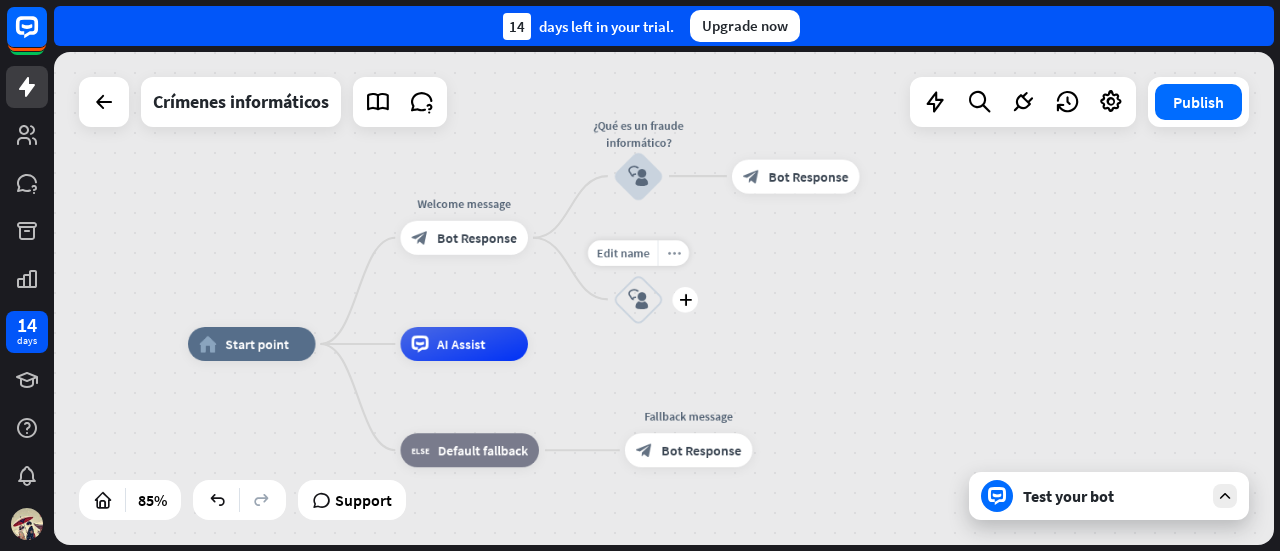 click on "more_horiz" at bounding box center (674, 252) 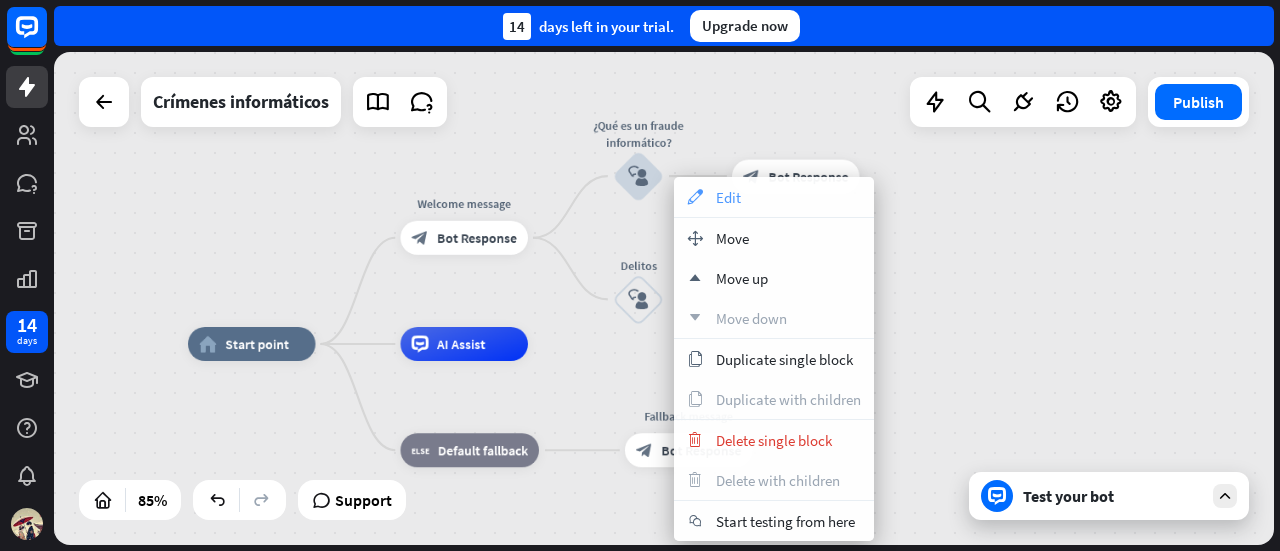 click on "appearance   Edit" at bounding box center (774, 197) 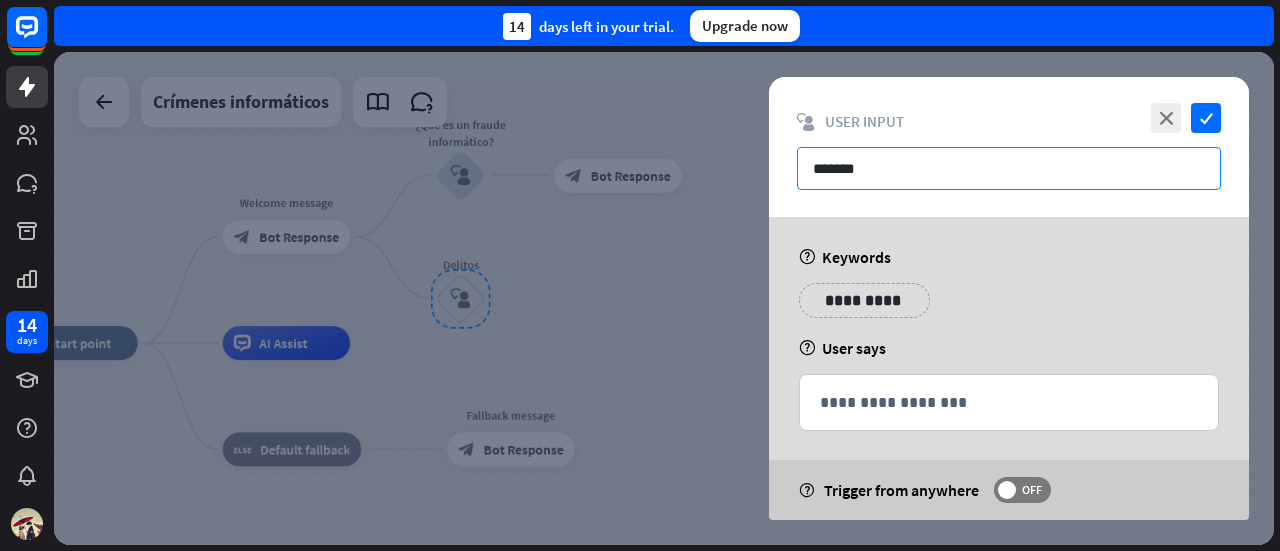 click on "*******" at bounding box center (1009, 168) 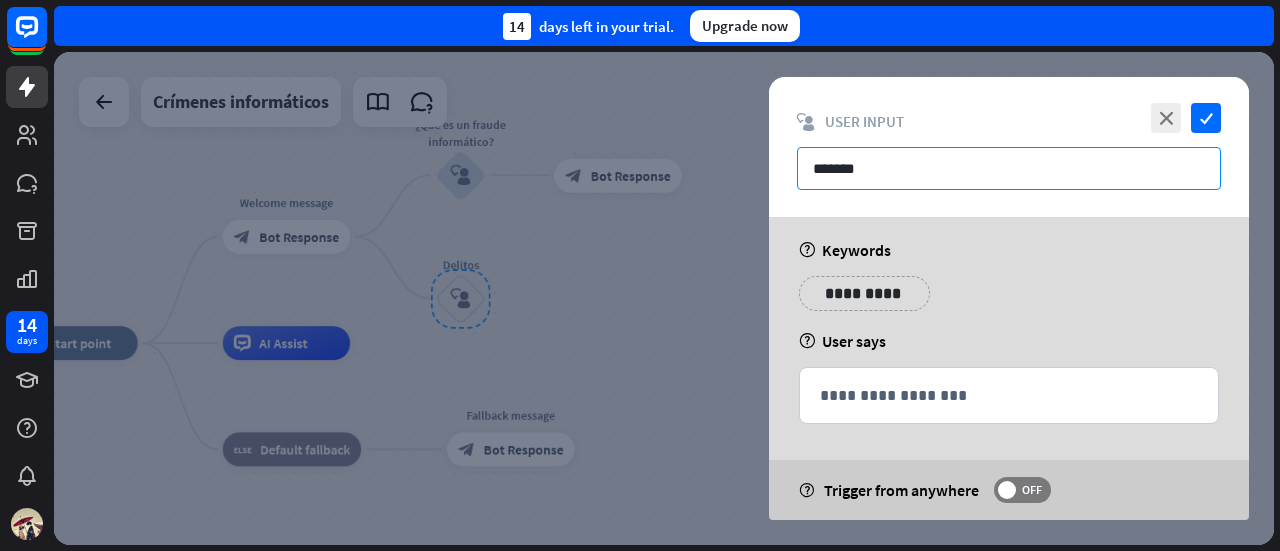 scroll, scrollTop: 11, scrollLeft: 0, axis: vertical 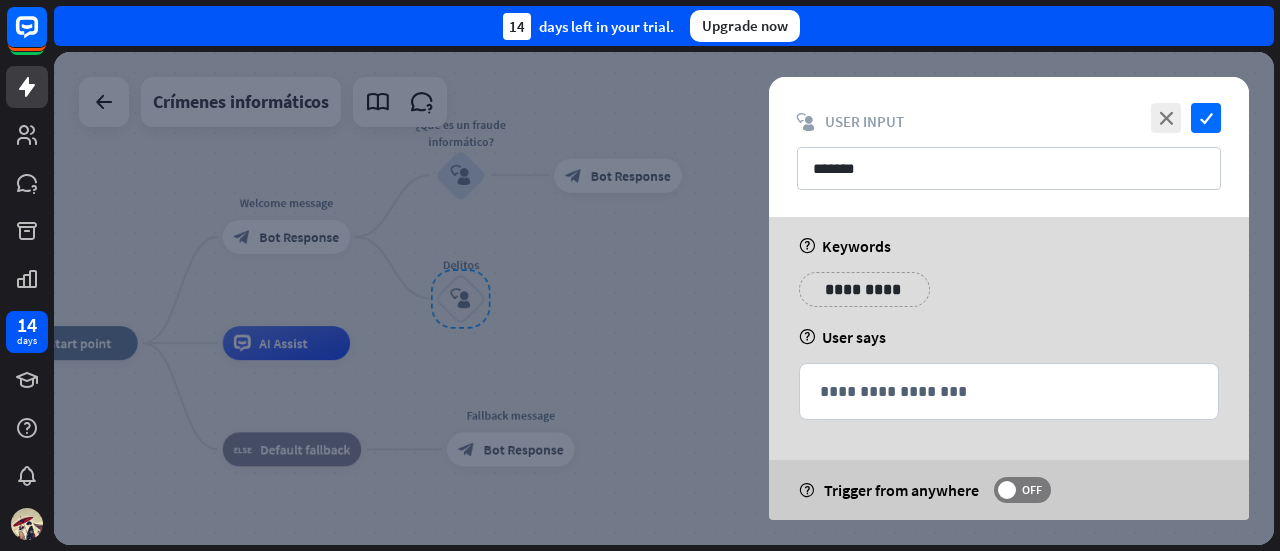 click on "**********" at bounding box center [864, 289] 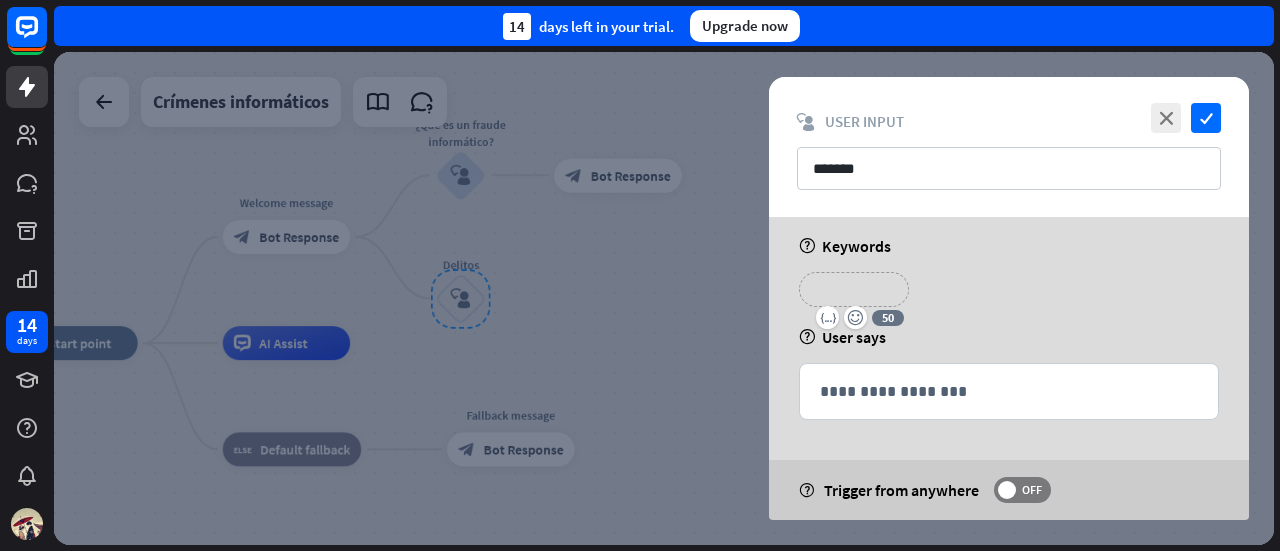 type 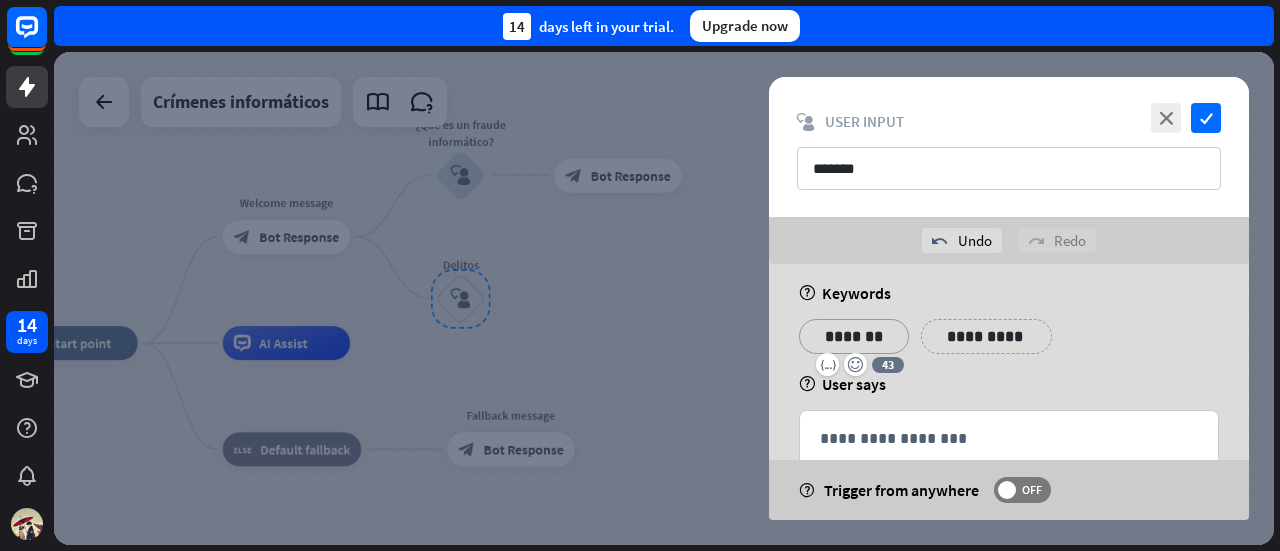 click on "**********" at bounding box center [986, 336] 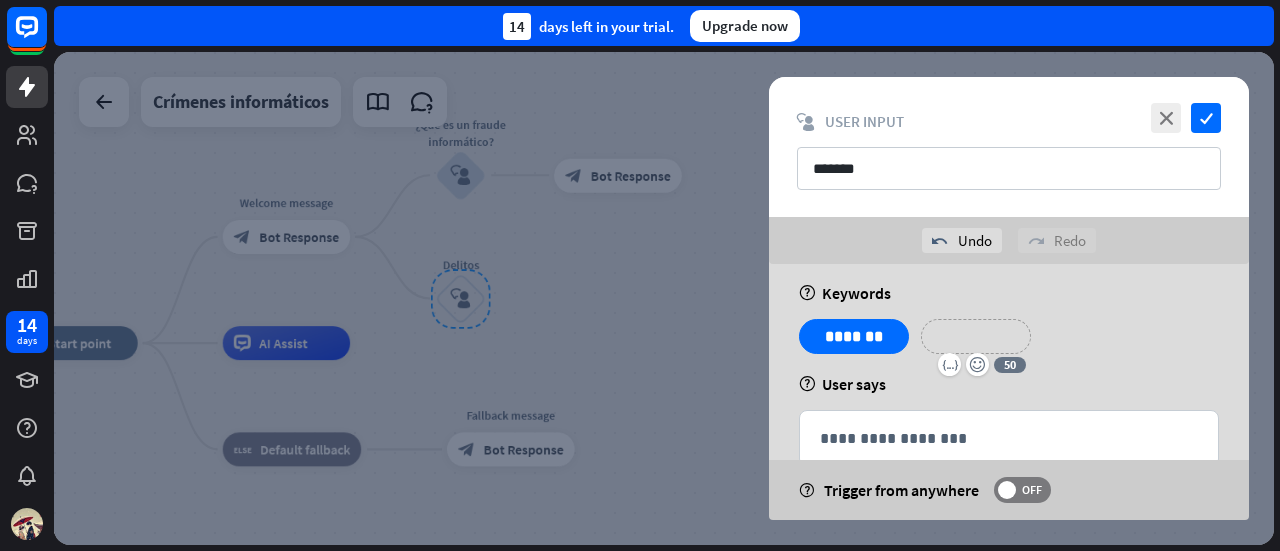 type 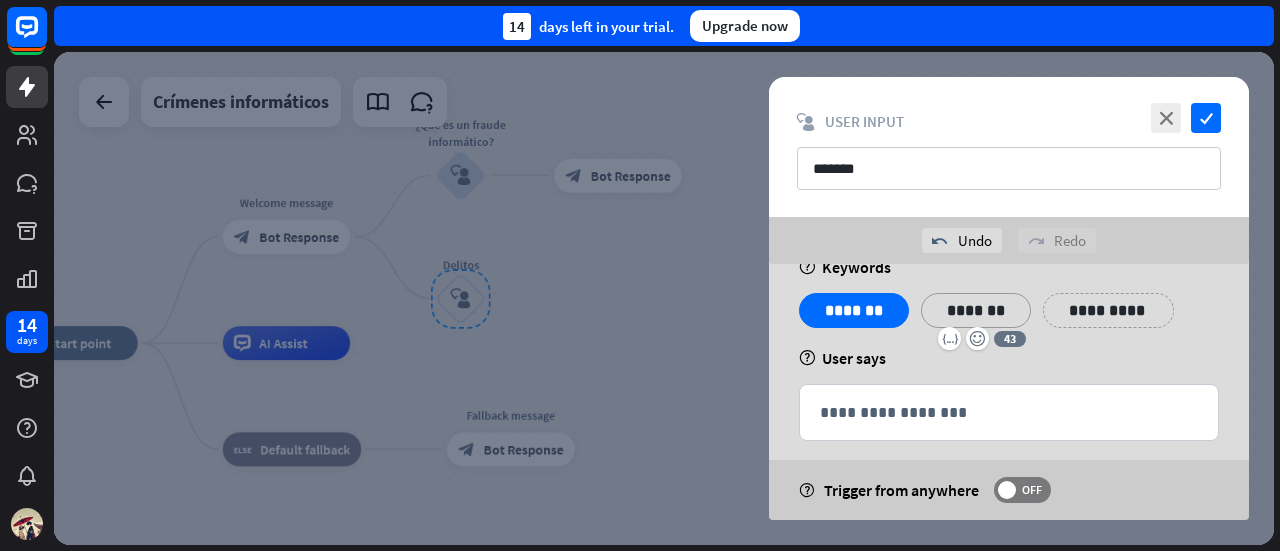 scroll, scrollTop: 58, scrollLeft: 0, axis: vertical 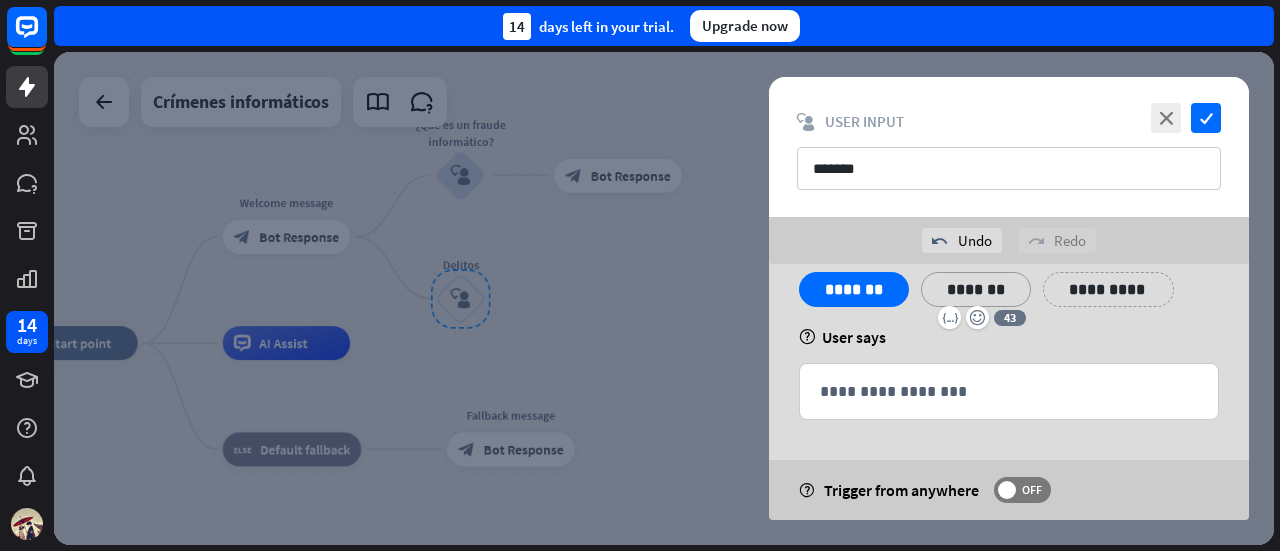 click on "**********" at bounding box center (1009, 363) 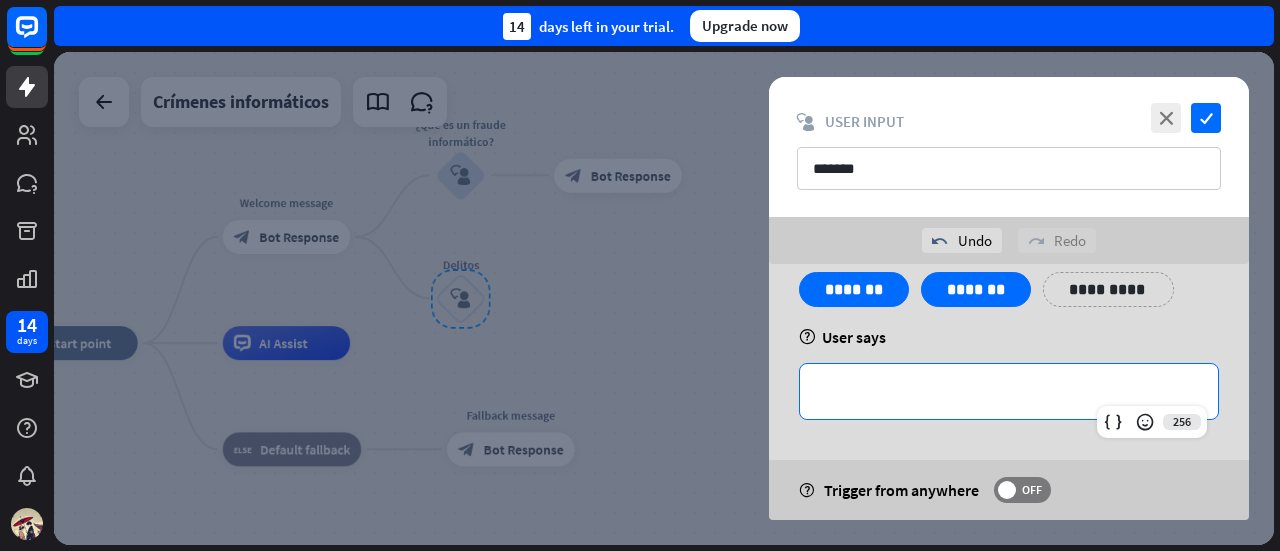 click on "**********" at bounding box center [1009, 391] 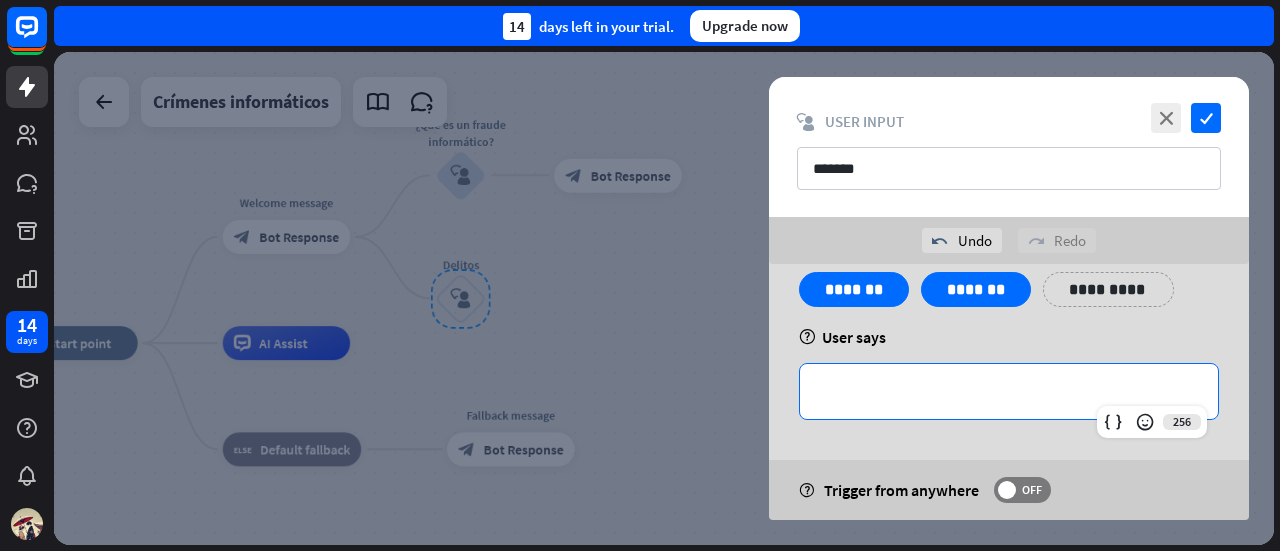 type 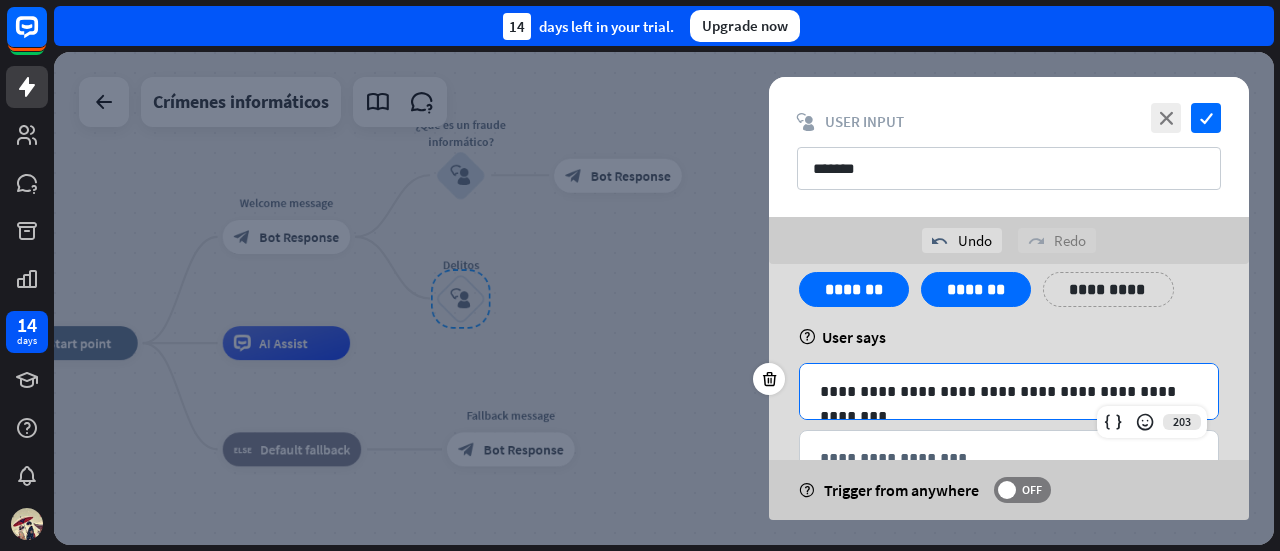 scroll, scrollTop: 125, scrollLeft: 0, axis: vertical 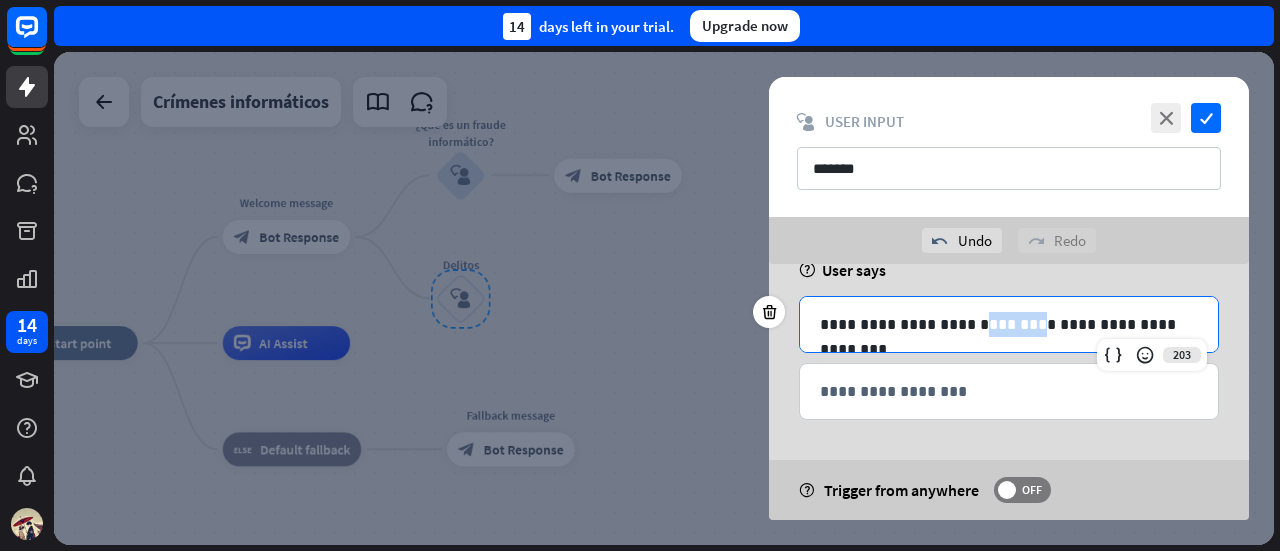 drag, startPoint x: 1002, startPoint y: 324, endPoint x: 962, endPoint y: 326, distance: 40.04997 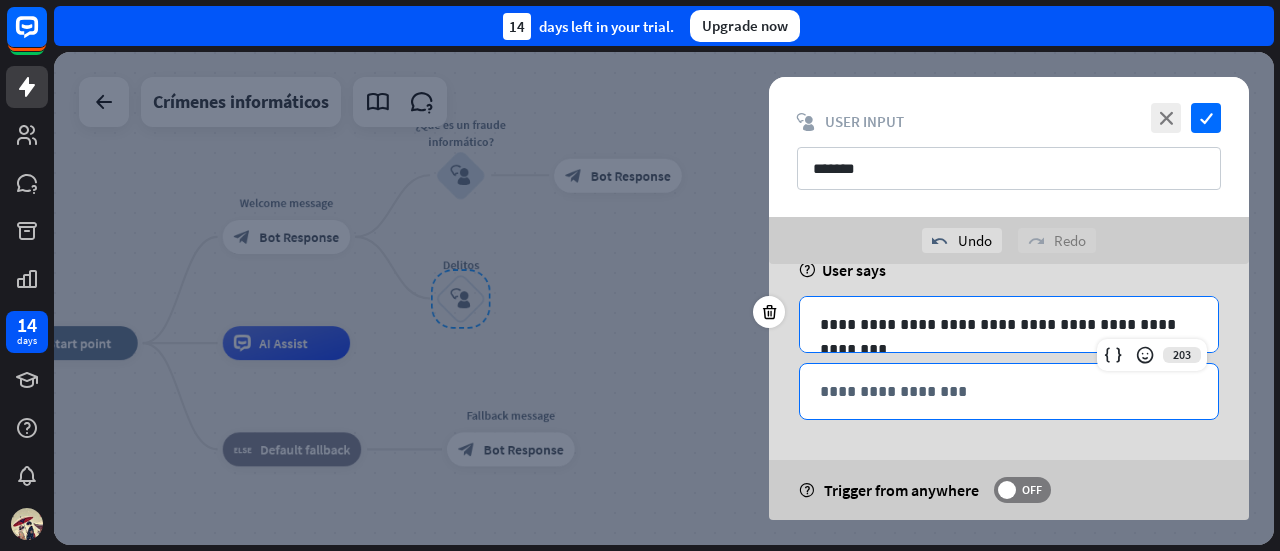 click on "**********" at bounding box center [1009, 391] 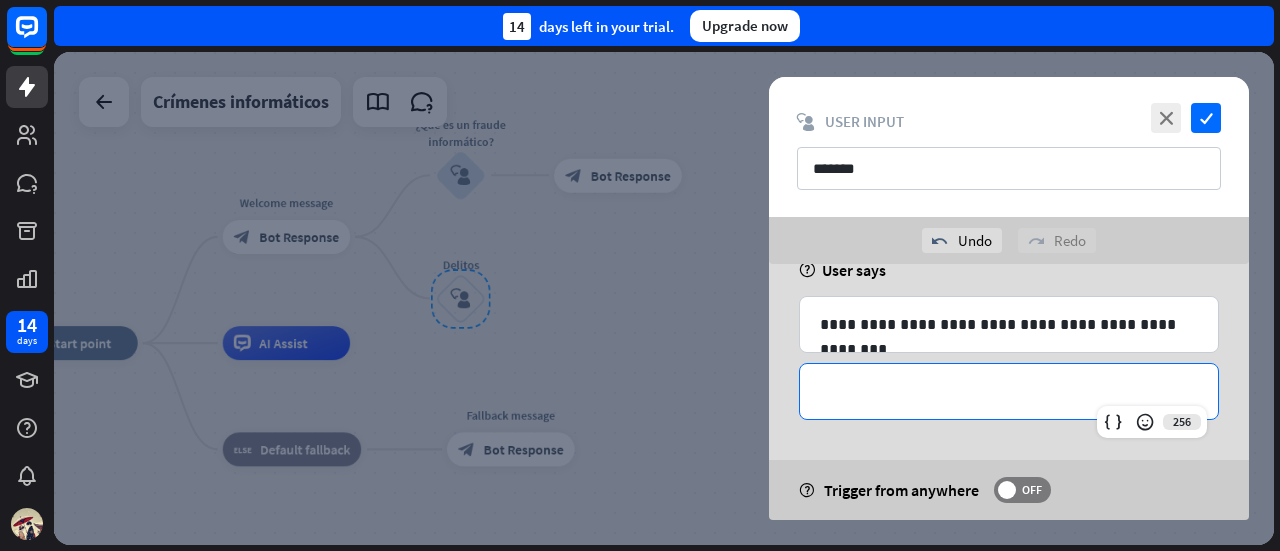 paste 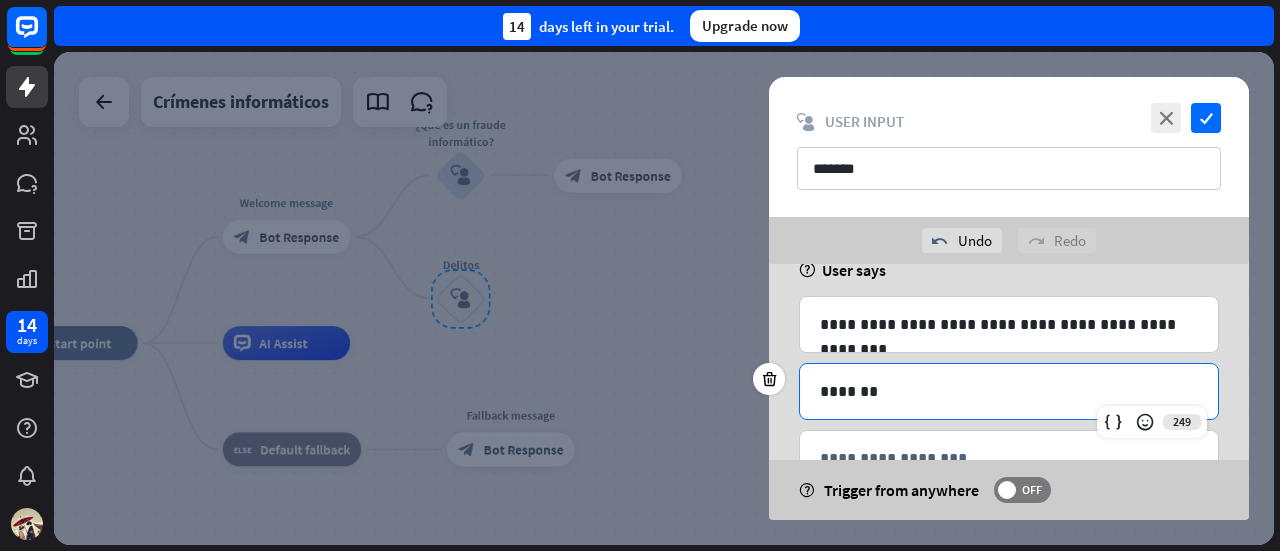 type 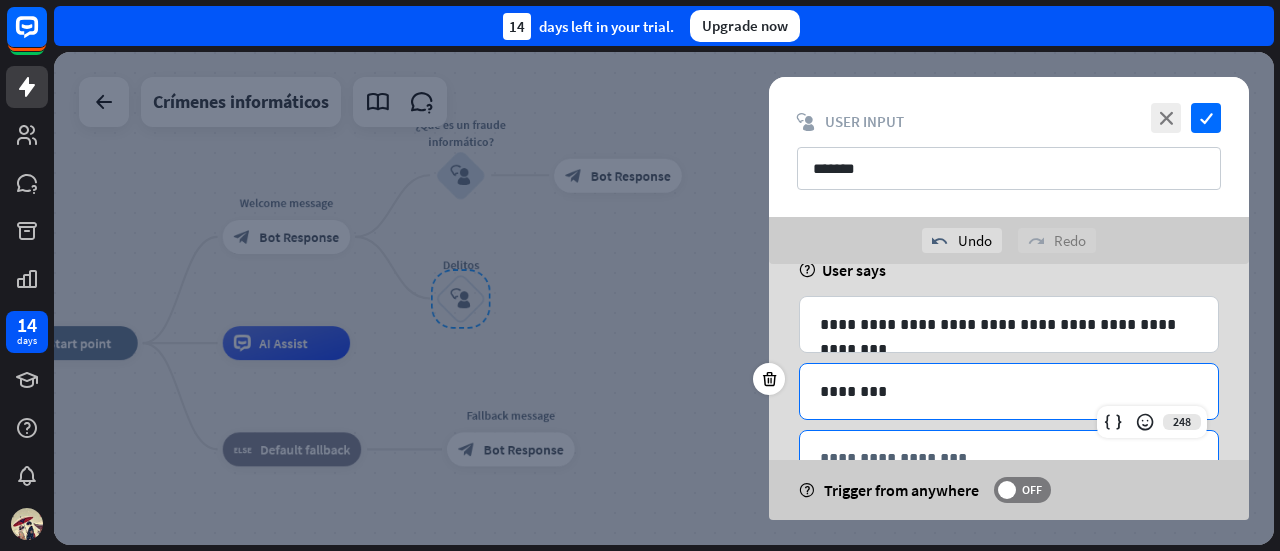 click on "**********" at bounding box center [1009, 458] 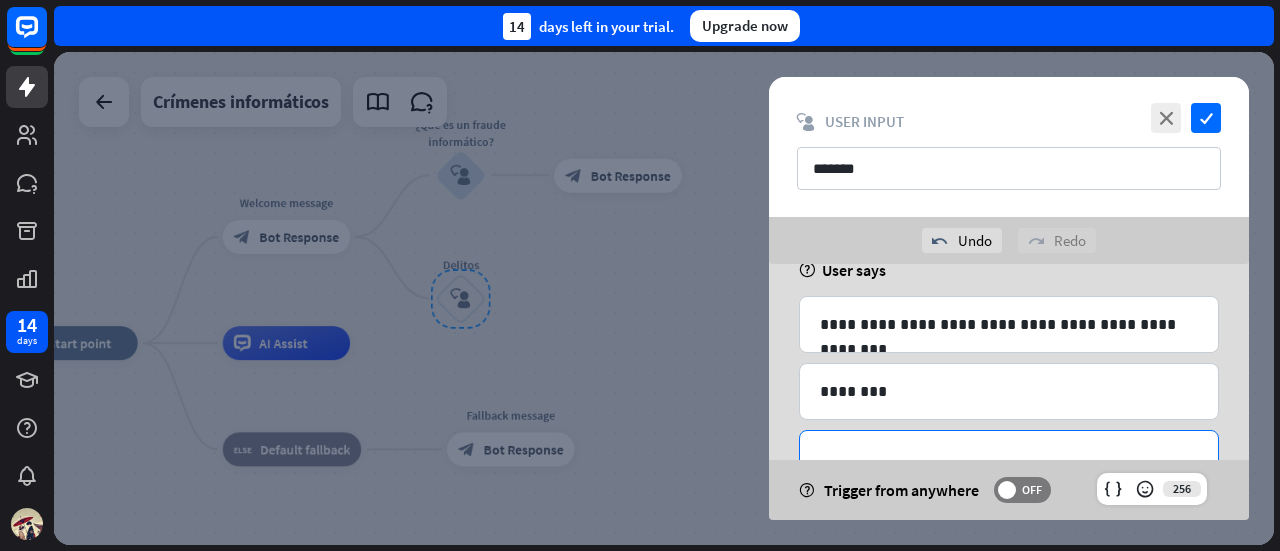 paste 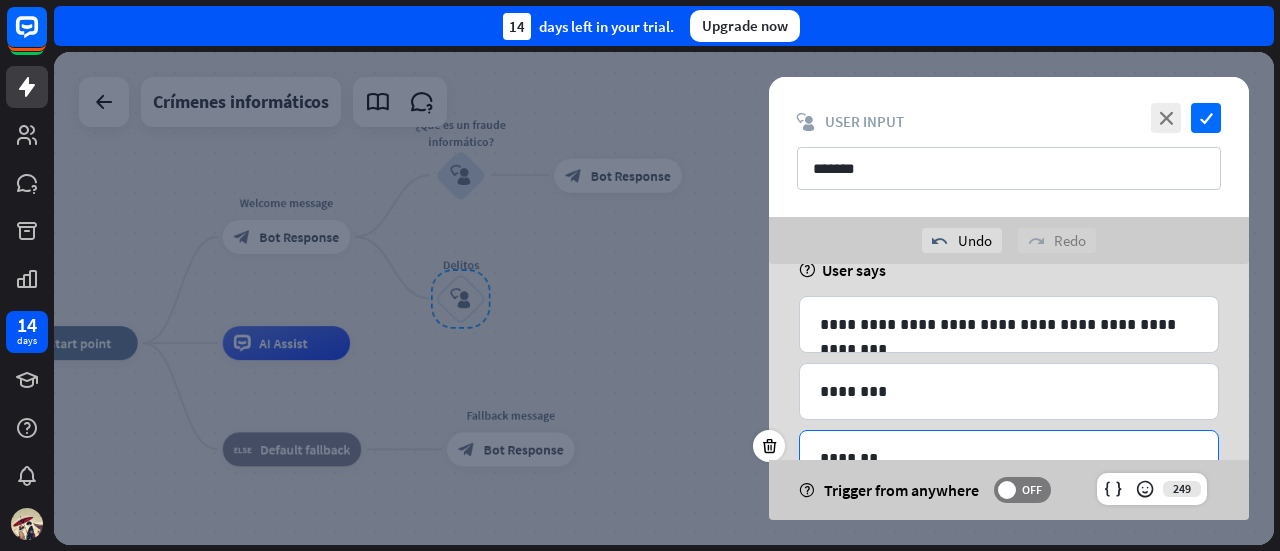 scroll, scrollTop: 259, scrollLeft: 0, axis: vertical 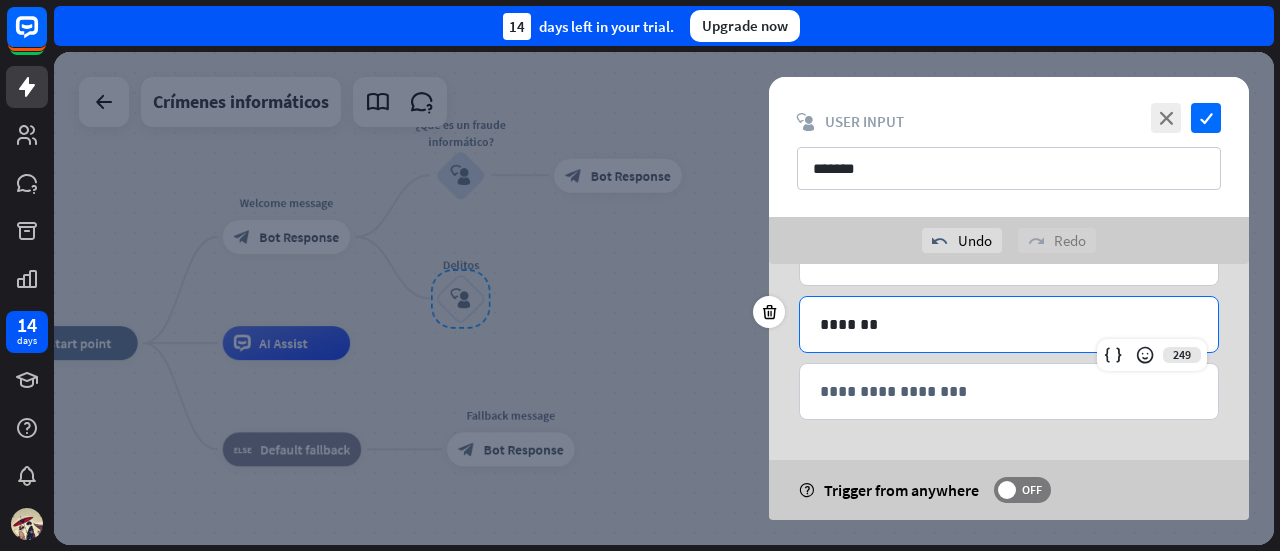 type 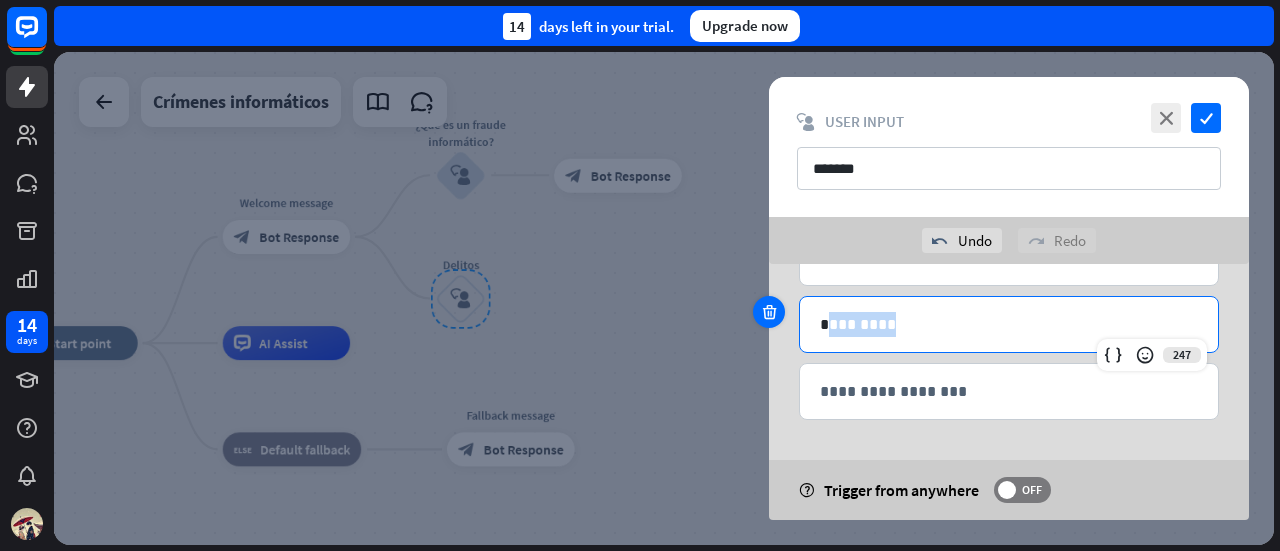 drag, startPoint x: 824, startPoint y: 325, endPoint x: 770, endPoint y: 327, distance: 54.037025 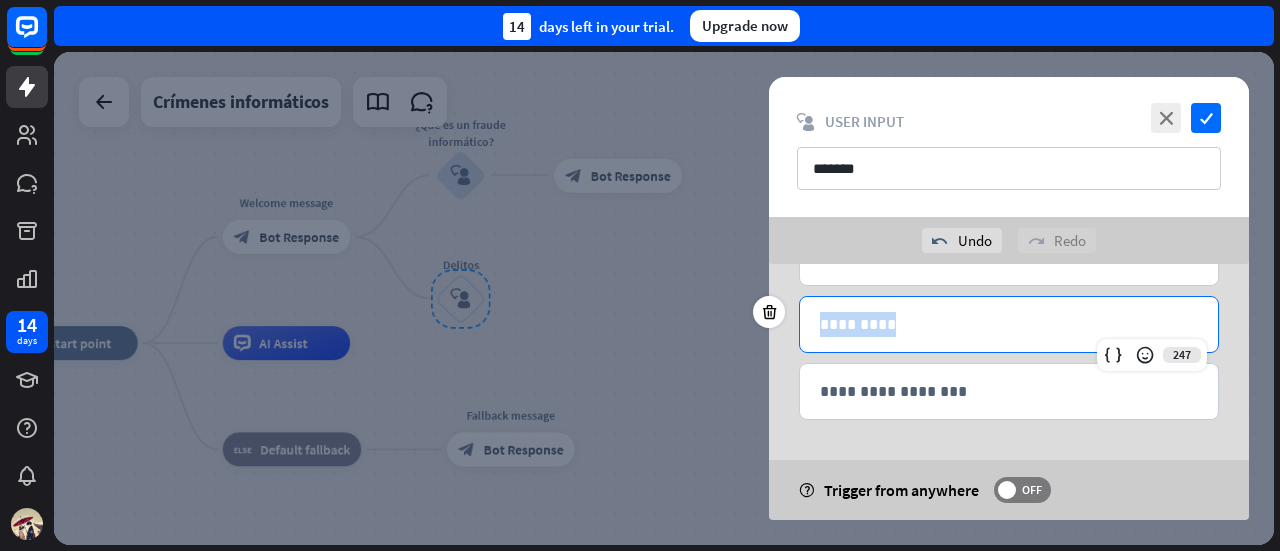 copy on "*********" 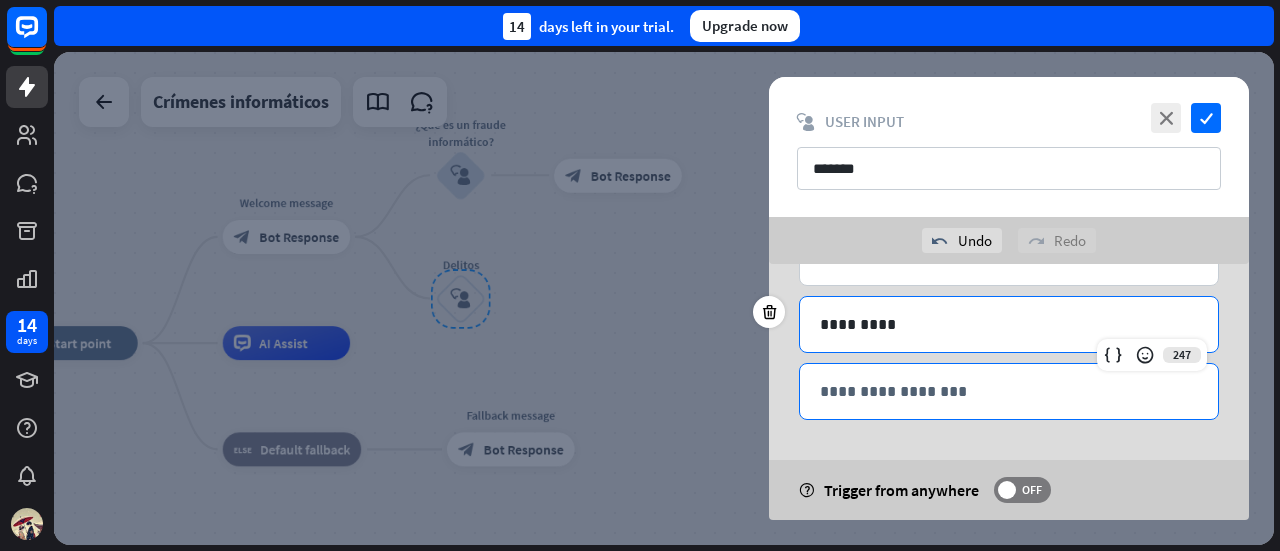 click on "**********" at bounding box center [1009, 391] 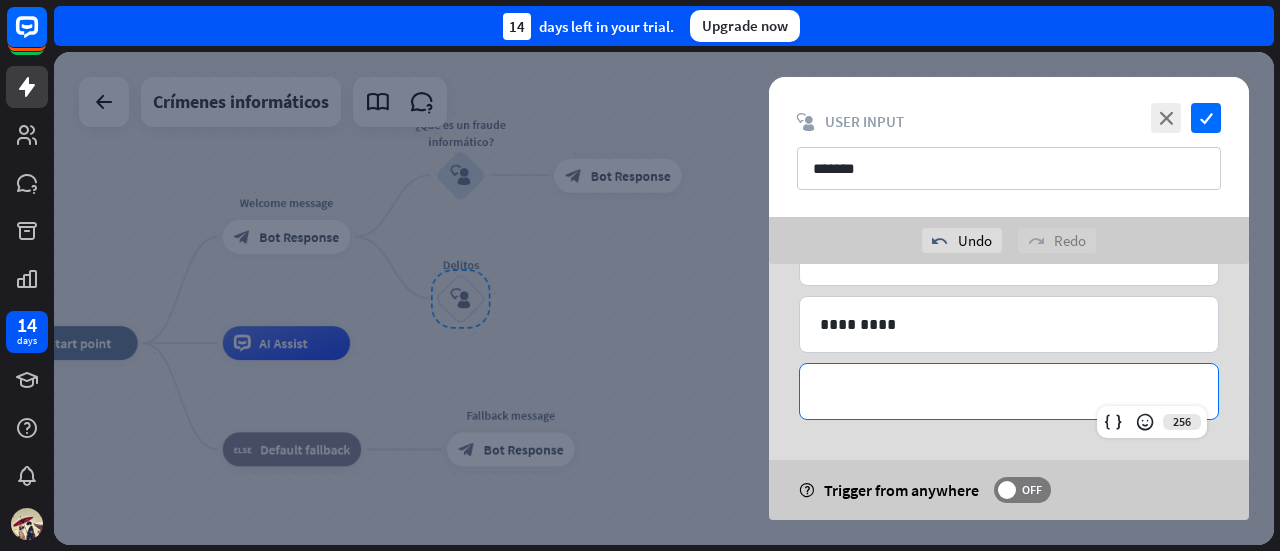 paste 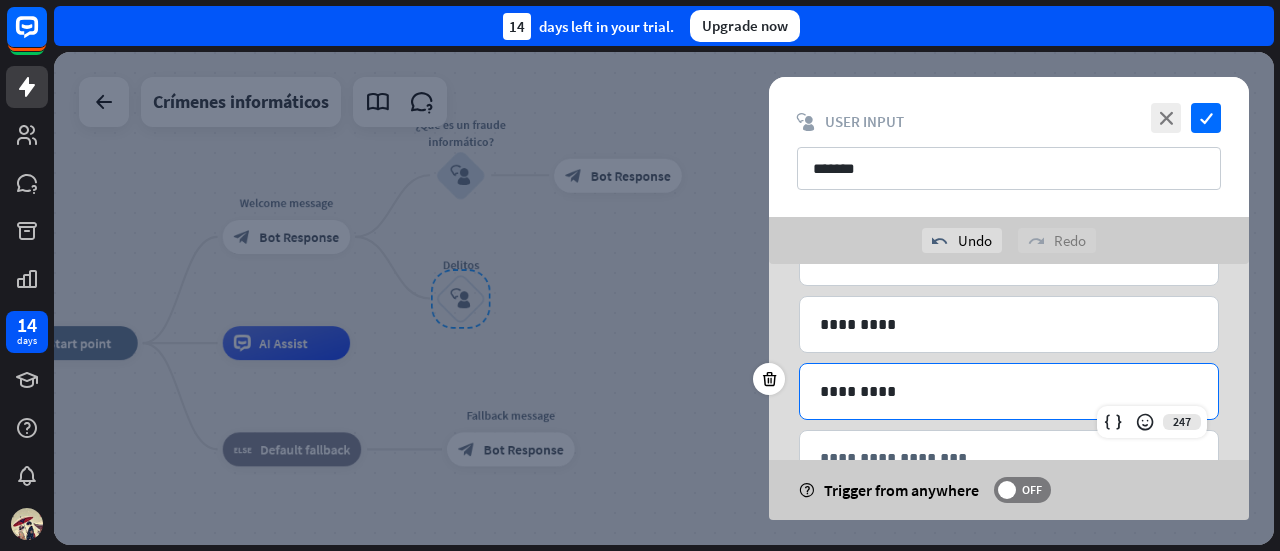 click on "*********" at bounding box center [1009, 391] 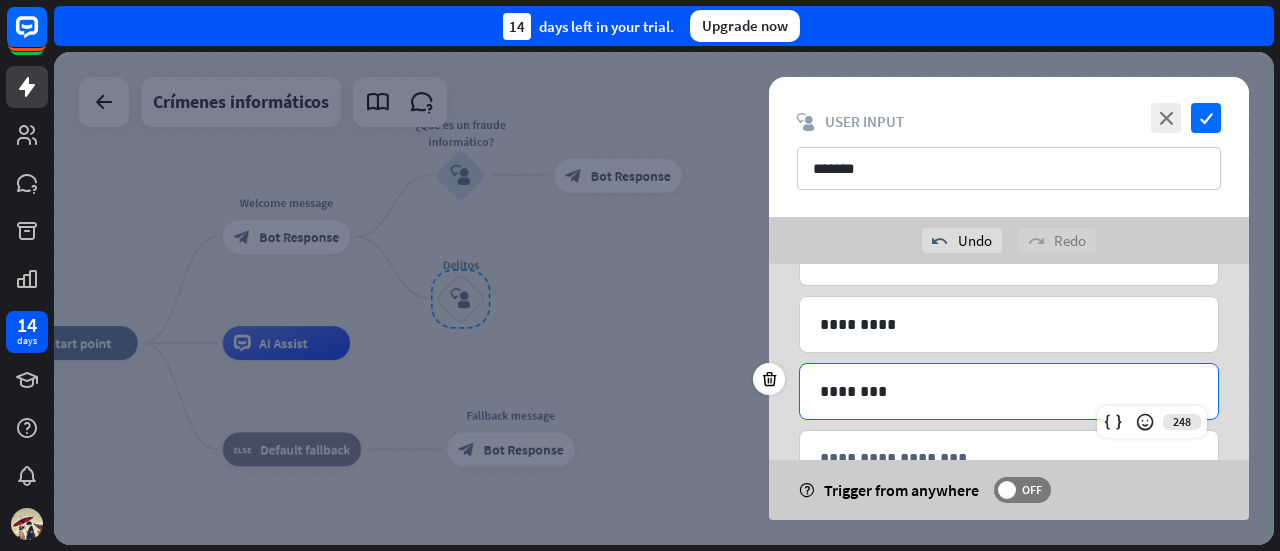 click on "********" at bounding box center [1009, 391] 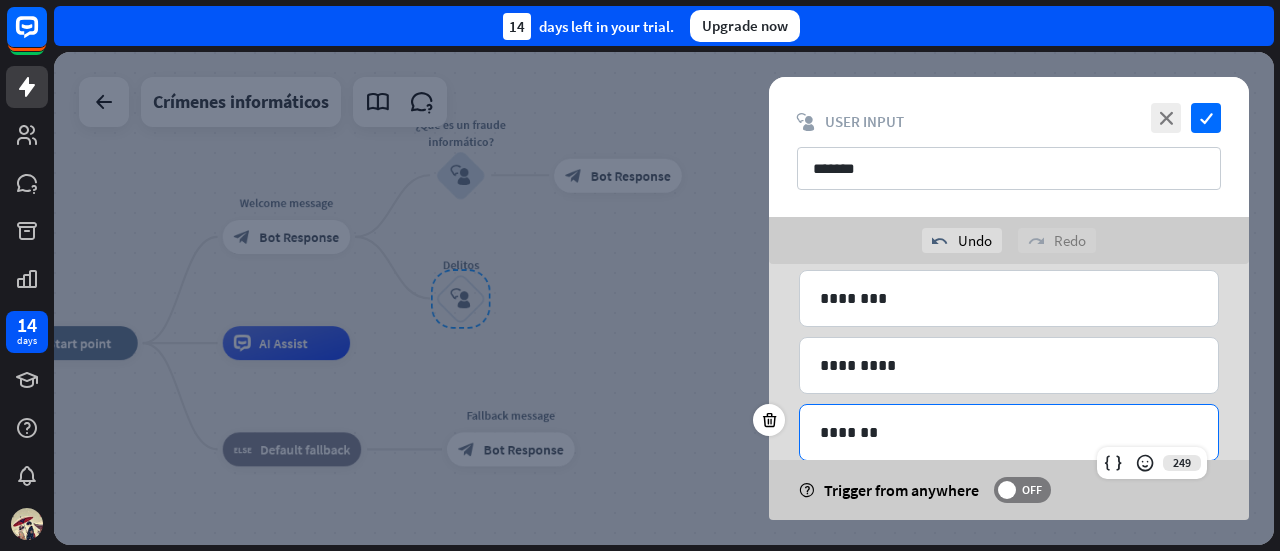 scroll, scrollTop: 326, scrollLeft: 0, axis: vertical 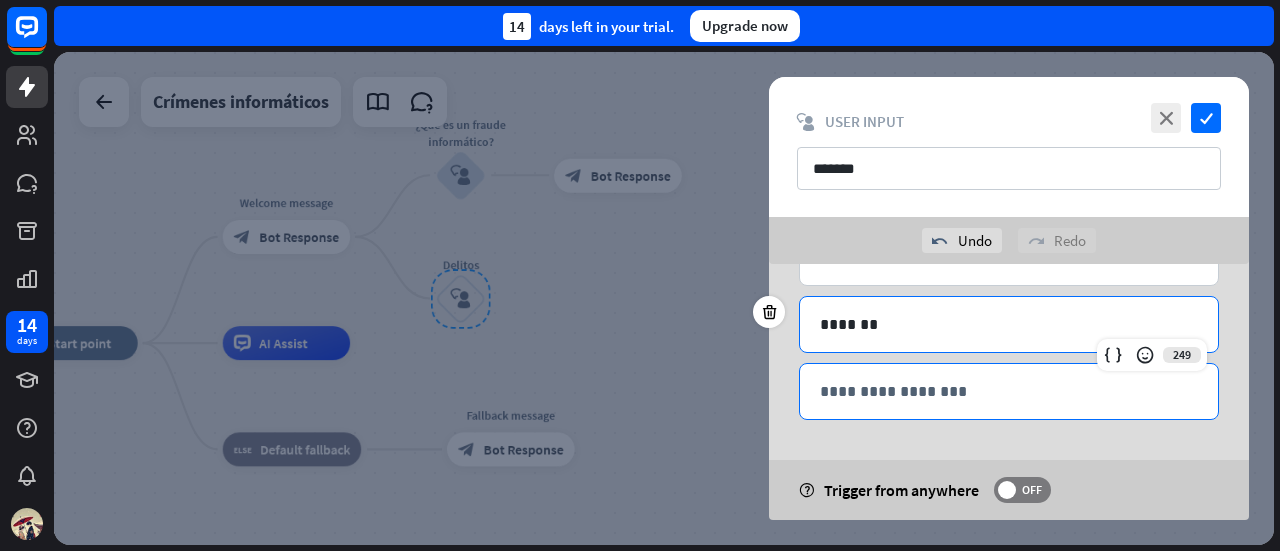 click on "**********" at bounding box center [1009, 391] 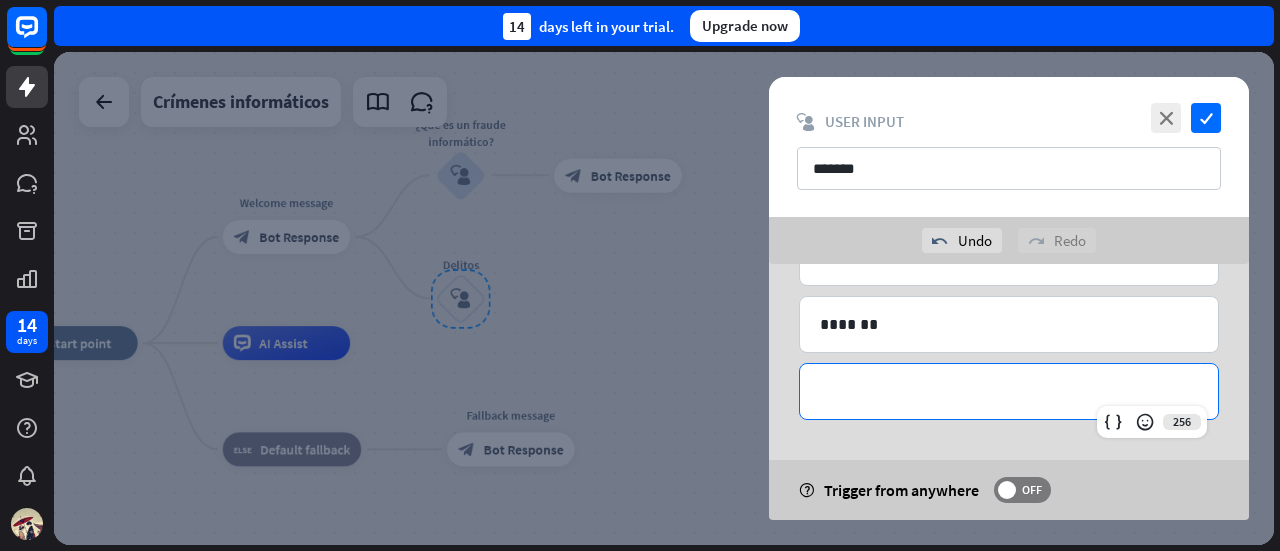 paste 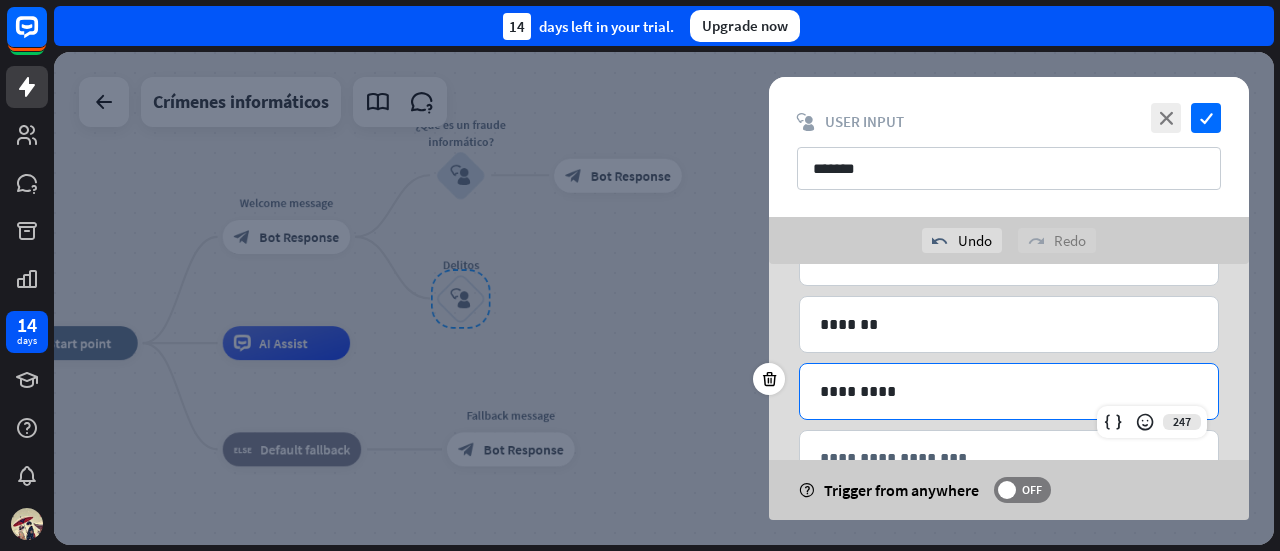 click on "*********" at bounding box center [1009, 391] 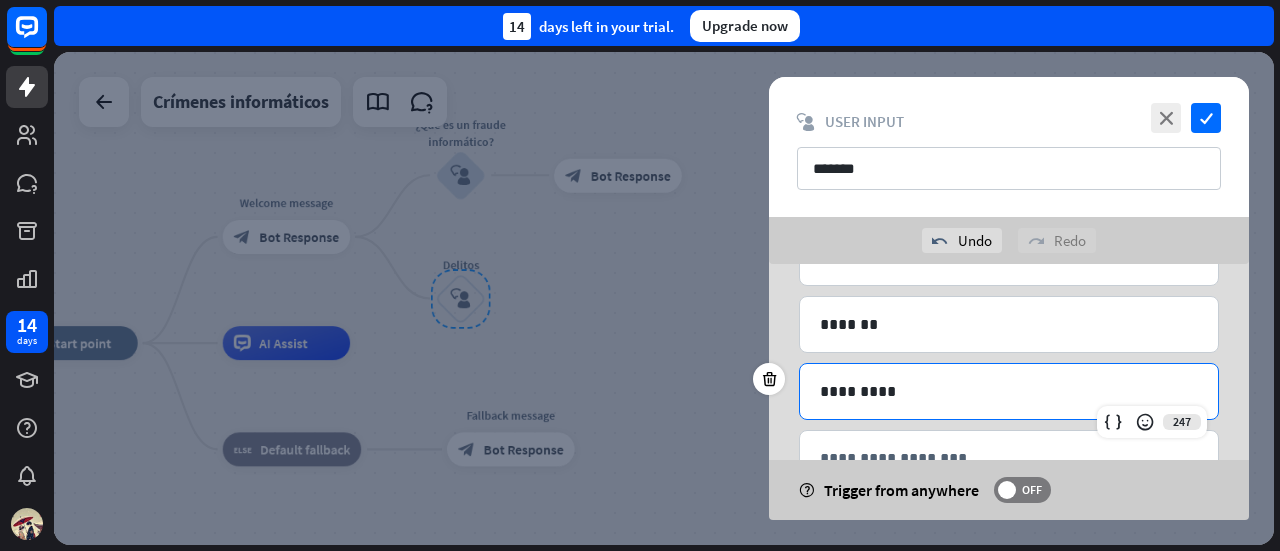type 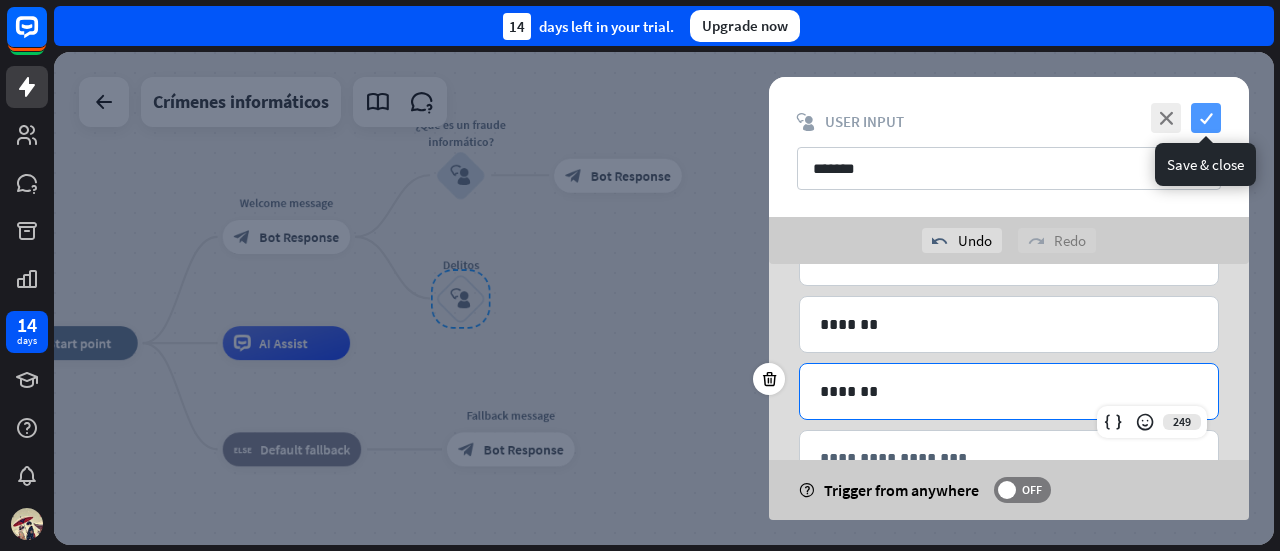click on "check" at bounding box center [1206, 118] 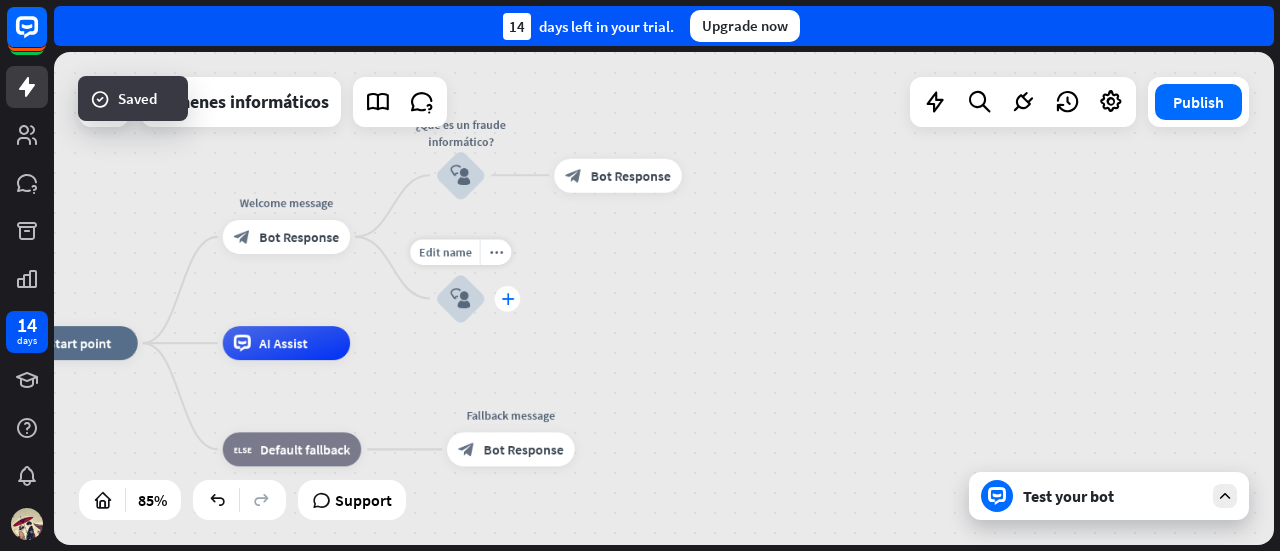 click on "plus" at bounding box center [507, 299] 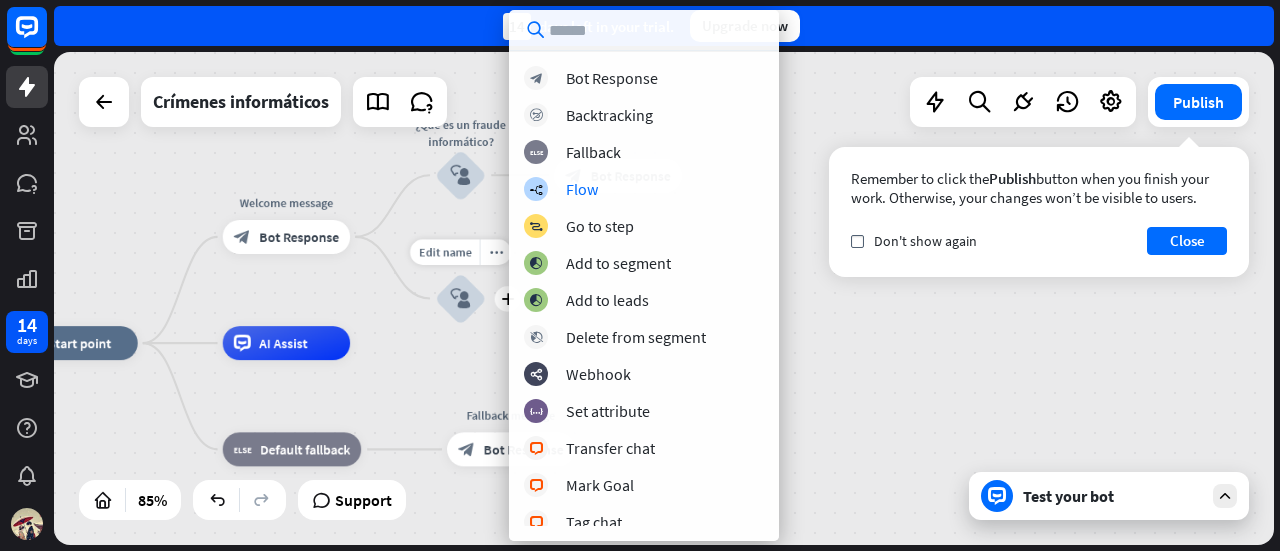click on "block_user_input" at bounding box center [460, 298] 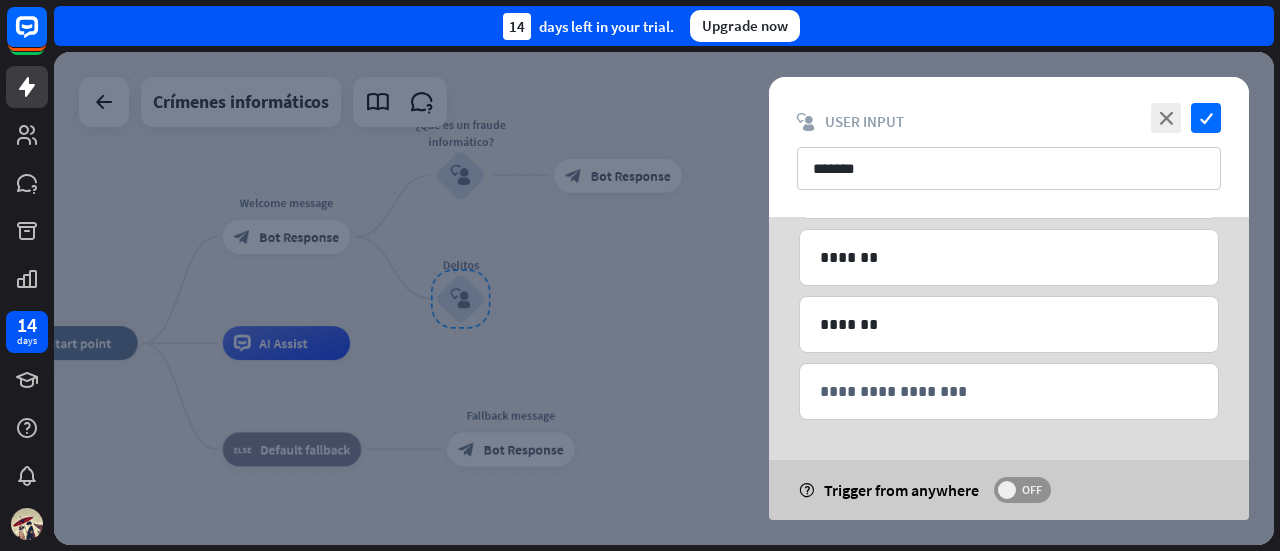 click at bounding box center [1007, 490] 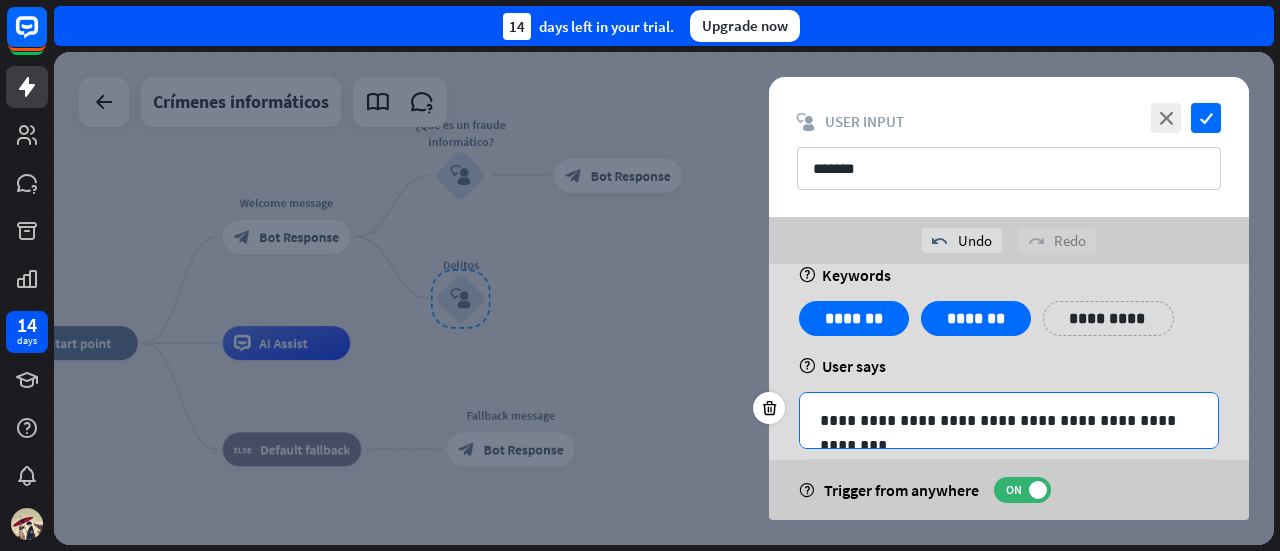 scroll, scrollTop: 0, scrollLeft: 0, axis: both 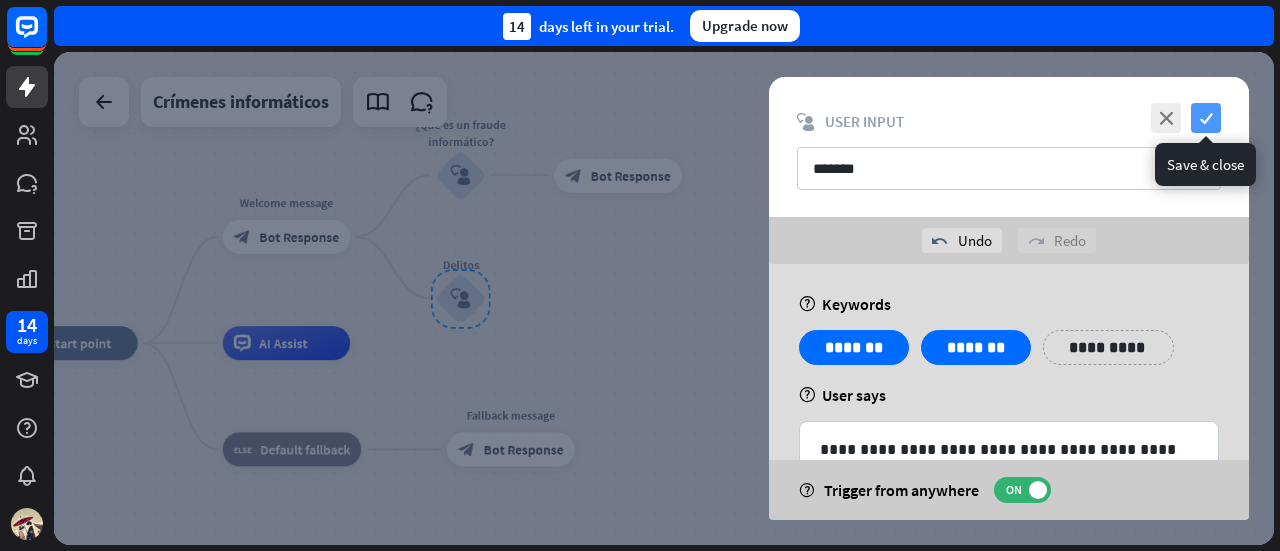 click on "check" at bounding box center (1206, 118) 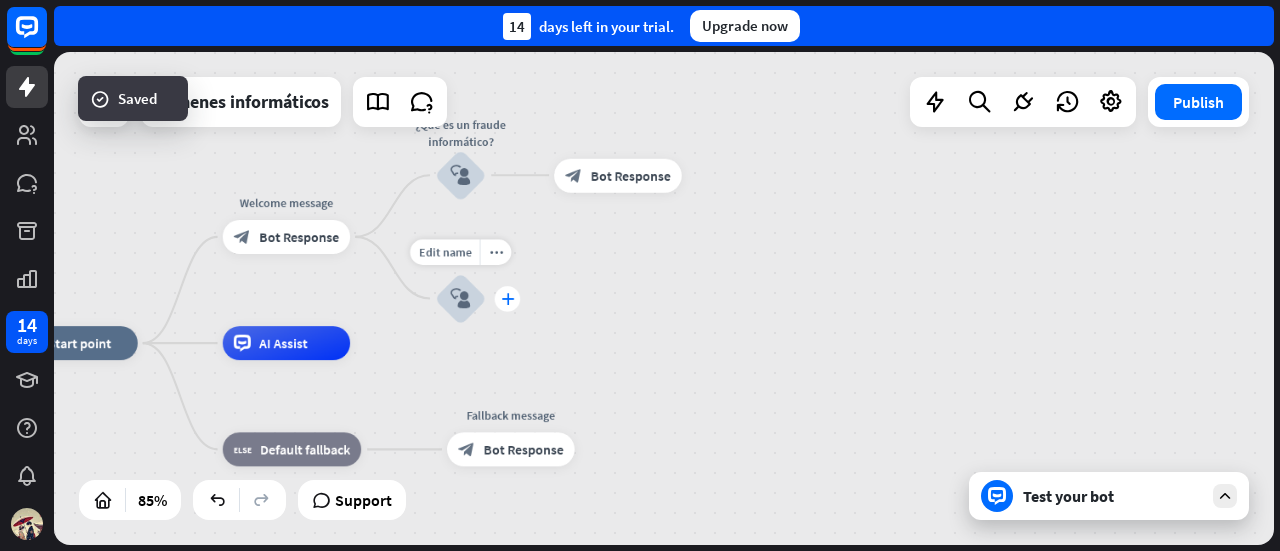 click on "plus" at bounding box center (507, 299) 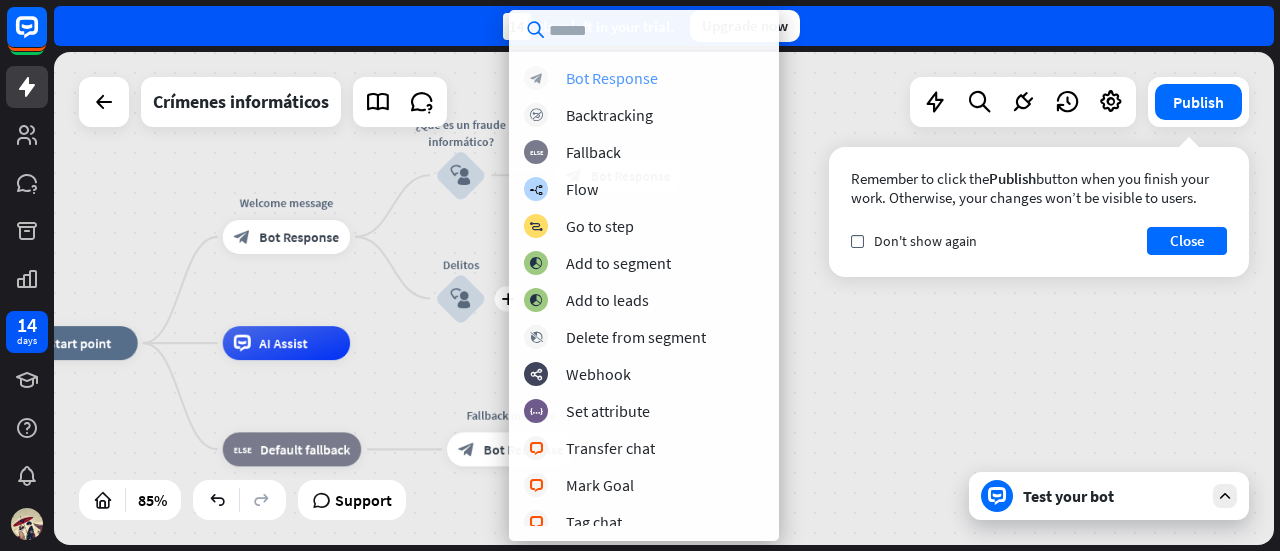 click on "Bot Response" at bounding box center [612, 78] 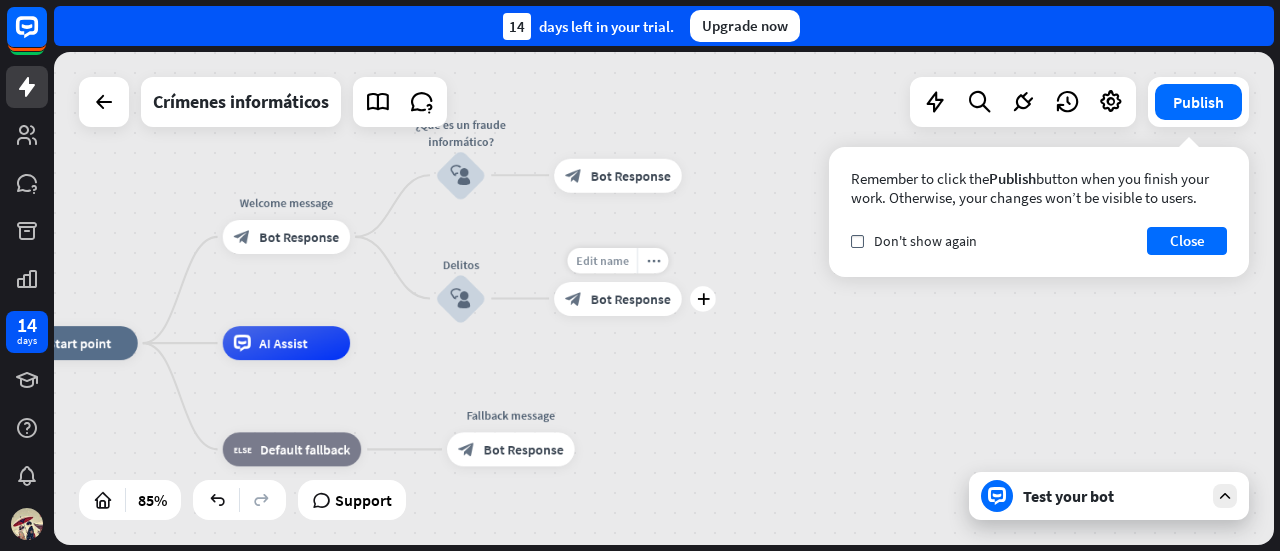 click on "Edit name" at bounding box center (602, 260) 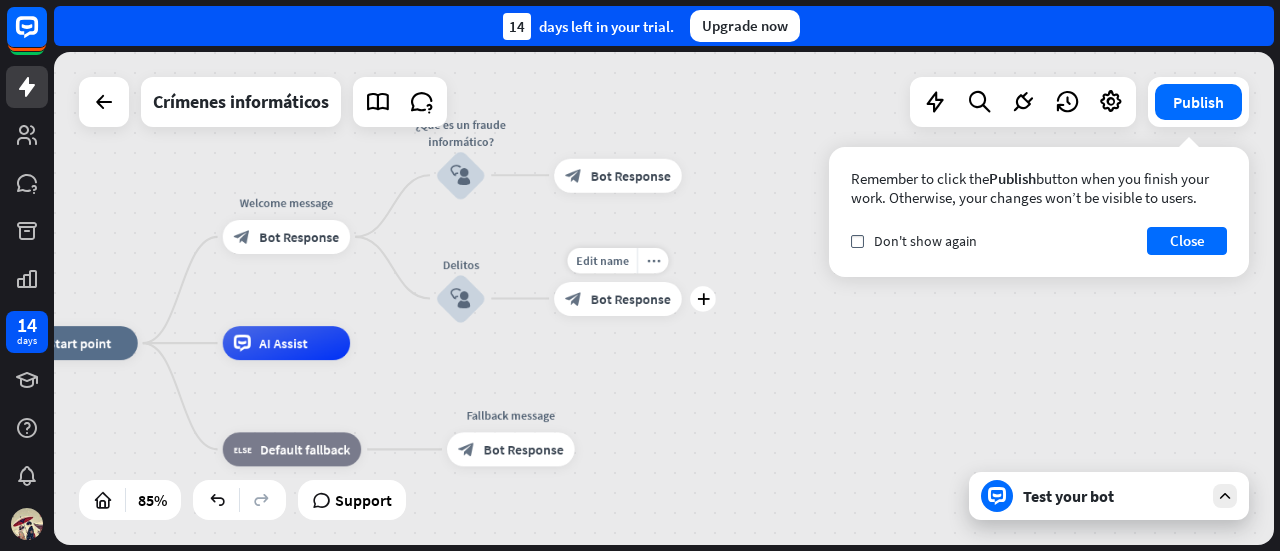 click on "Bot Response" at bounding box center [631, 298] 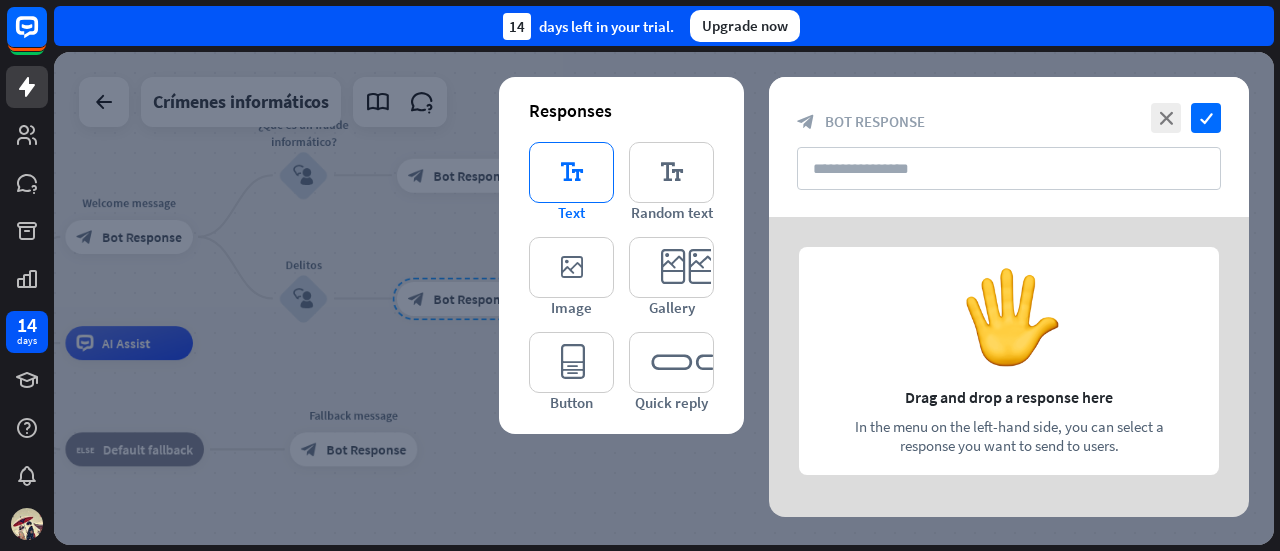 click on "editor_text" at bounding box center [571, 172] 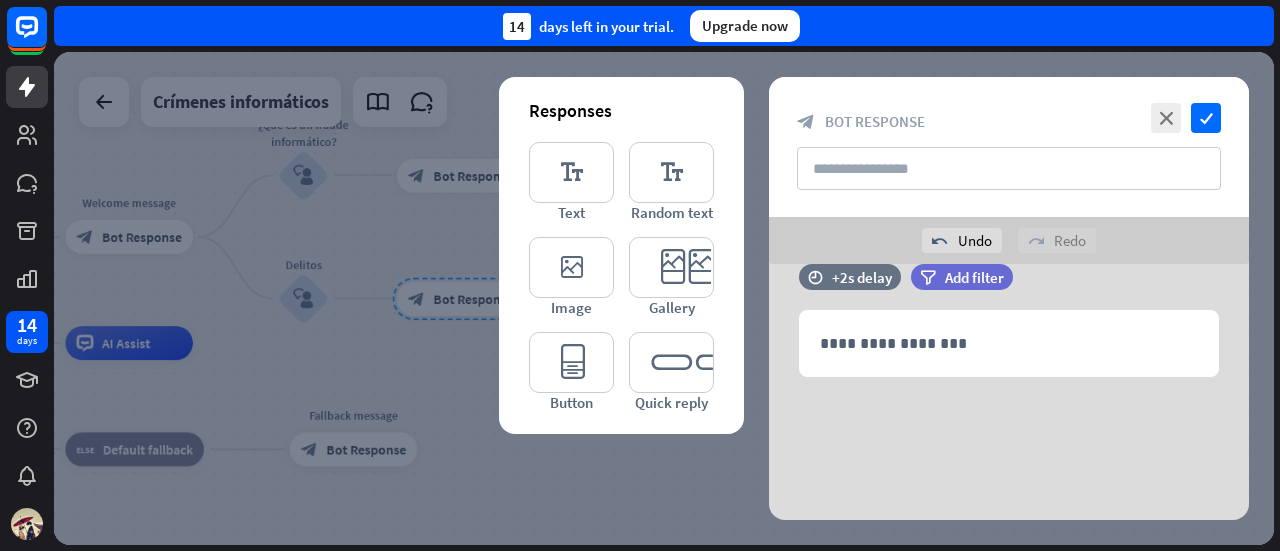 scroll, scrollTop: 38, scrollLeft: 0, axis: vertical 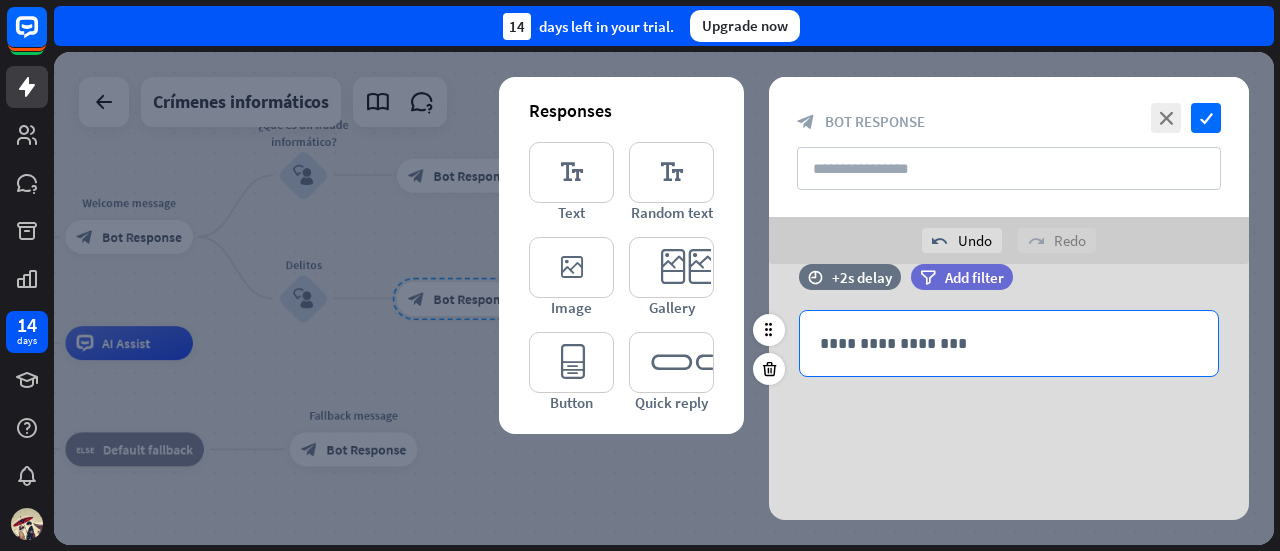 click on "**********" at bounding box center [1009, 343] 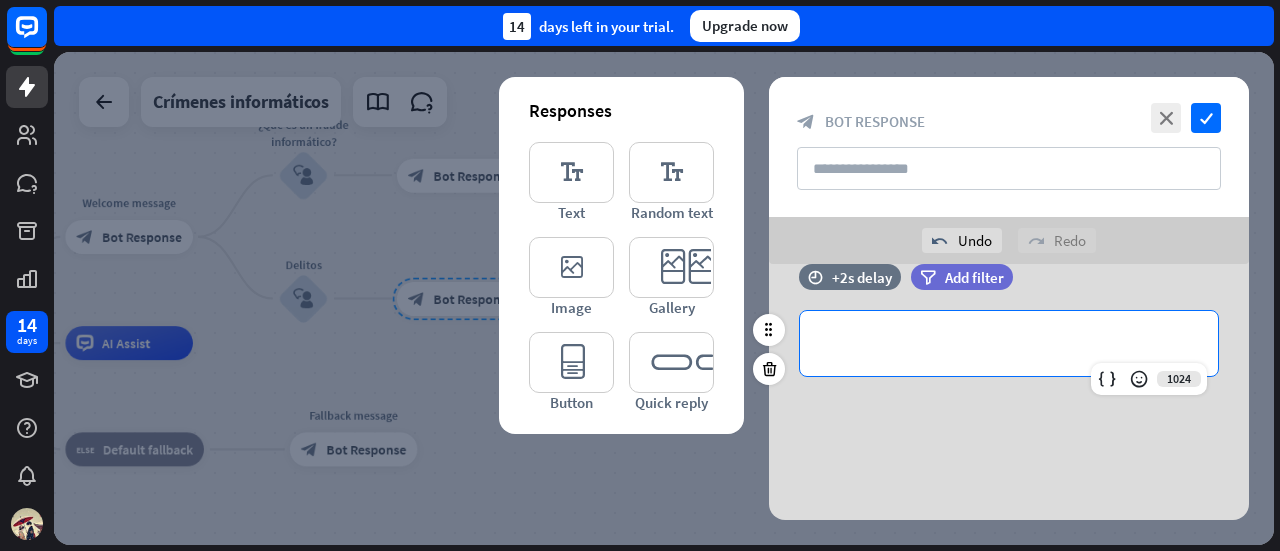 paste 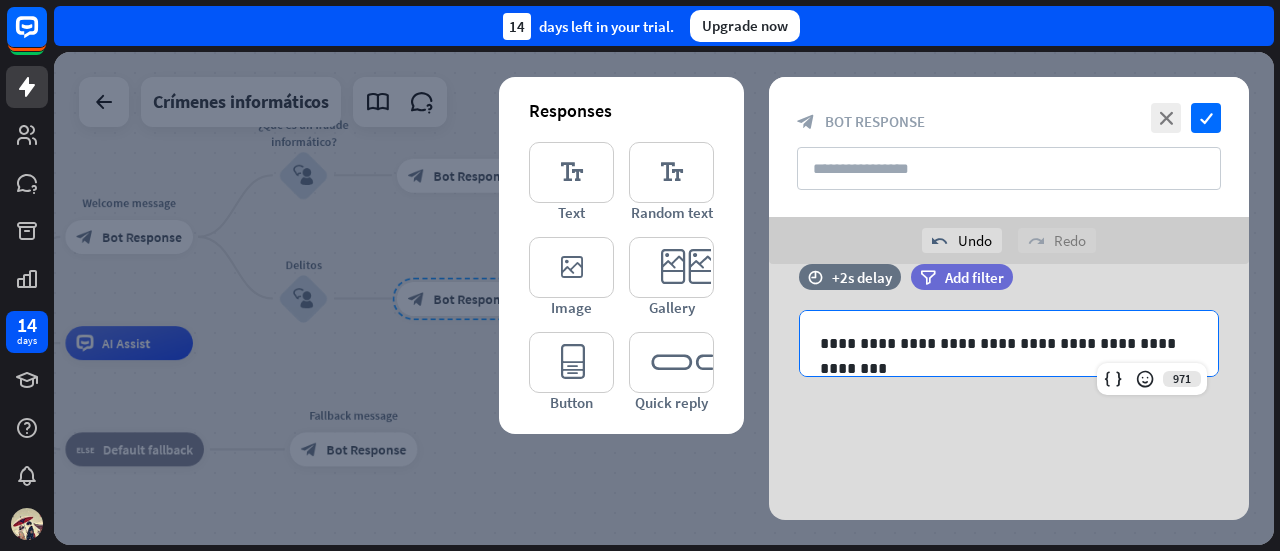 type 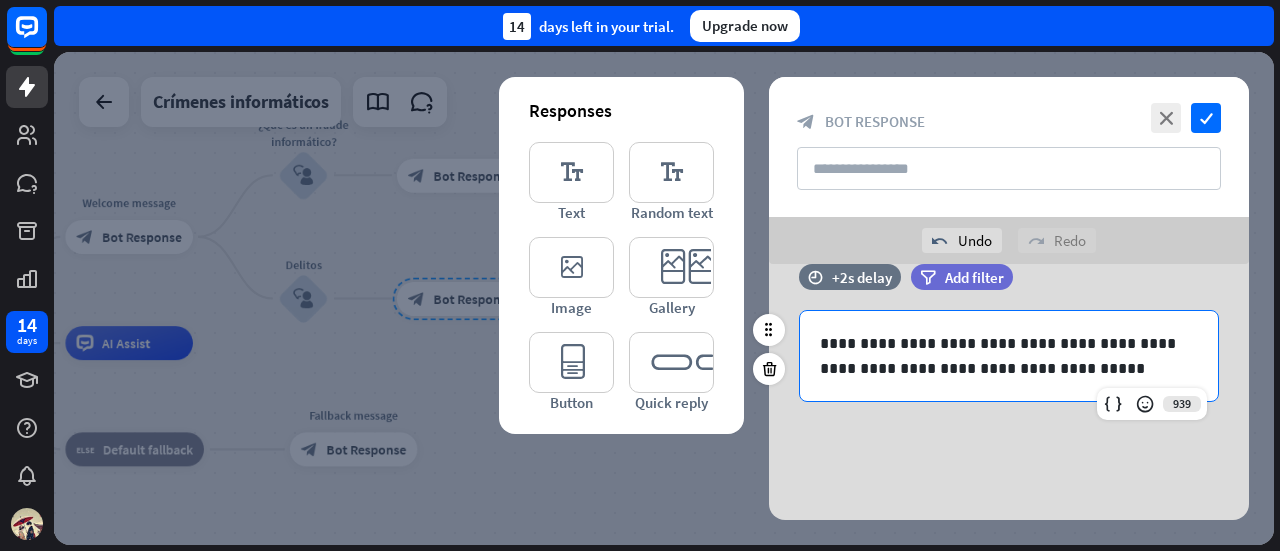 click on "**********" at bounding box center [1009, 356] 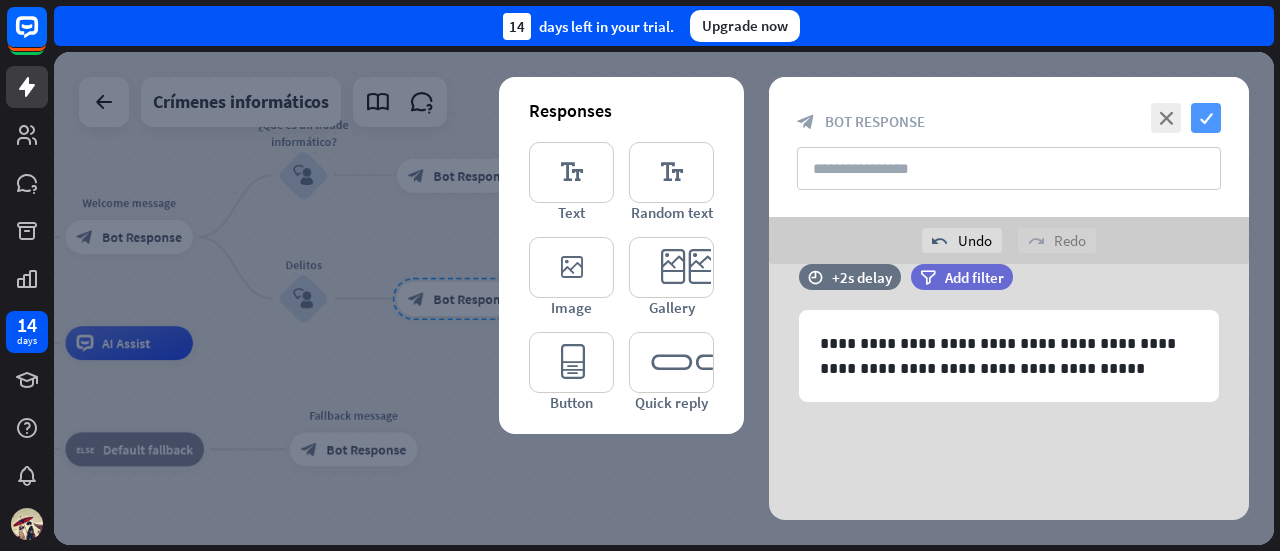 click on "check" at bounding box center [1206, 118] 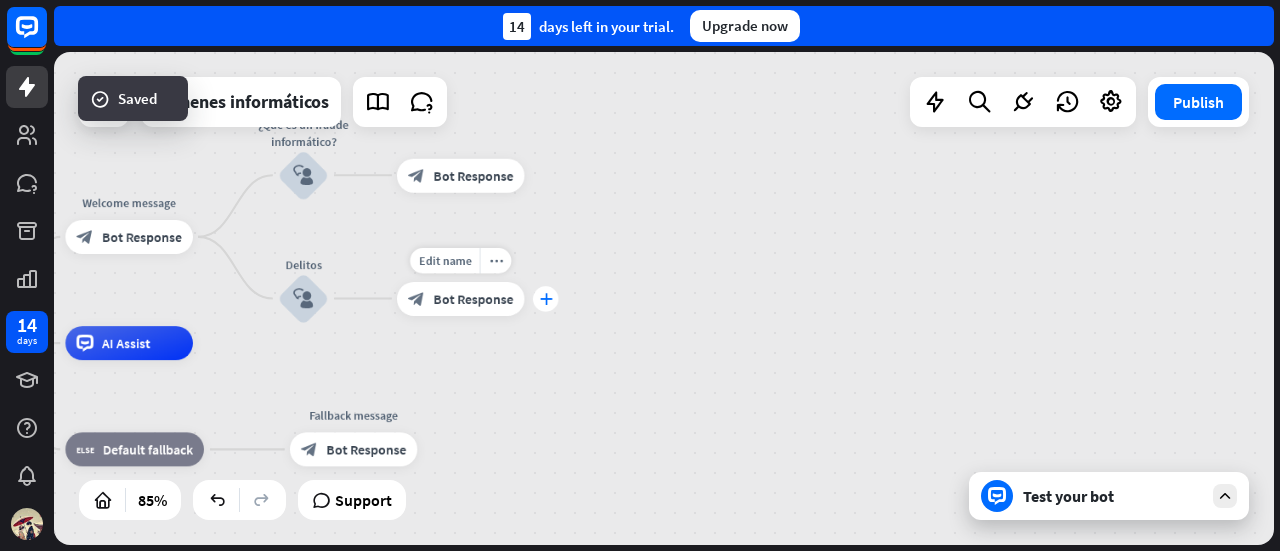 click on "plus" at bounding box center [546, 299] 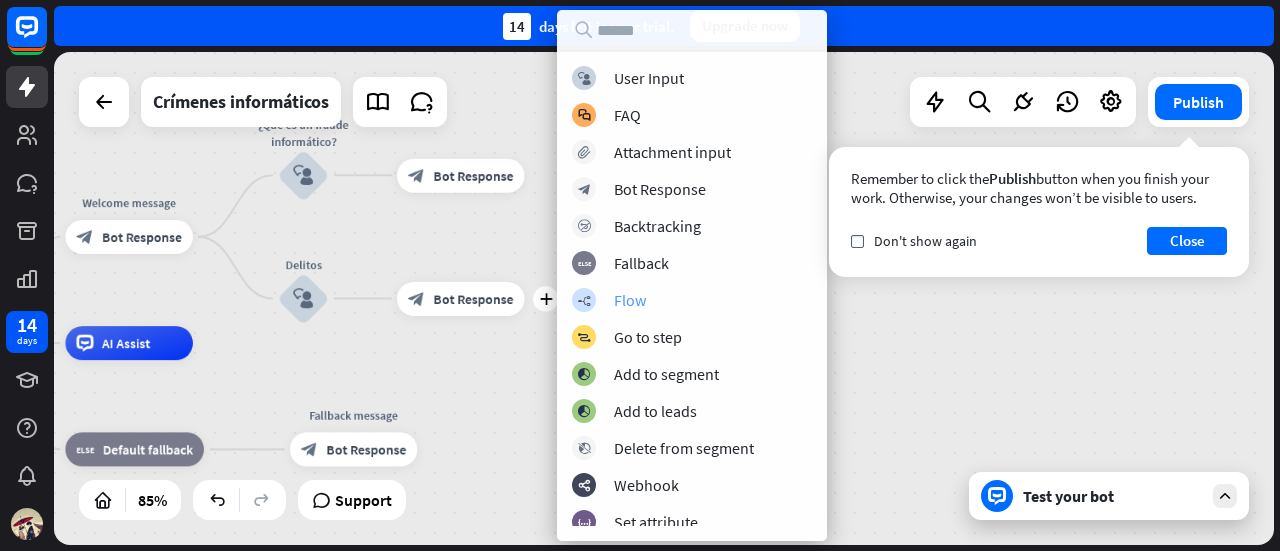 click on "builder_tree
Flow" at bounding box center [692, 300] 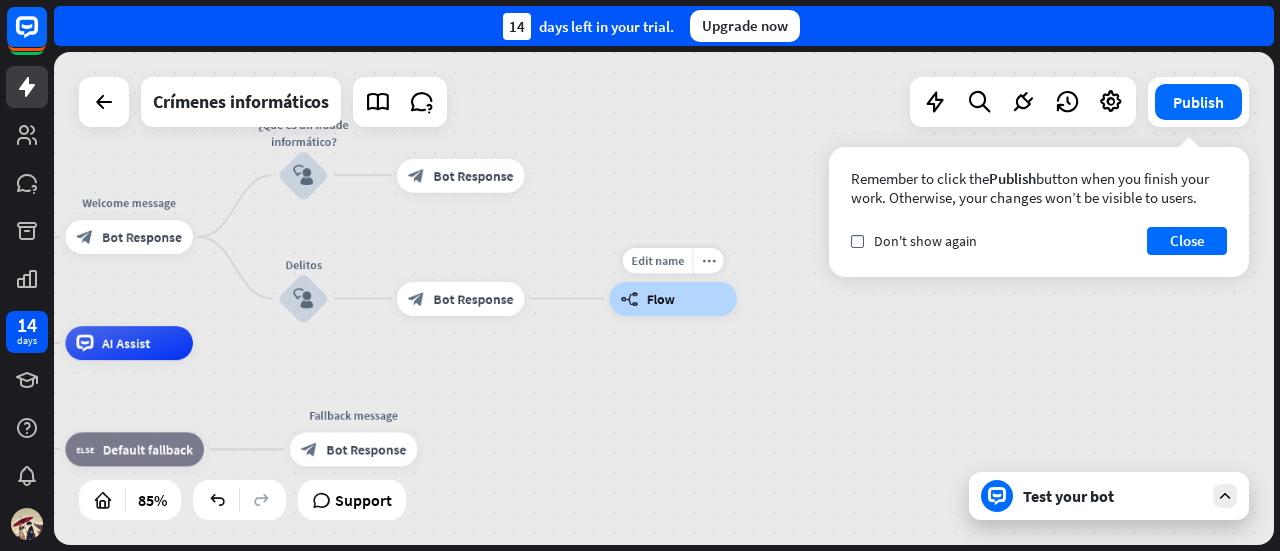 click on "Edit name   more_horiz             builder_tree   Flow" at bounding box center (673, 299) 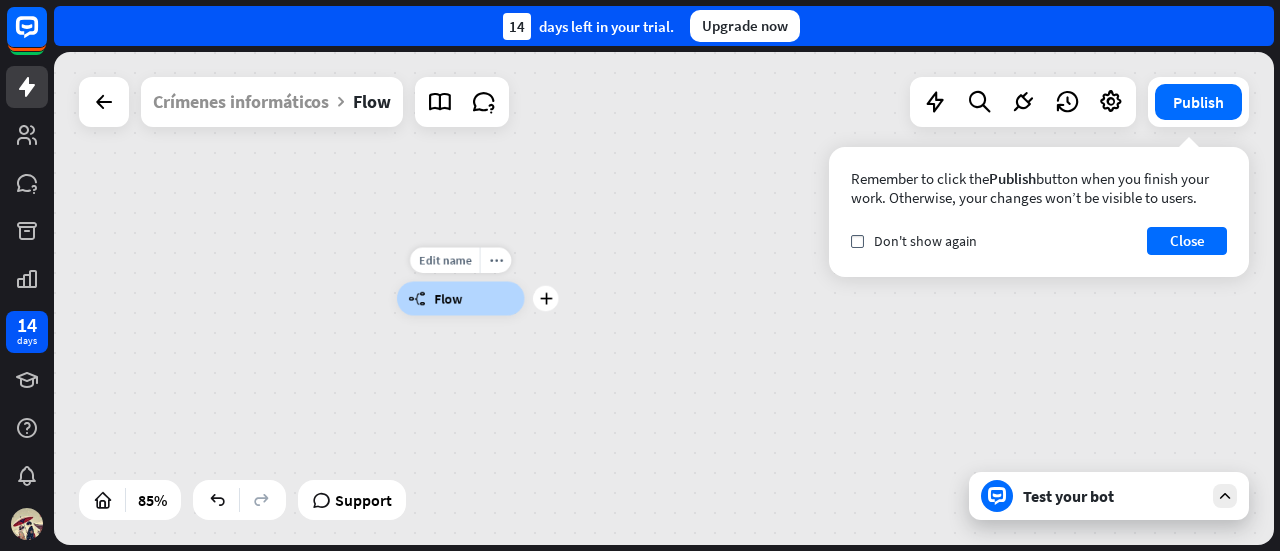 click on "builder_tree   Flow" at bounding box center (461, 299) 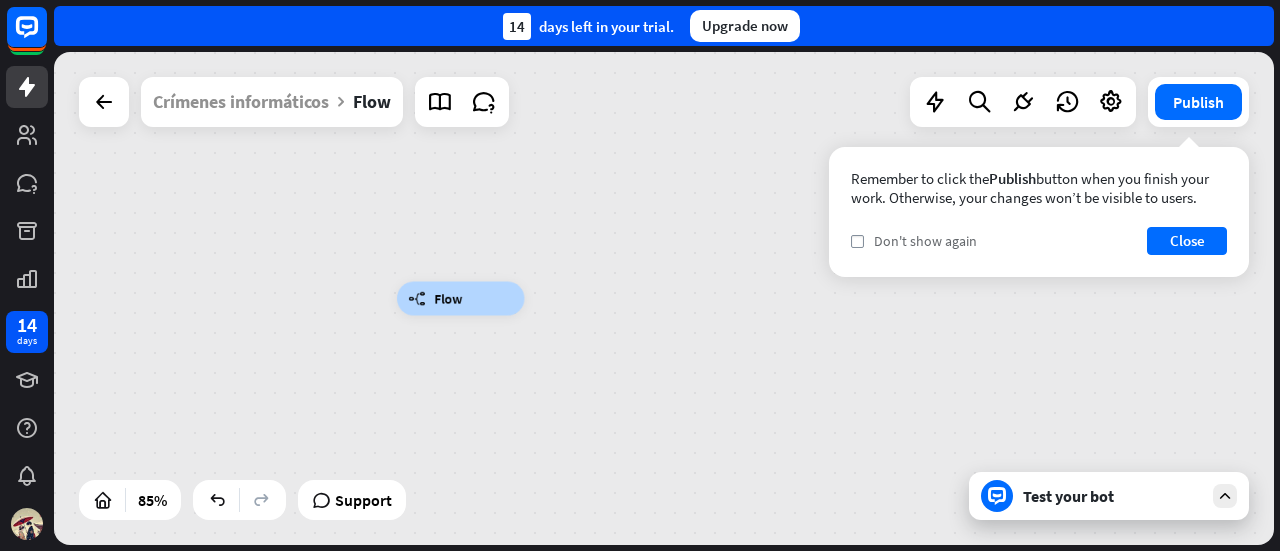 click on "Don't show again" at bounding box center [925, 241] 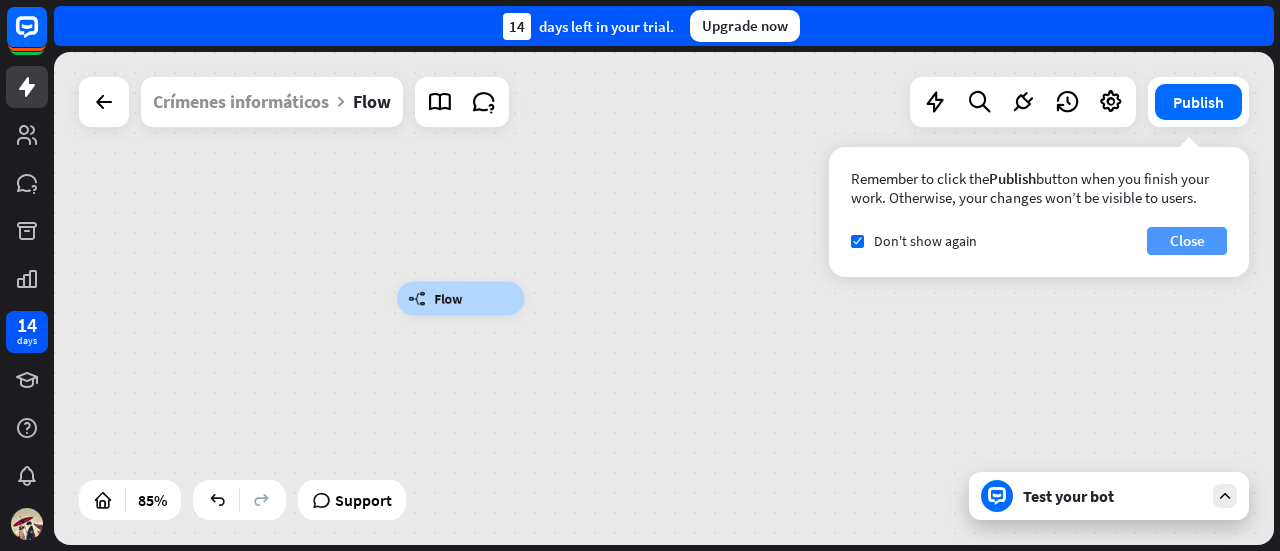 click on "Close" at bounding box center [1187, 241] 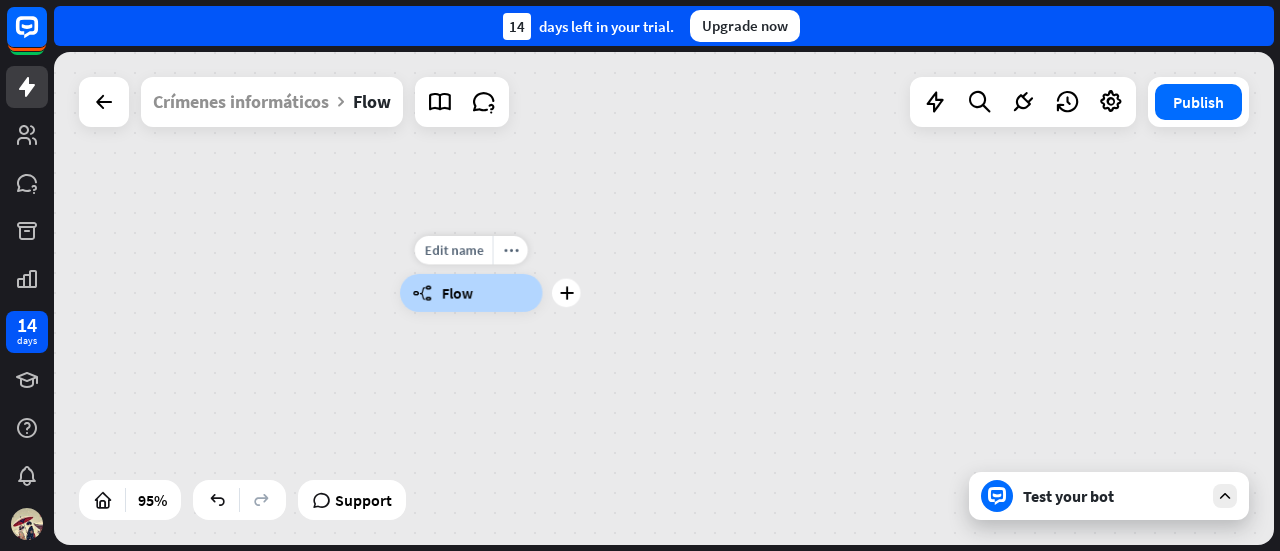 click on "Flow" at bounding box center [457, 292] 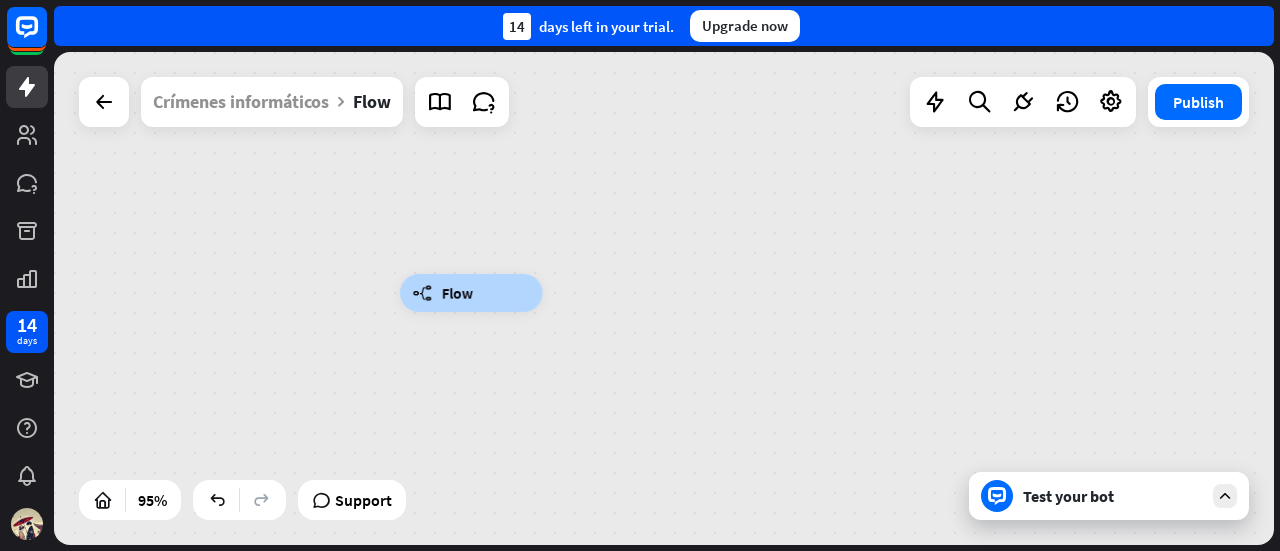 click on "Flow" at bounding box center [457, 292] 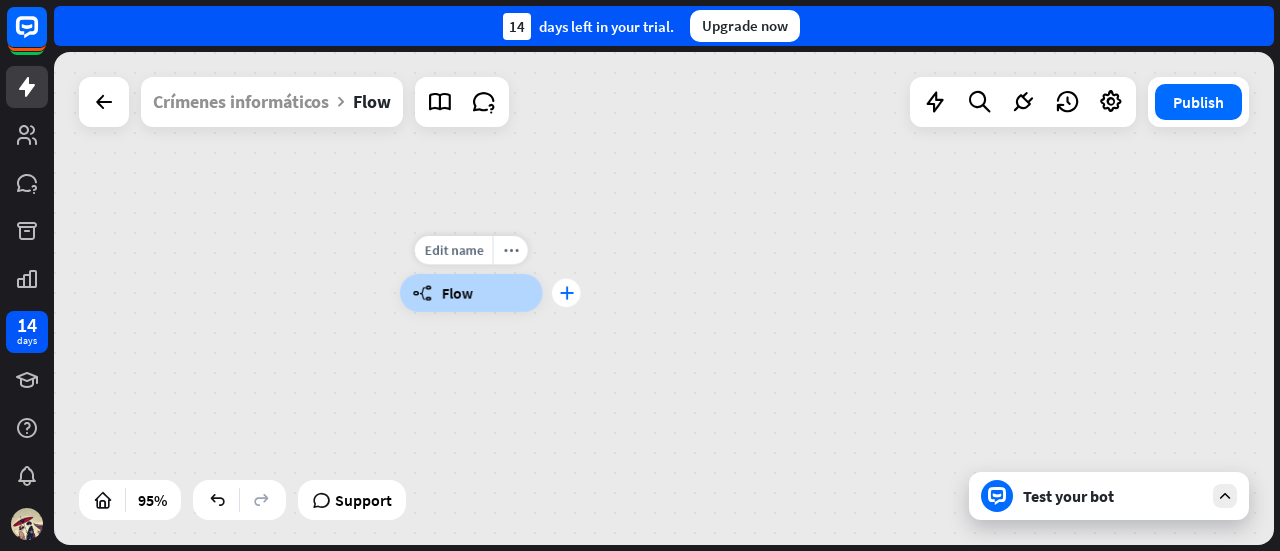 click on "plus" at bounding box center [566, 293] 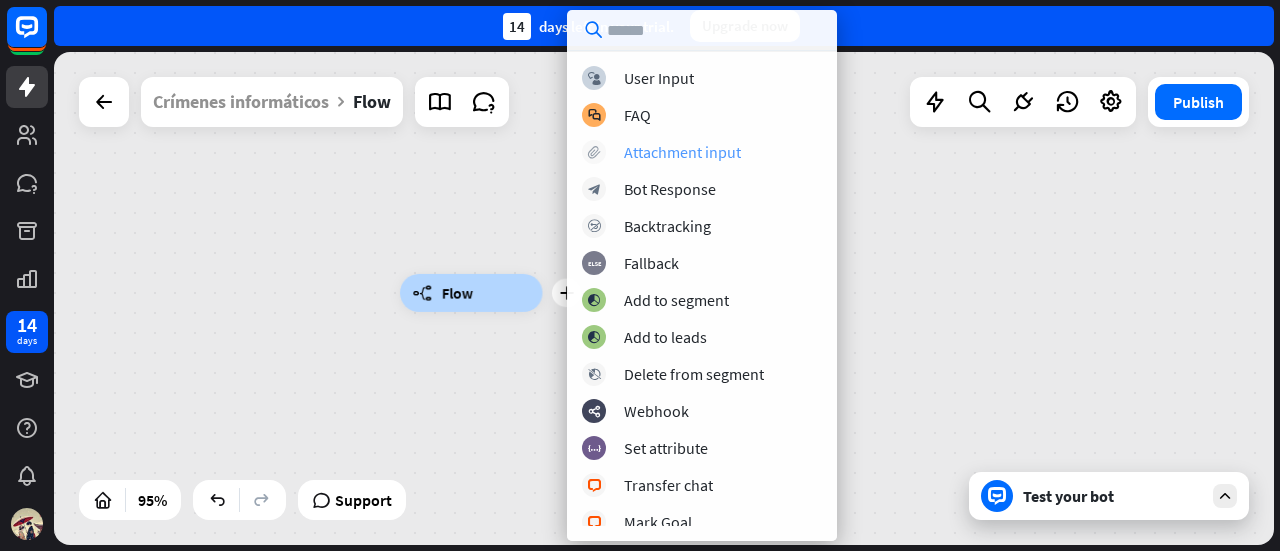 click on "Attachment input" at bounding box center (682, 152) 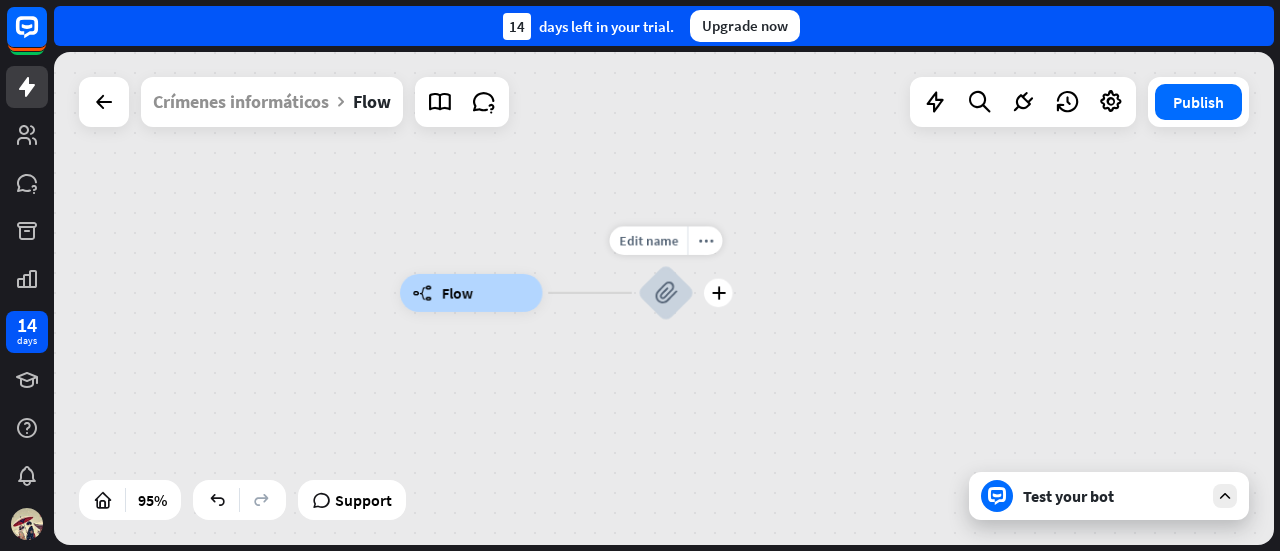 click on "block_attachment" at bounding box center (666, 293) 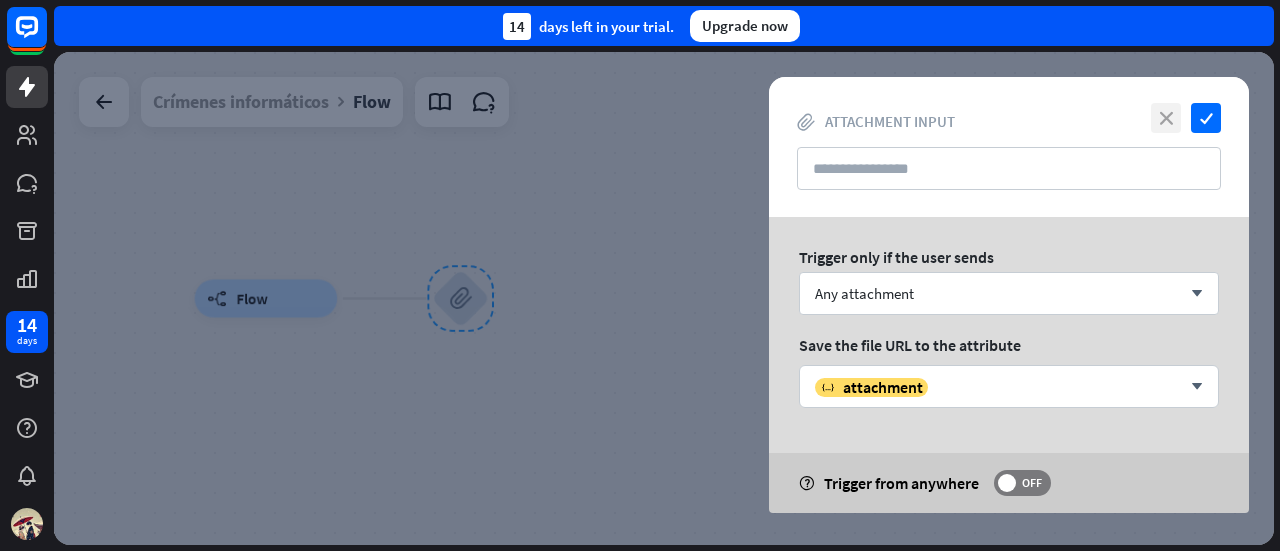 click on "close" at bounding box center (1166, 118) 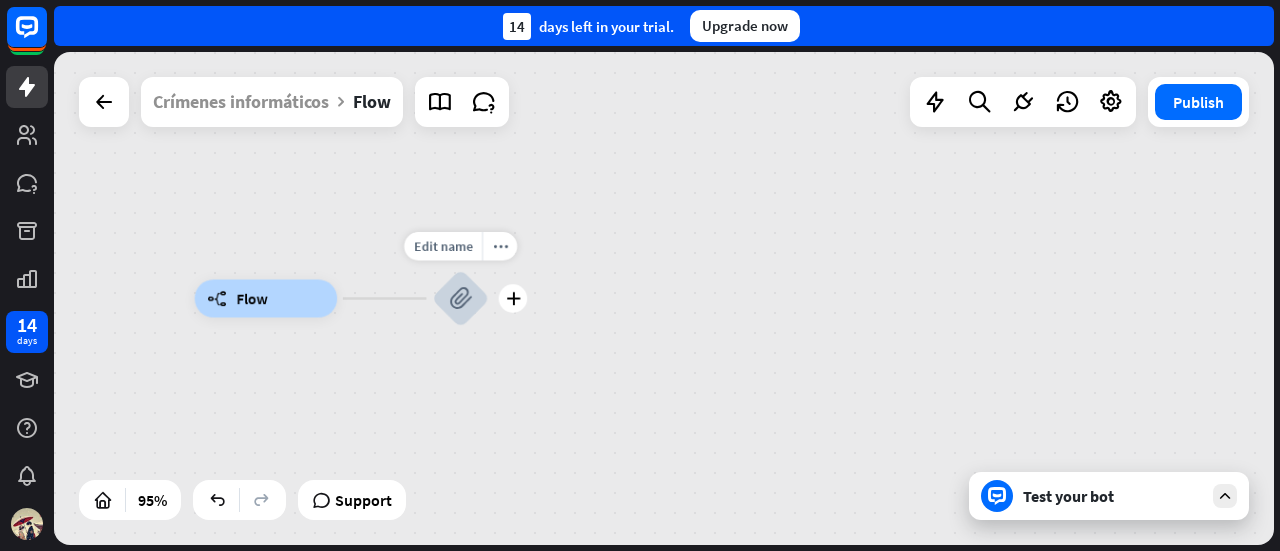 click on "block_attachment" at bounding box center [460, 298] 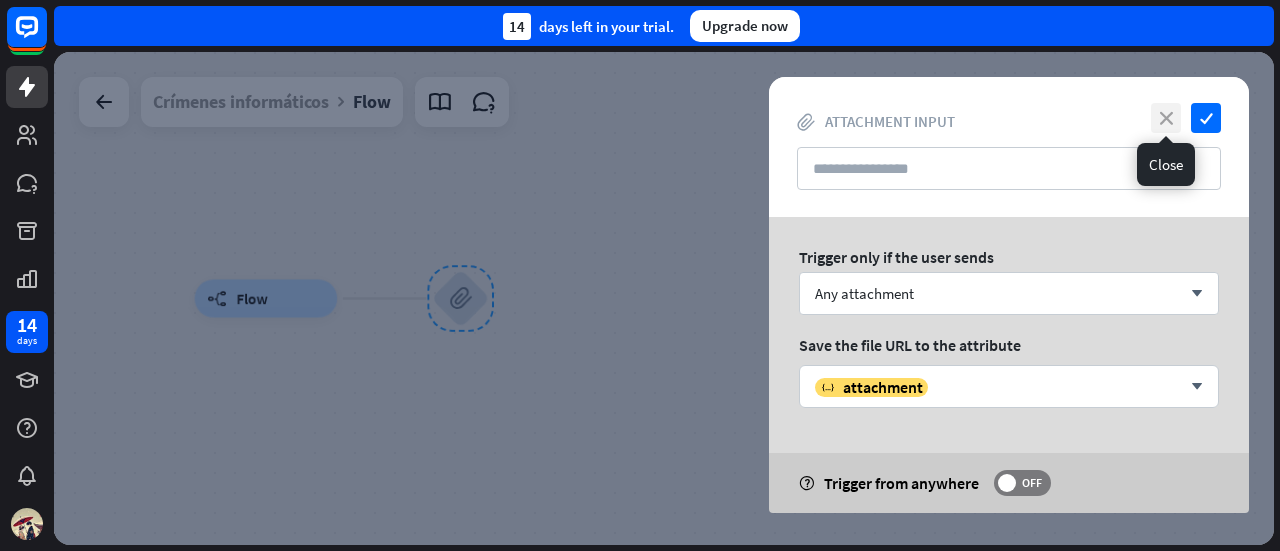 click on "close" at bounding box center [1166, 118] 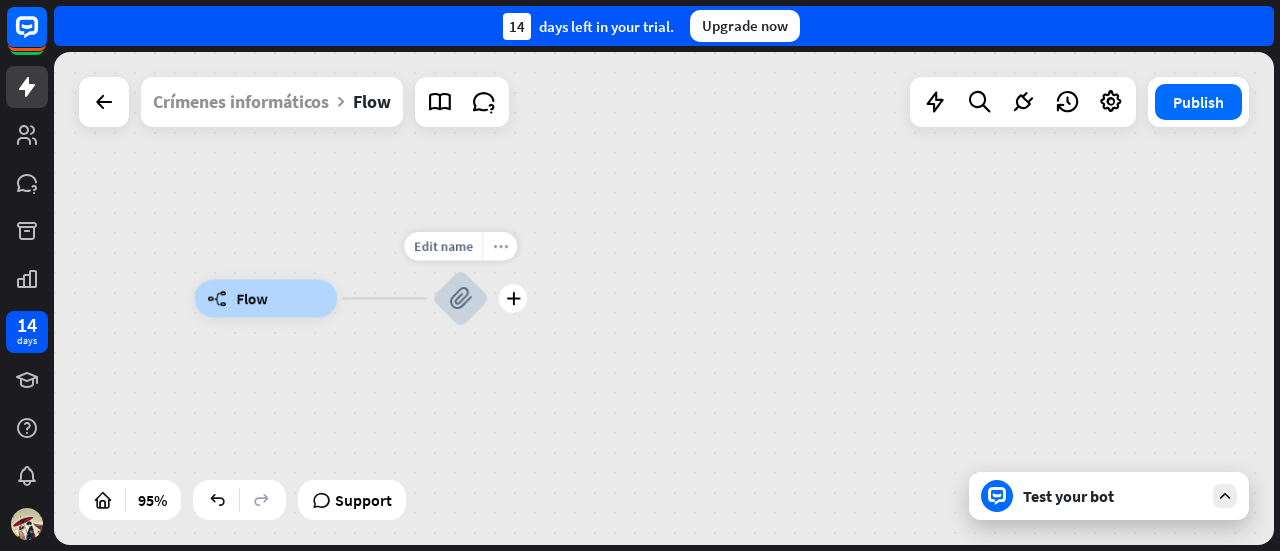 click on "more_horiz" at bounding box center (499, 246) 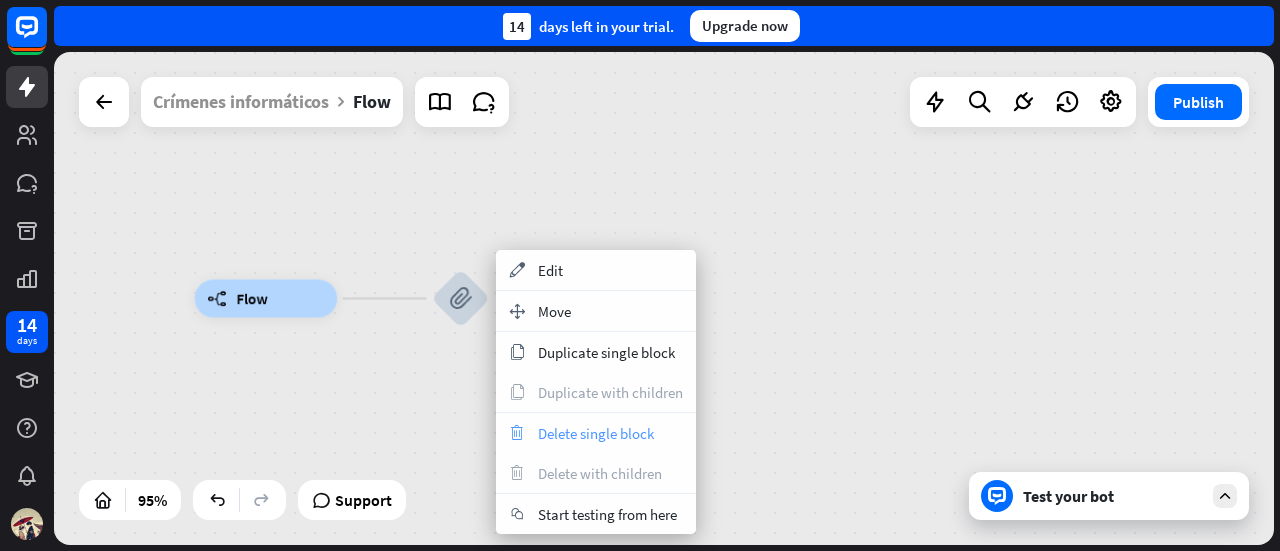 click on "Delete single block" at bounding box center (596, 433) 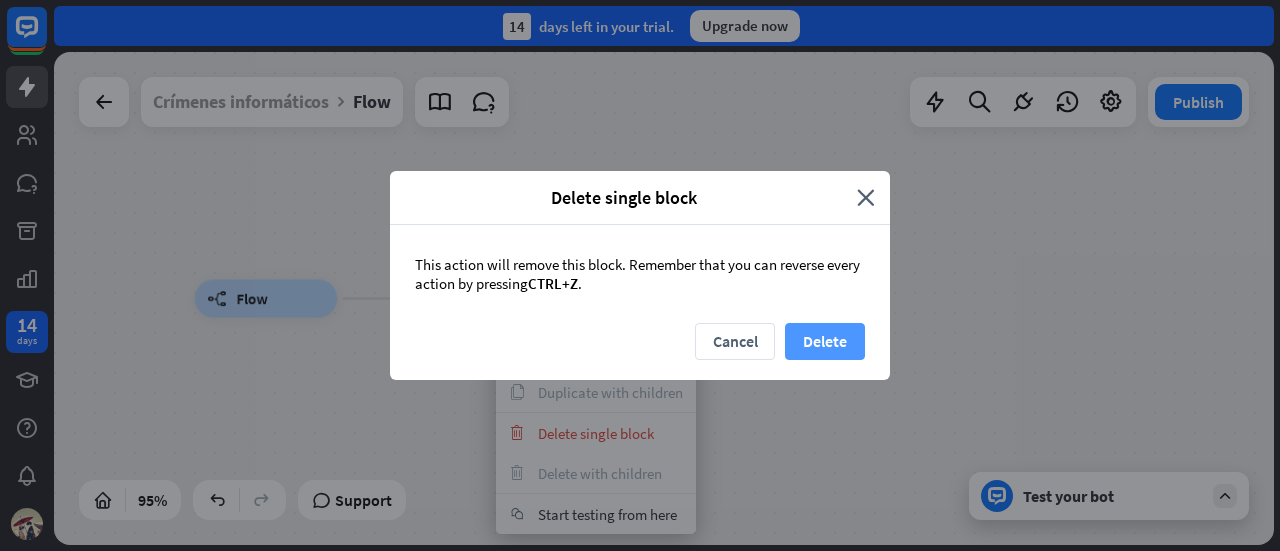 click on "Delete" at bounding box center [825, 341] 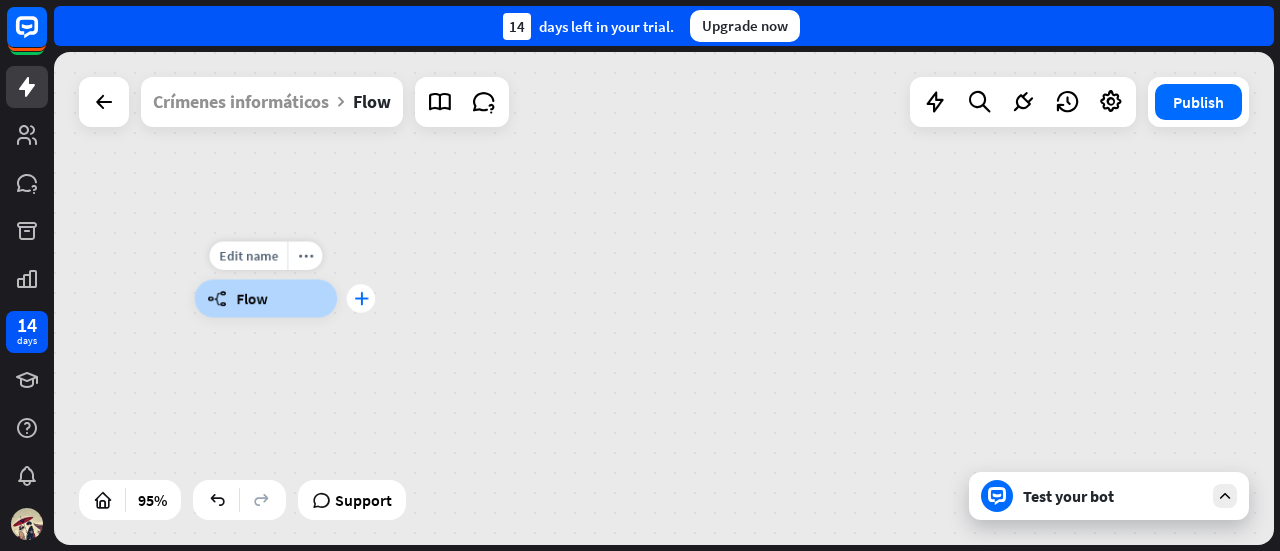 click on "plus" at bounding box center (361, 298) 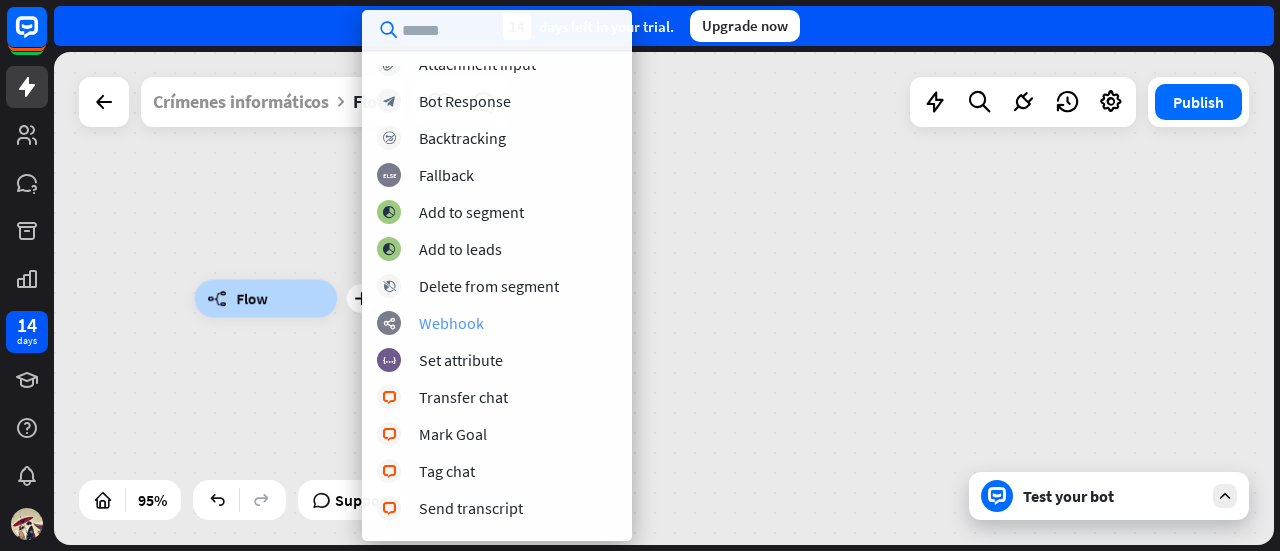 scroll, scrollTop: 200, scrollLeft: 0, axis: vertical 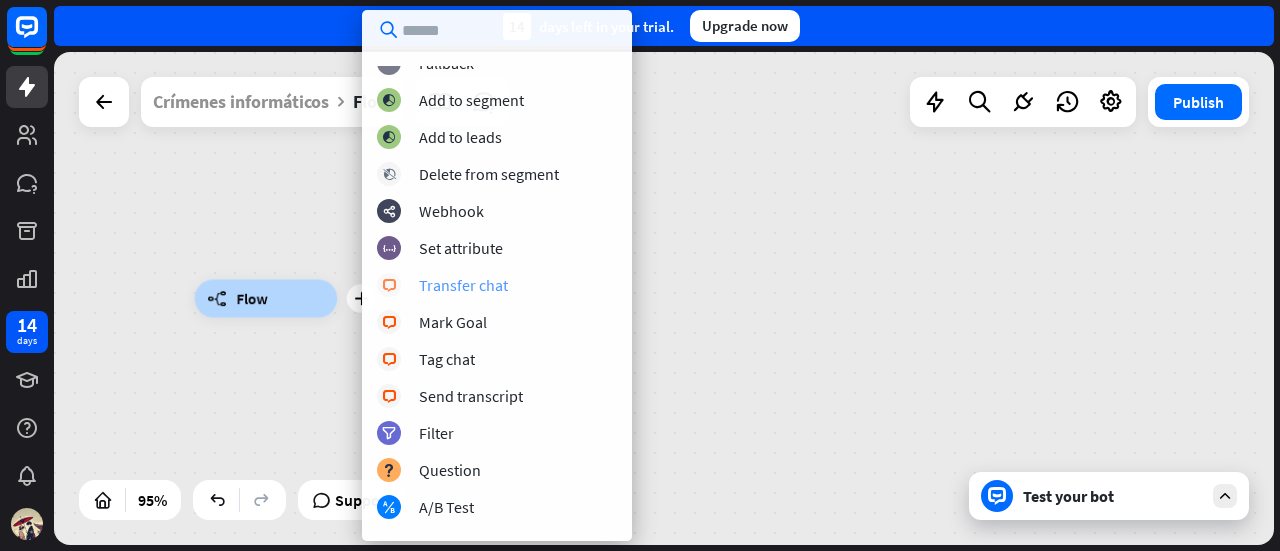 click on "Transfer chat" at bounding box center (463, 285) 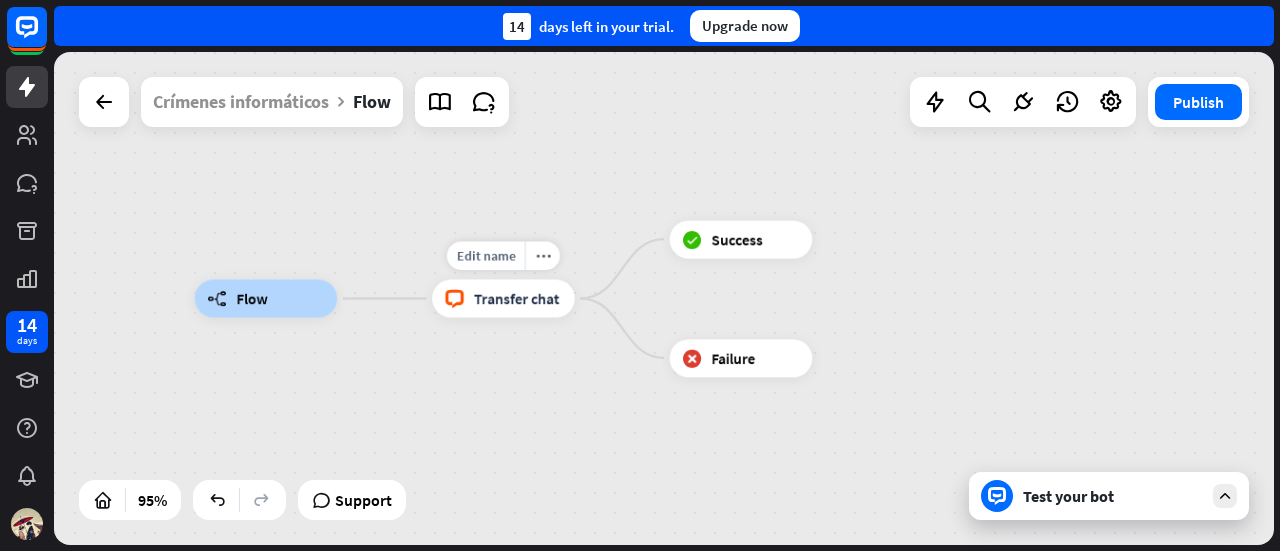 click on "Transfer chat" at bounding box center (517, 298) 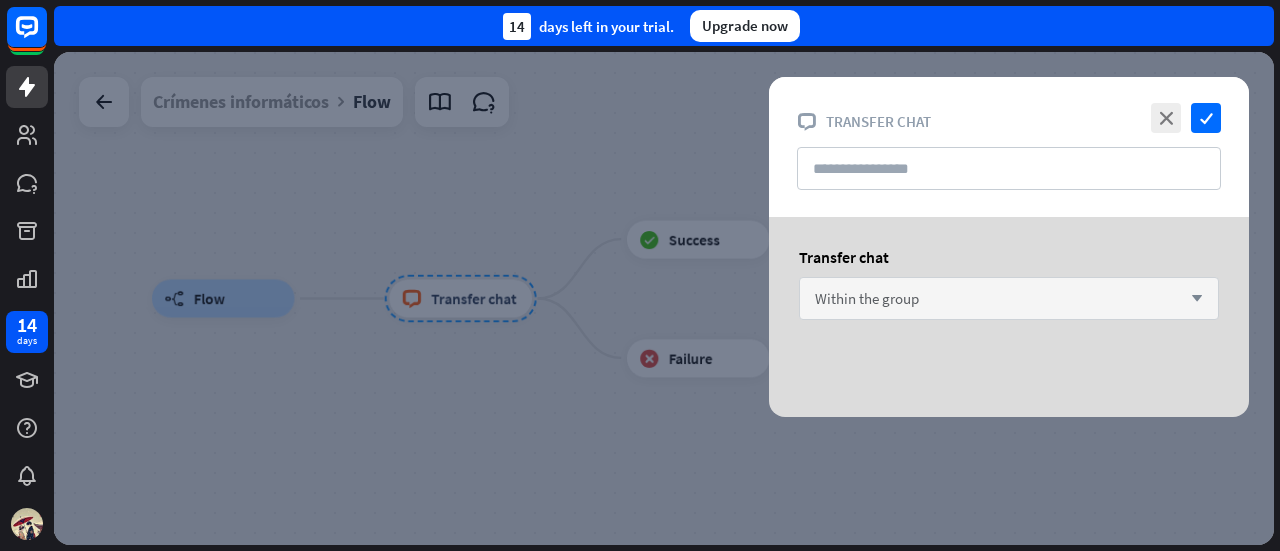 click on "Within the group" at bounding box center [867, 298] 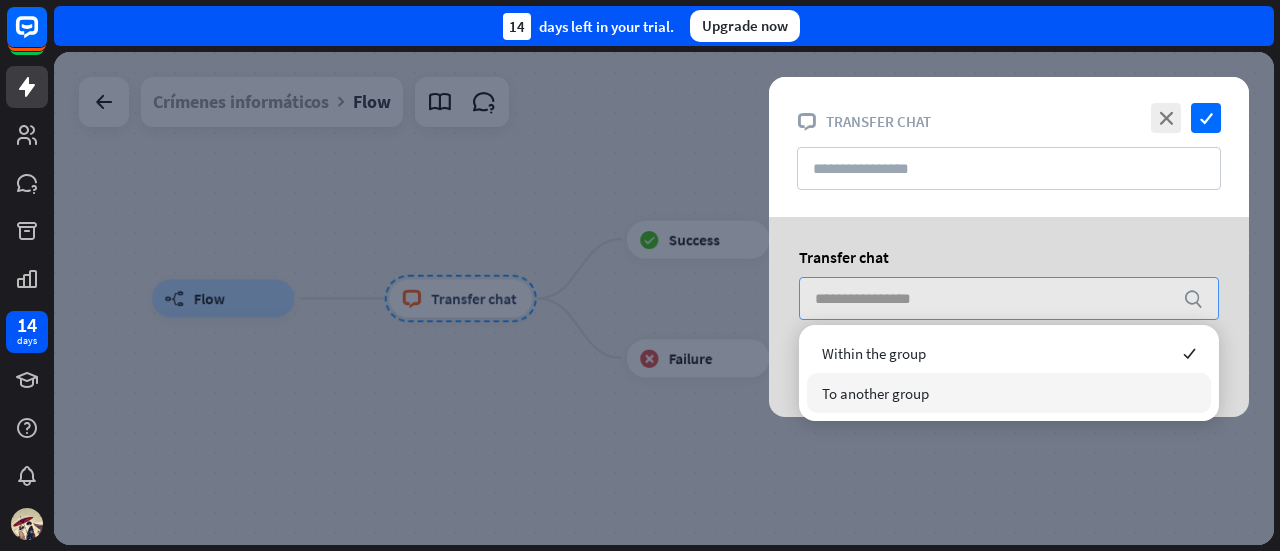 click on "To another group" at bounding box center [875, 393] 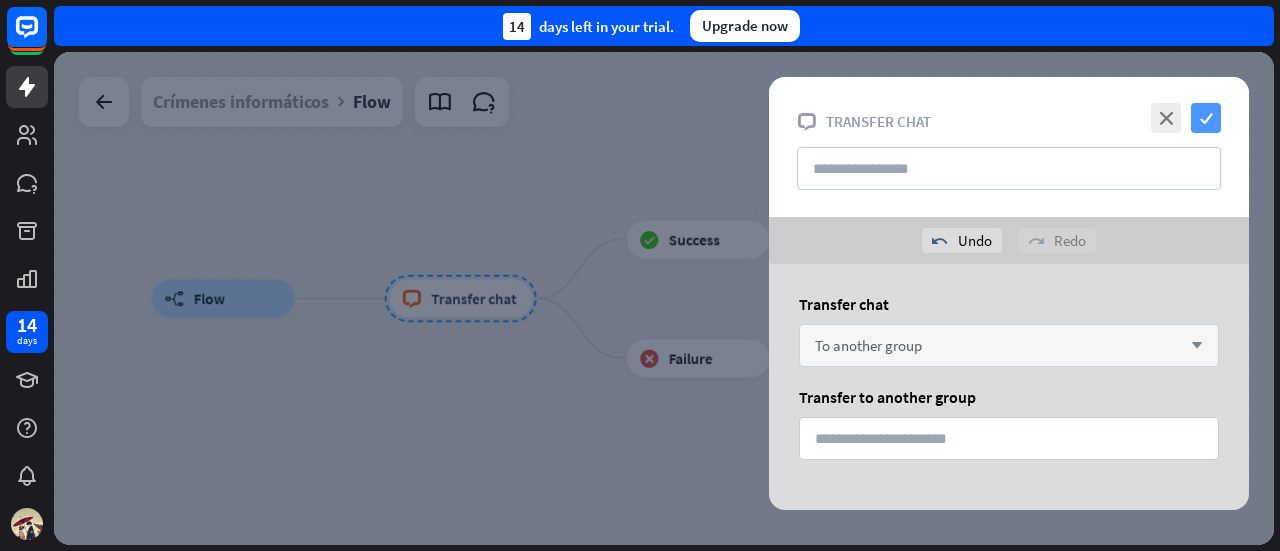 click on "check" at bounding box center [1206, 118] 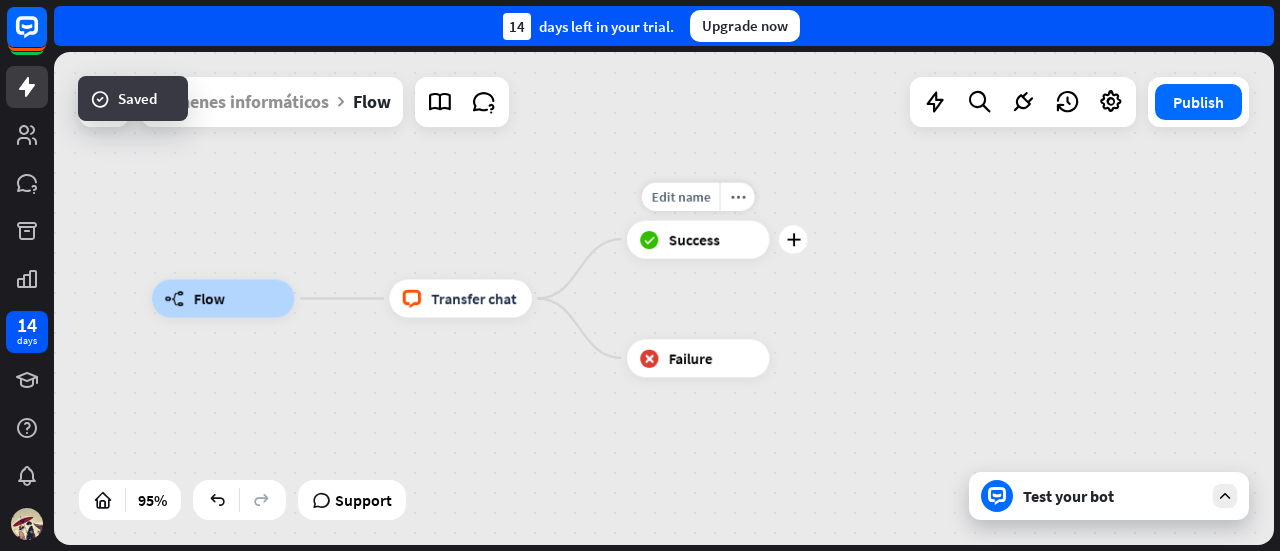 click on "Success" at bounding box center (694, 239) 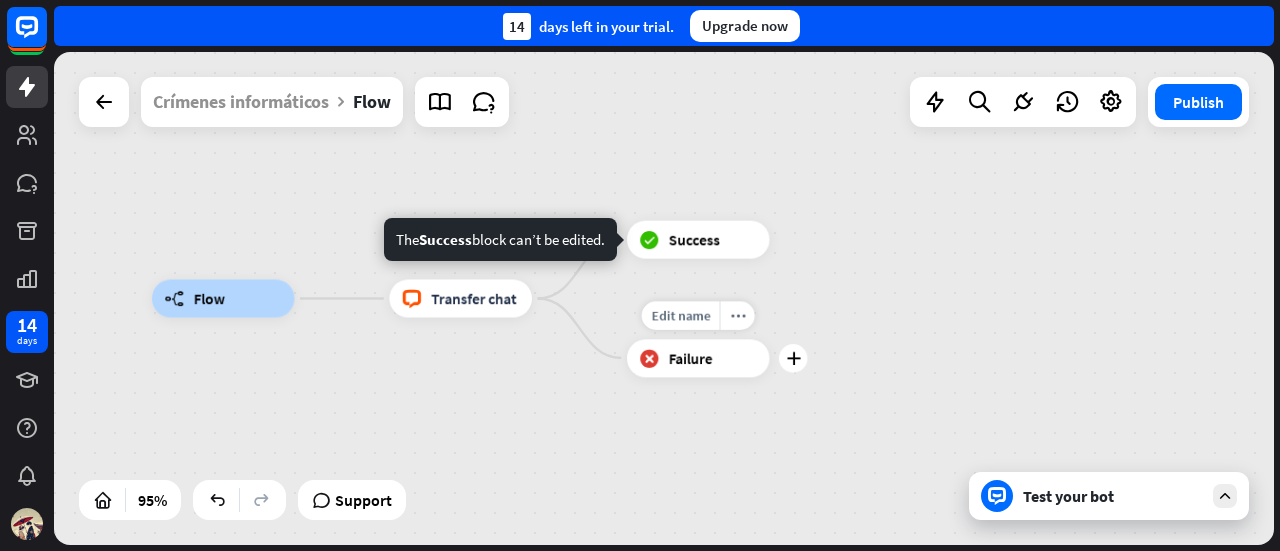 click on "Failure" at bounding box center (691, 357) 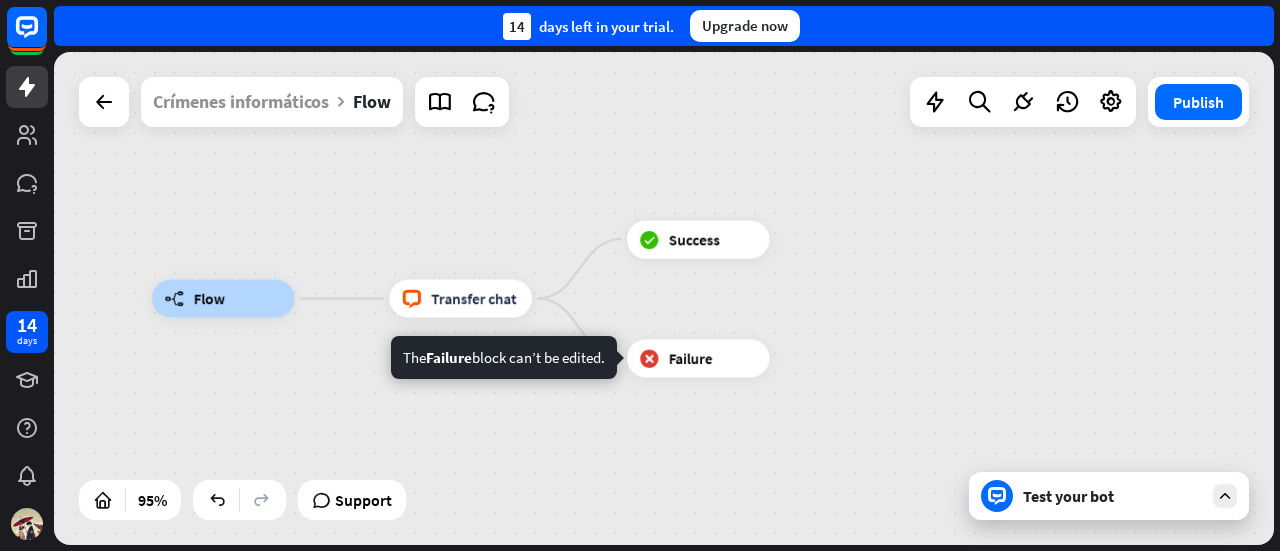 drag, startPoint x: 479, startPoint y: 449, endPoint x: 496, endPoint y: 344, distance: 106.36729 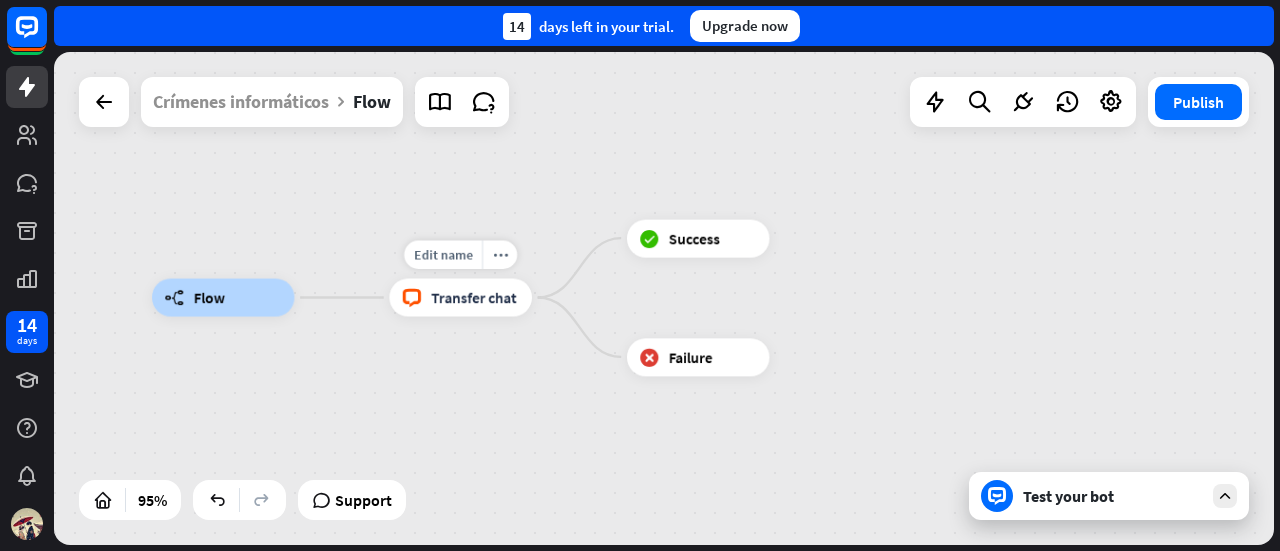 click on "Transfer chat" at bounding box center [474, 297] 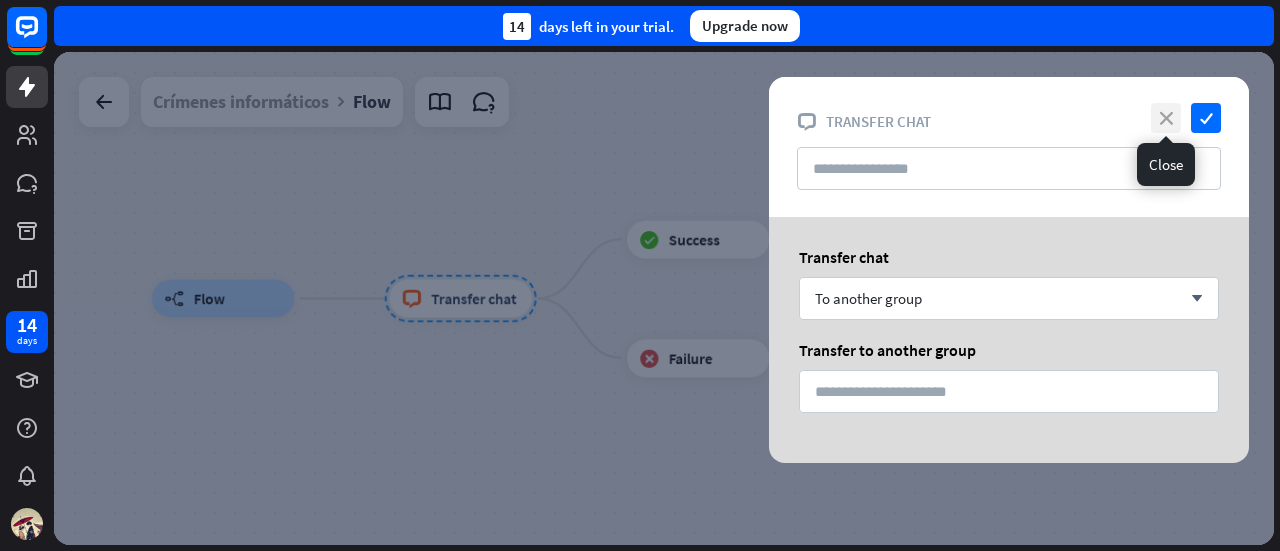 click on "close" at bounding box center (1166, 118) 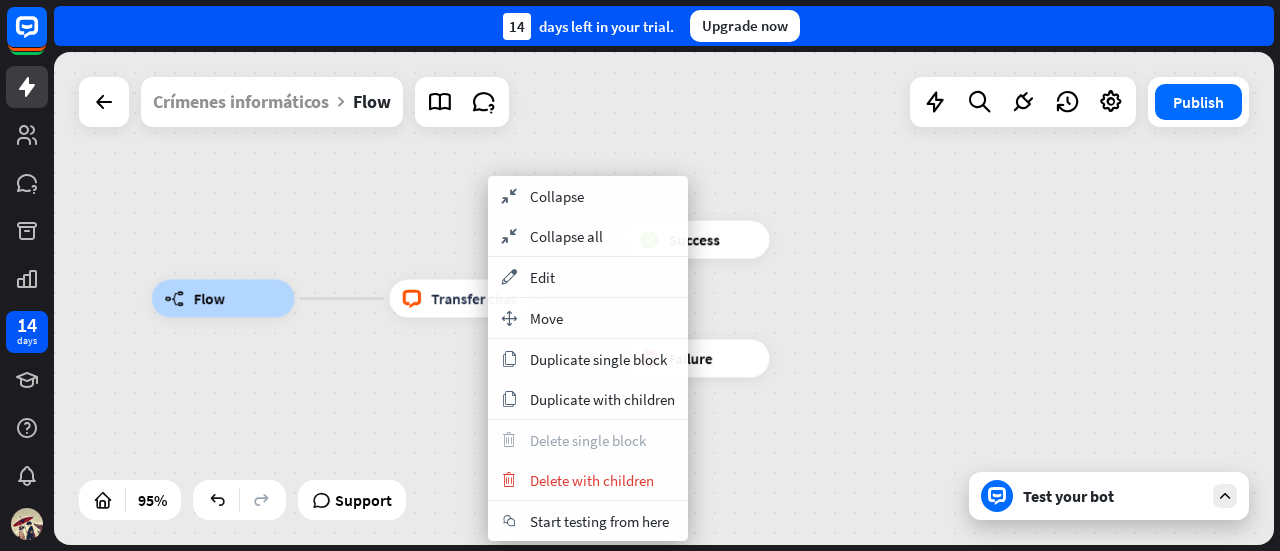 click on "block_livechat   Transfer chat" at bounding box center (460, 299) 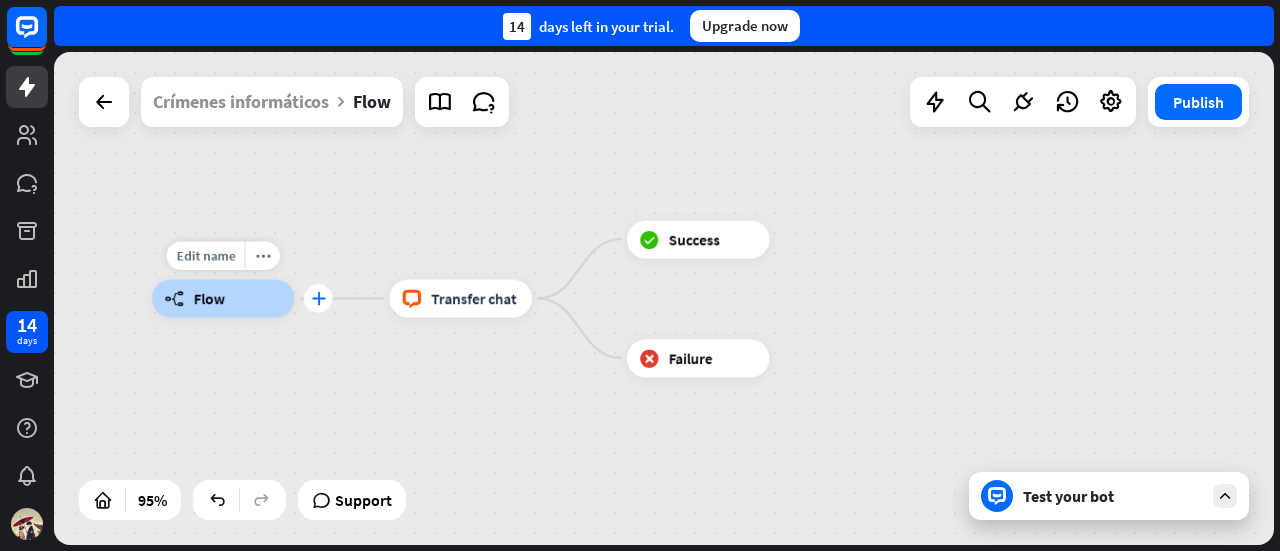 click on "plus" at bounding box center (318, 298) 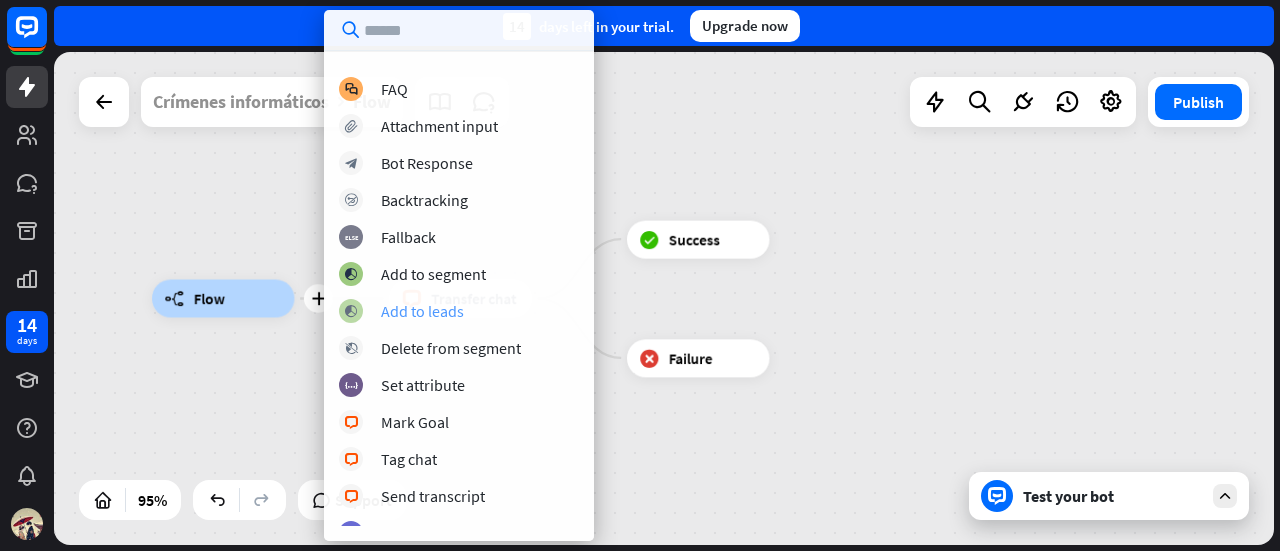 scroll, scrollTop: 45, scrollLeft: 0, axis: vertical 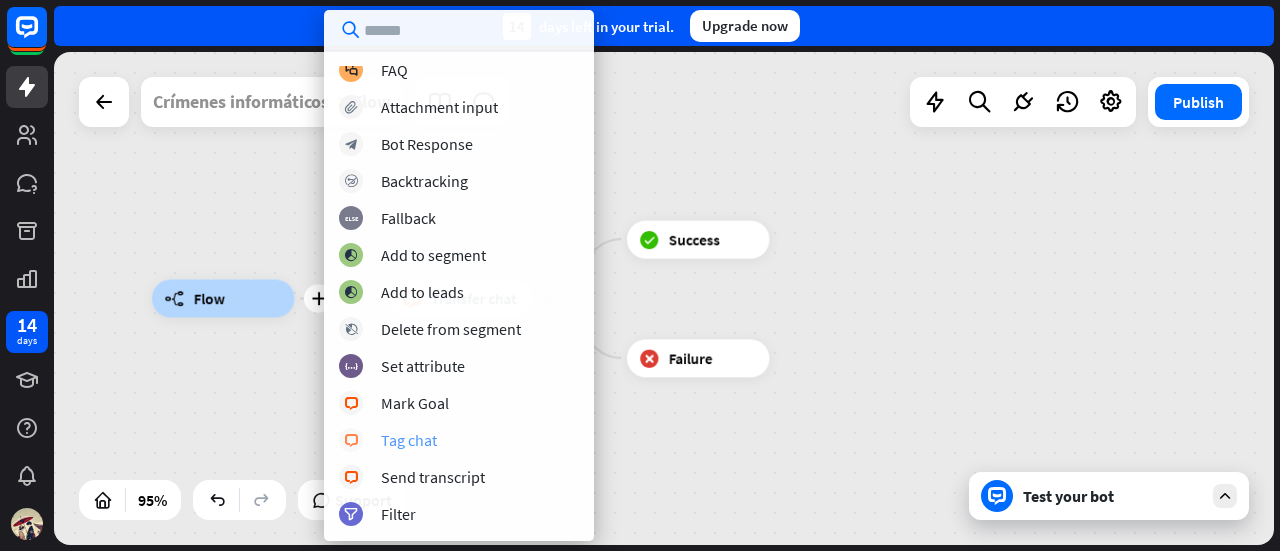 click on "block_livechat
Tag chat" at bounding box center (459, 440) 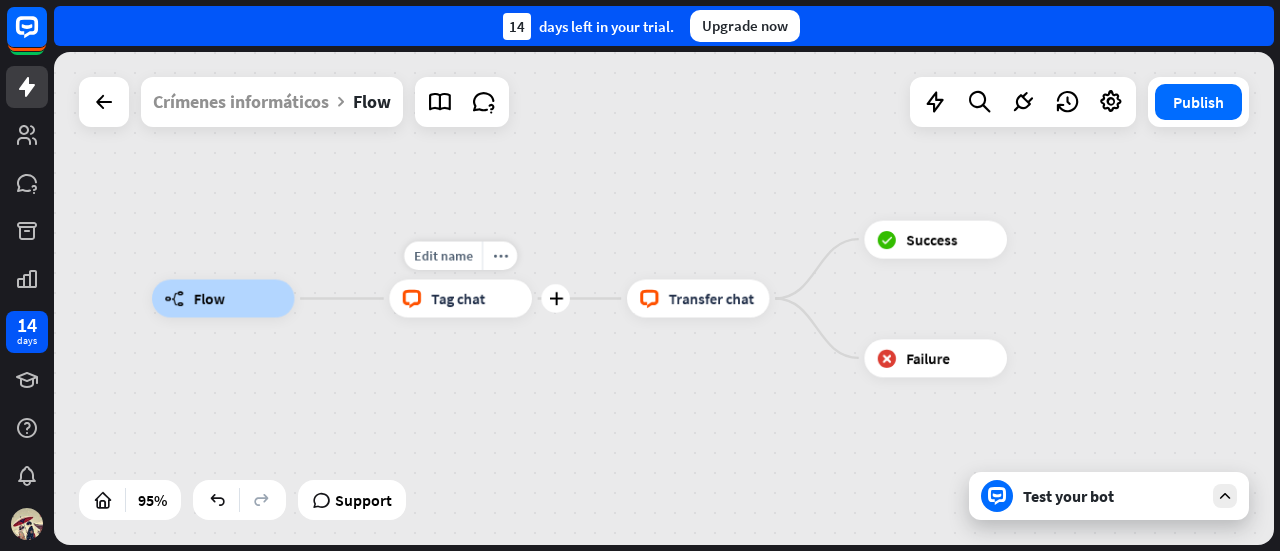click on "block_livechat   Tag chat" at bounding box center [460, 299] 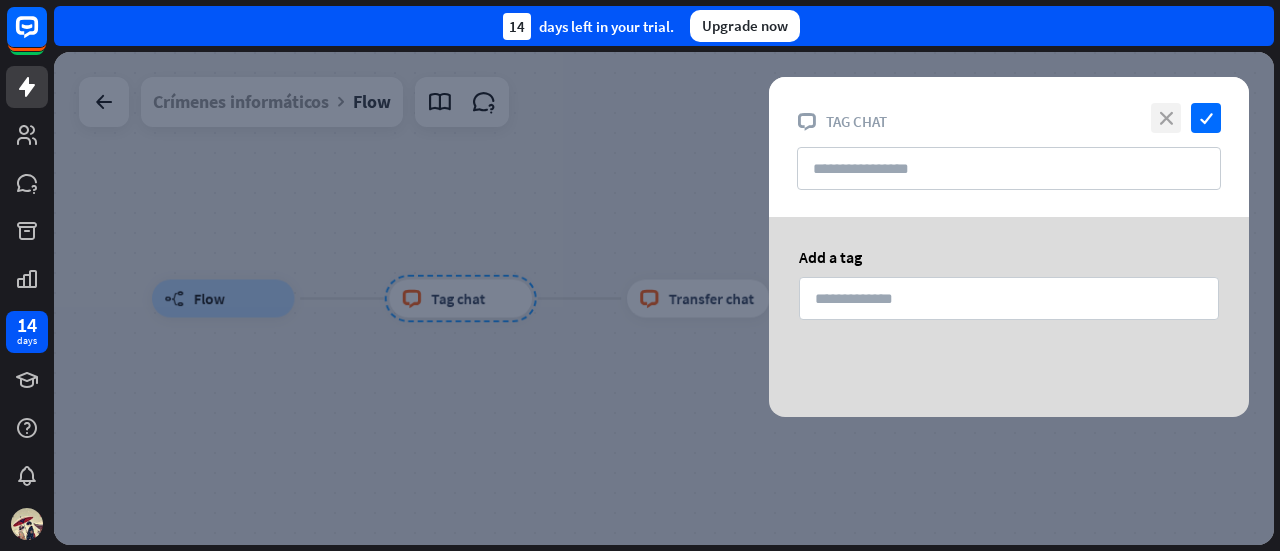 click on "close" at bounding box center (1166, 118) 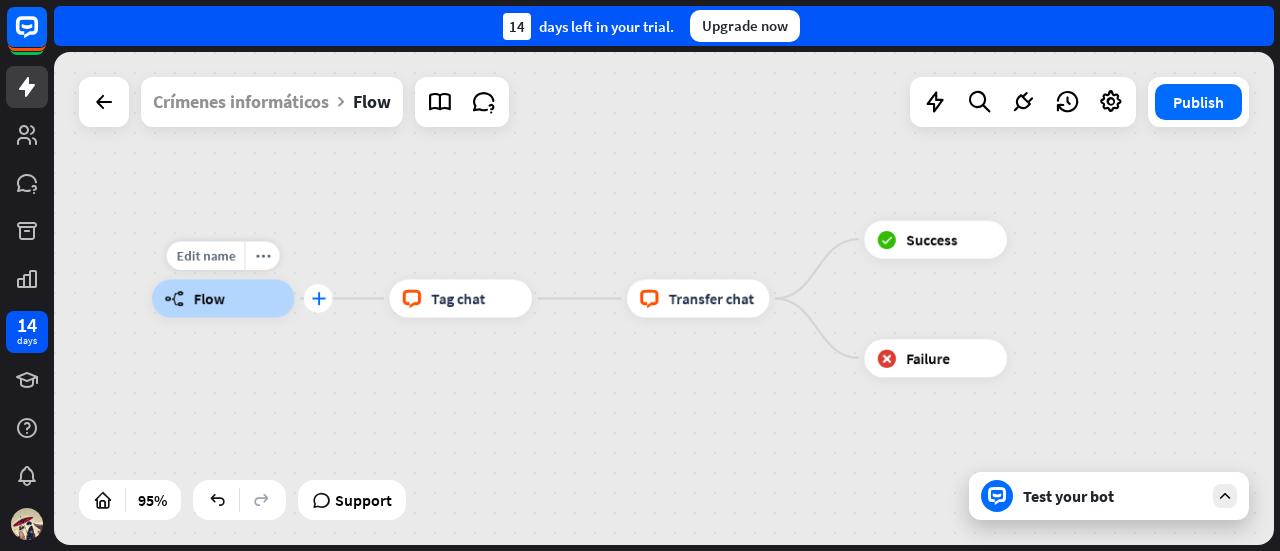 click on "plus" at bounding box center (318, 298) 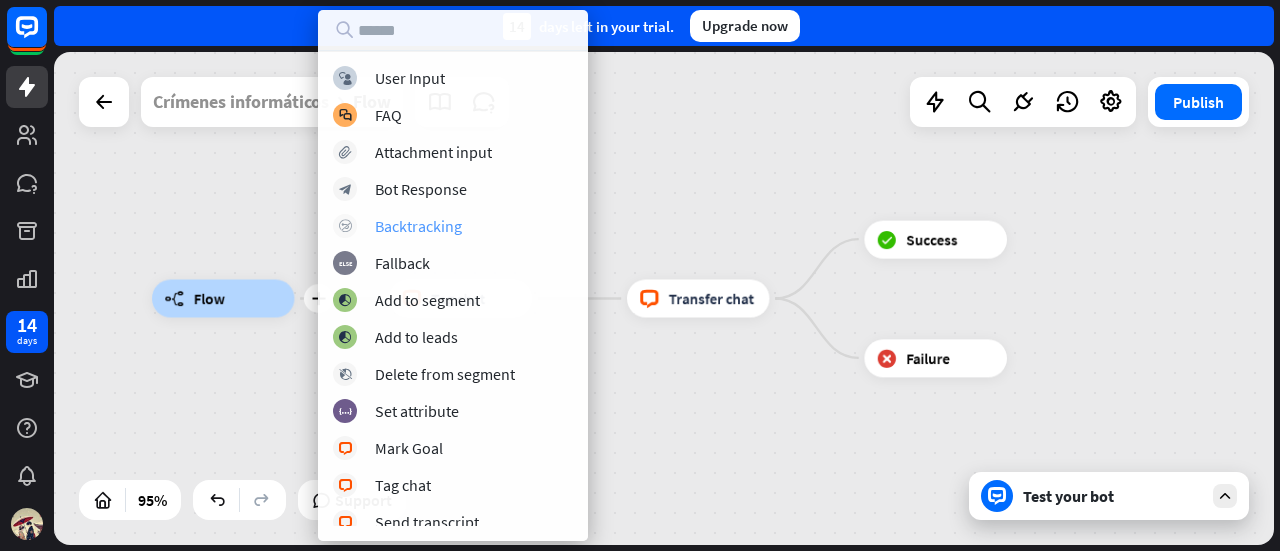 click on "Backtracking" at bounding box center [418, 226] 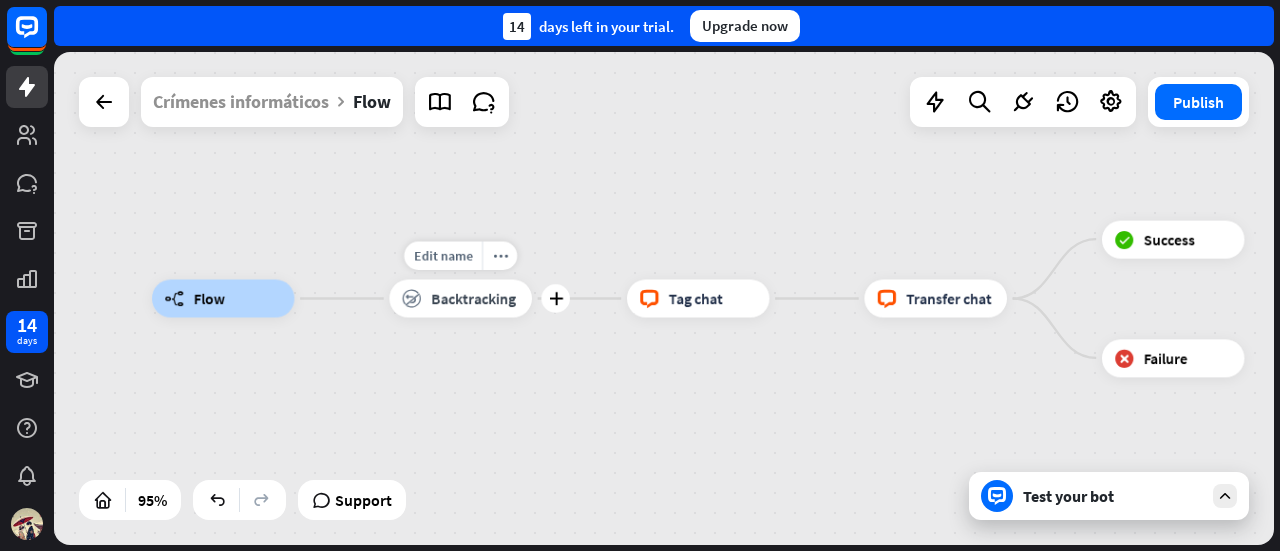 click on "Backtracking" at bounding box center [473, 298] 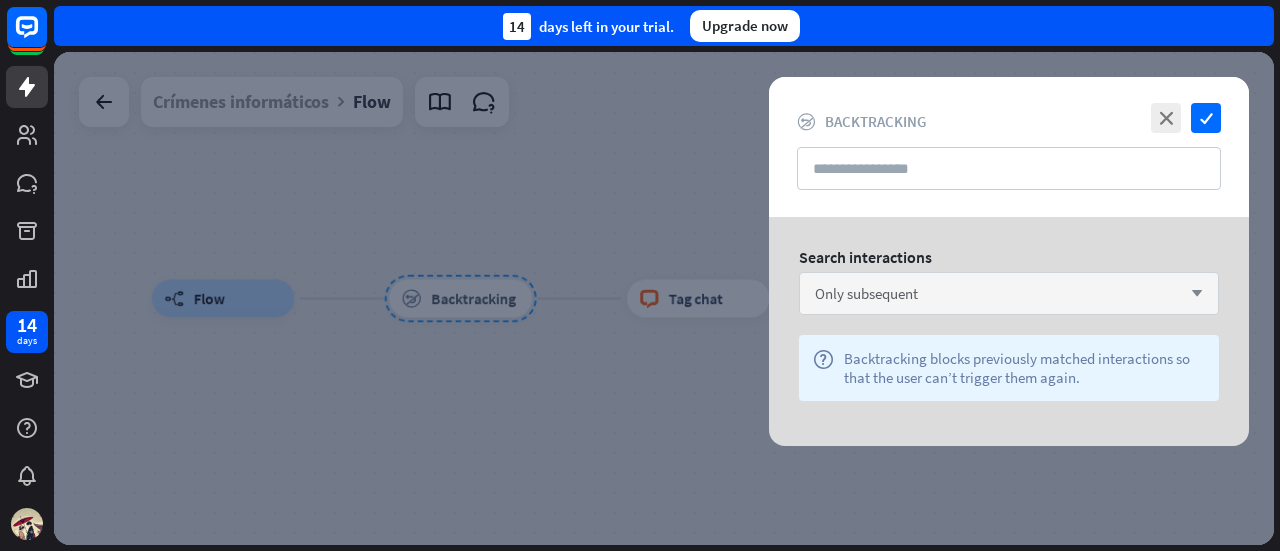 click on "Only subsequent
arrow_down" at bounding box center [1009, 293] 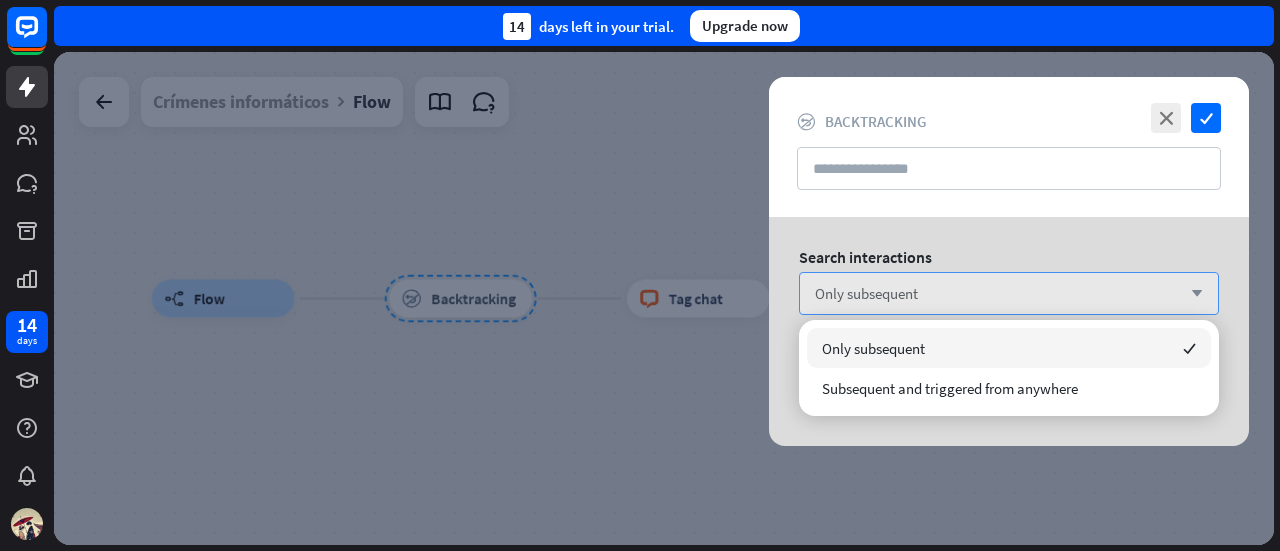click on "Only subsequent
arrow_down" at bounding box center (1009, 293) 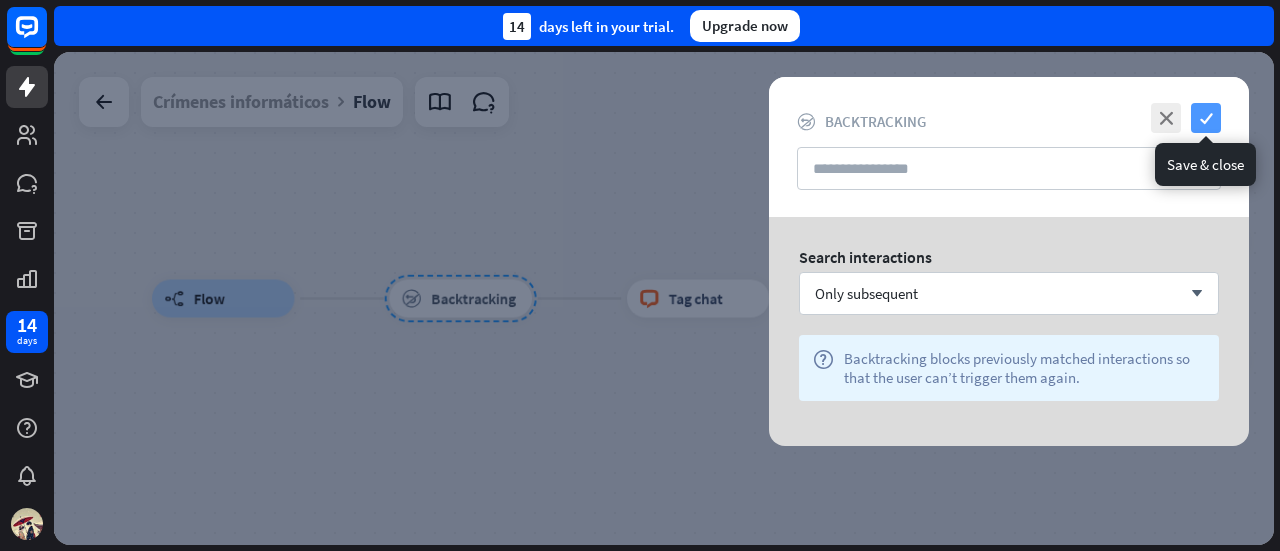 click on "check" at bounding box center [1206, 118] 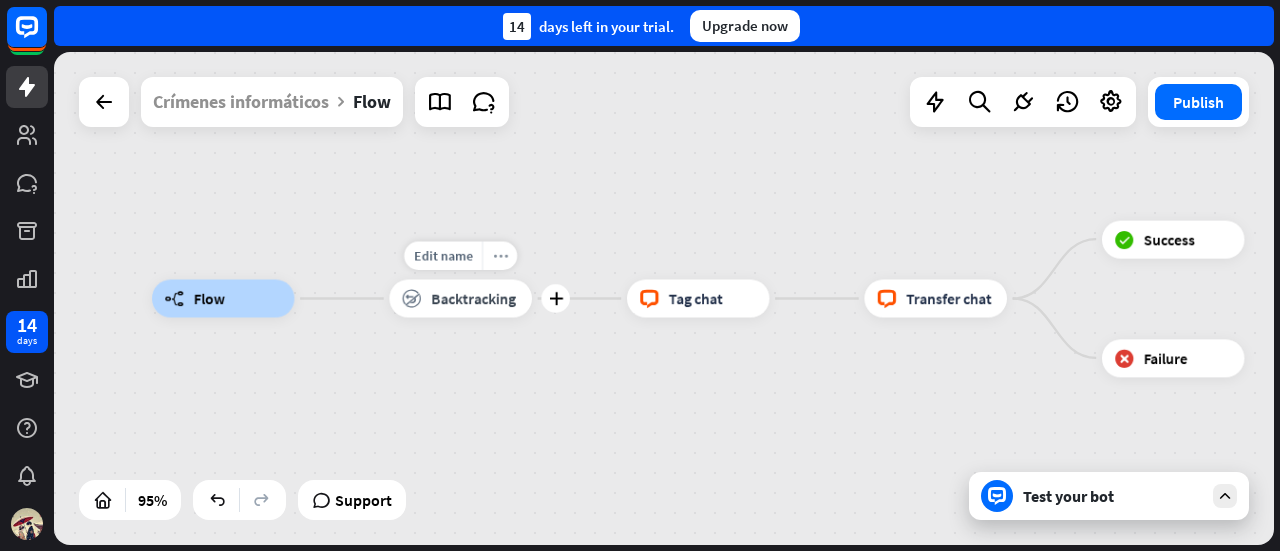 click on "more_horiz" at bounding box center (499, 256) 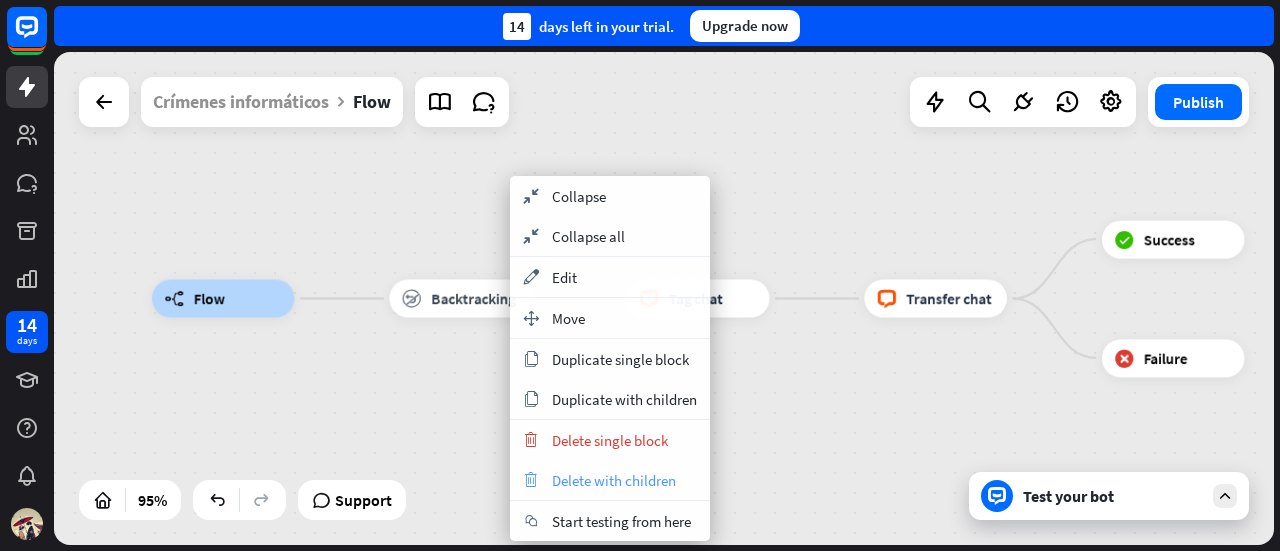 click on "trash   Delete with children" at bounding box center (610, 480) 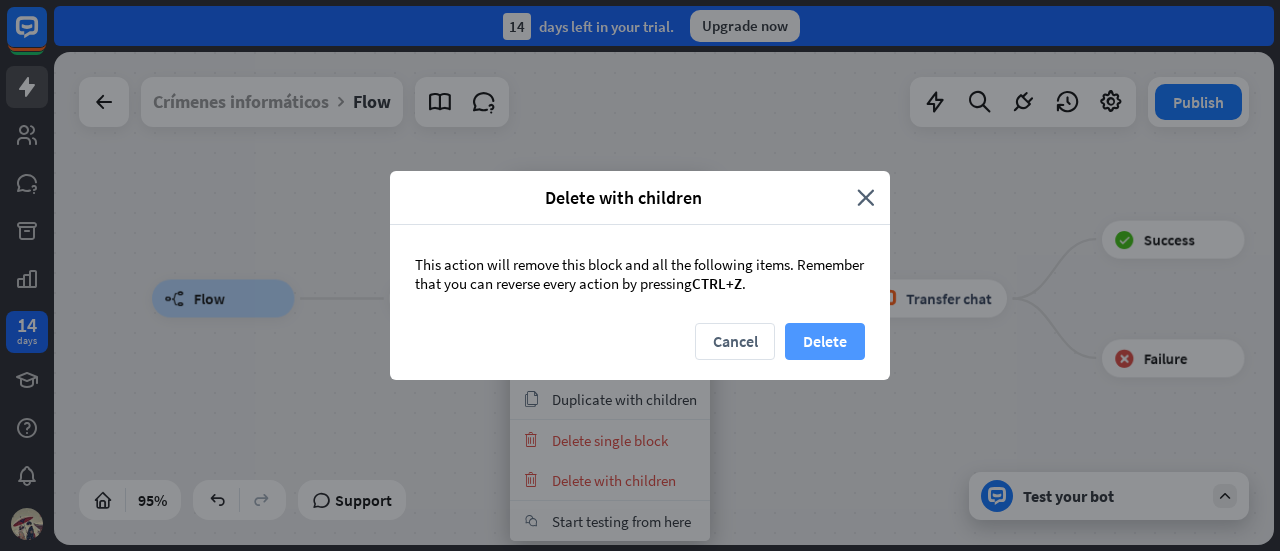 click on "Delete" at bounding box center (825, 341) 